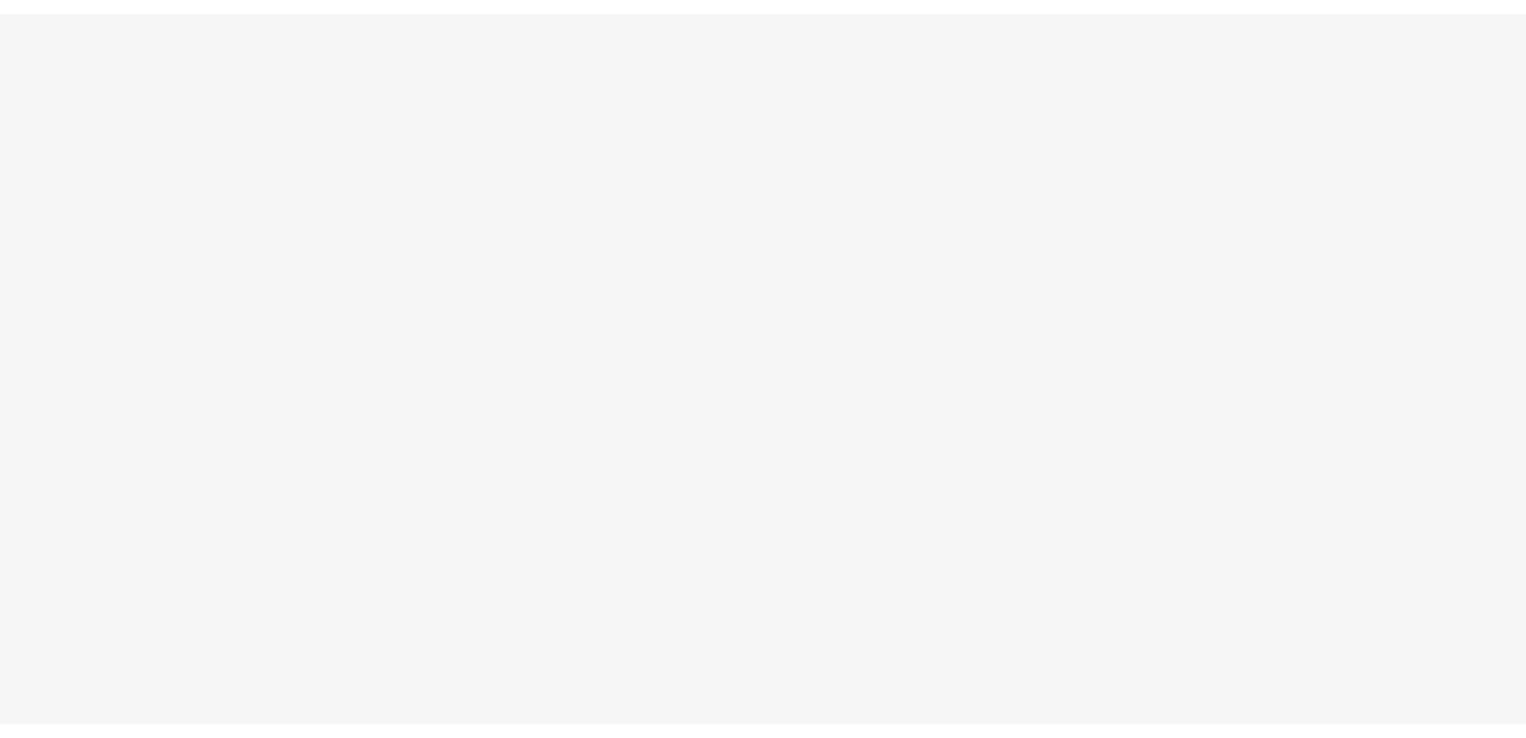 scroll, scrollTop: 0, scrollLeft: 0, axis: both 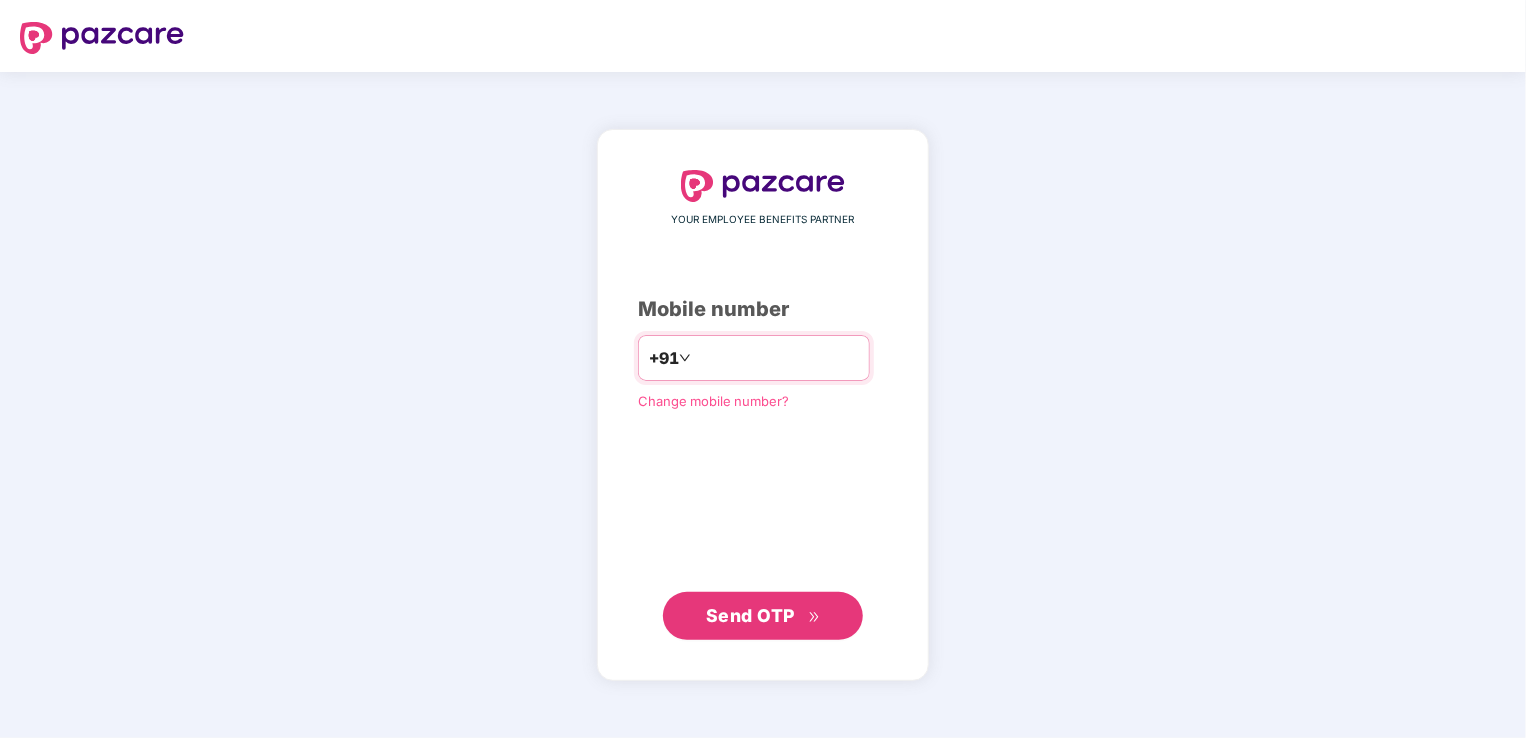 click at bounding box center (777, 358) 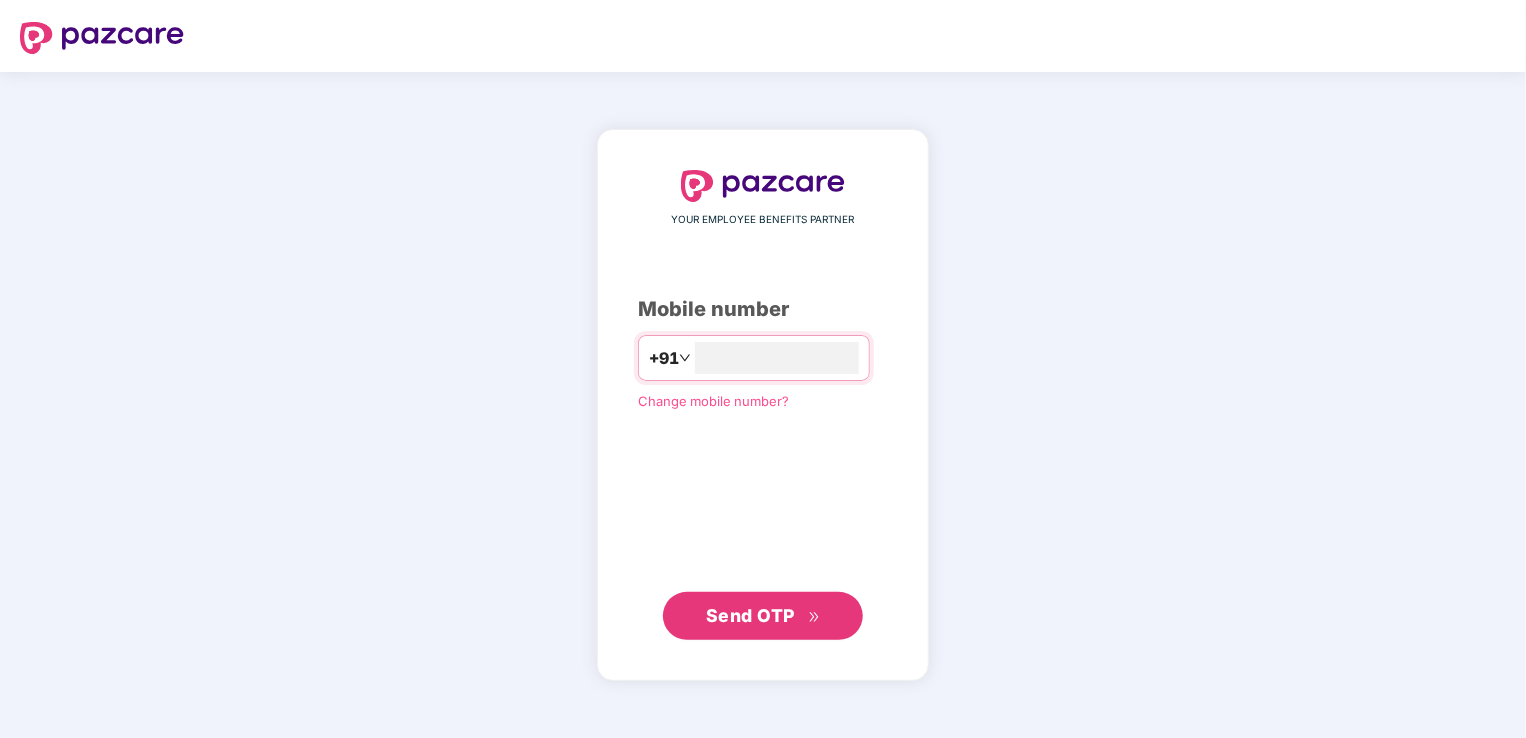 click on "Send OTP" at bounding box center (763, 616) 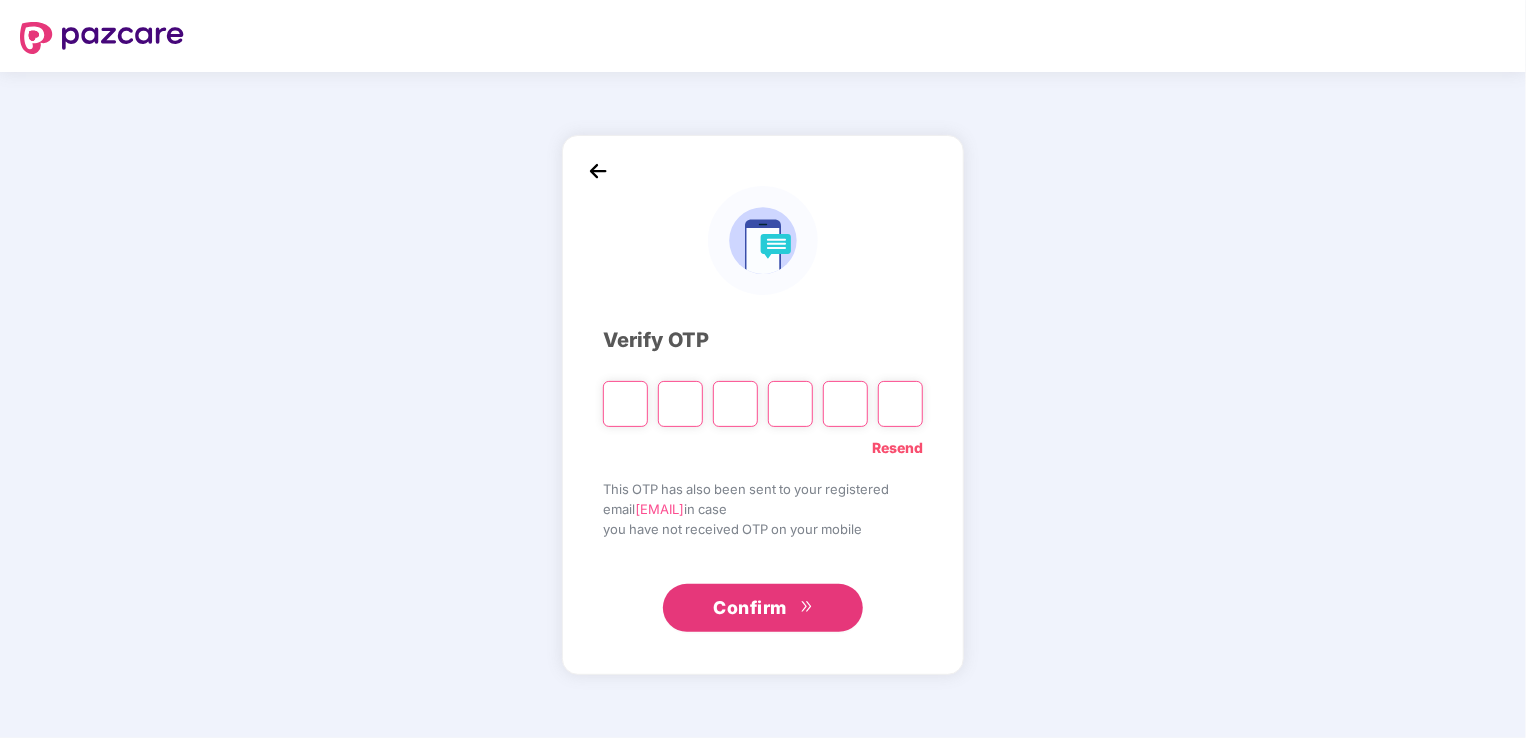 type on "*" 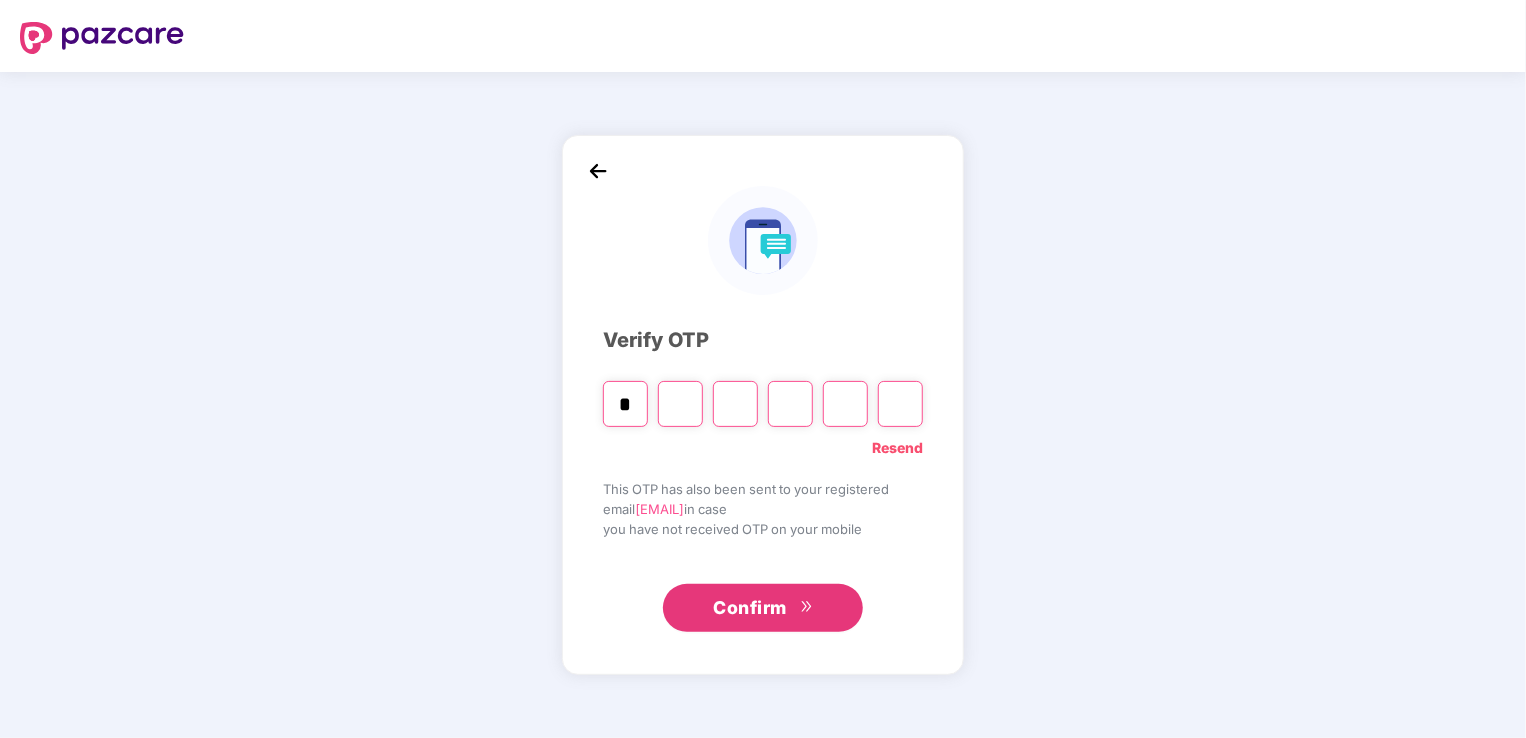 type on "*" 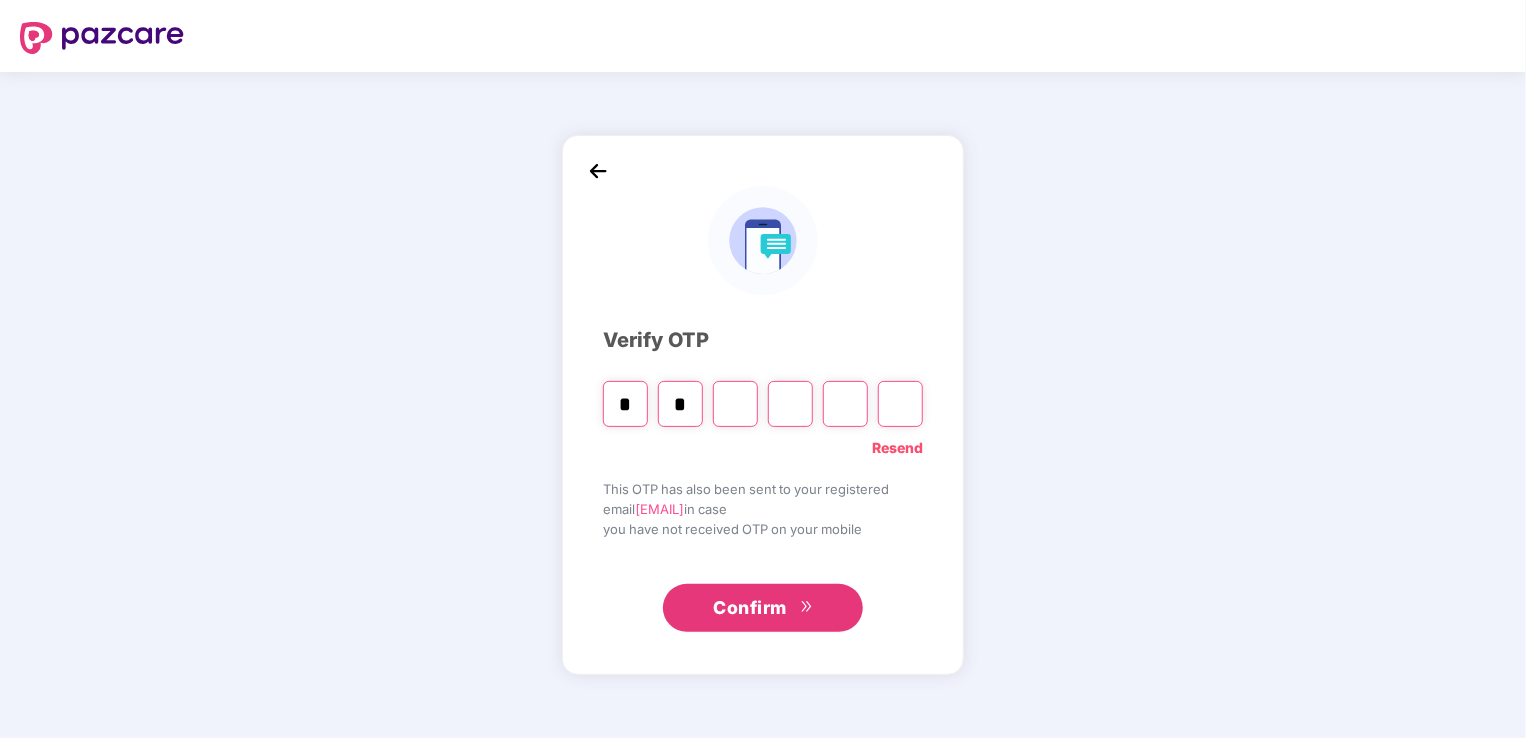 type on "*" 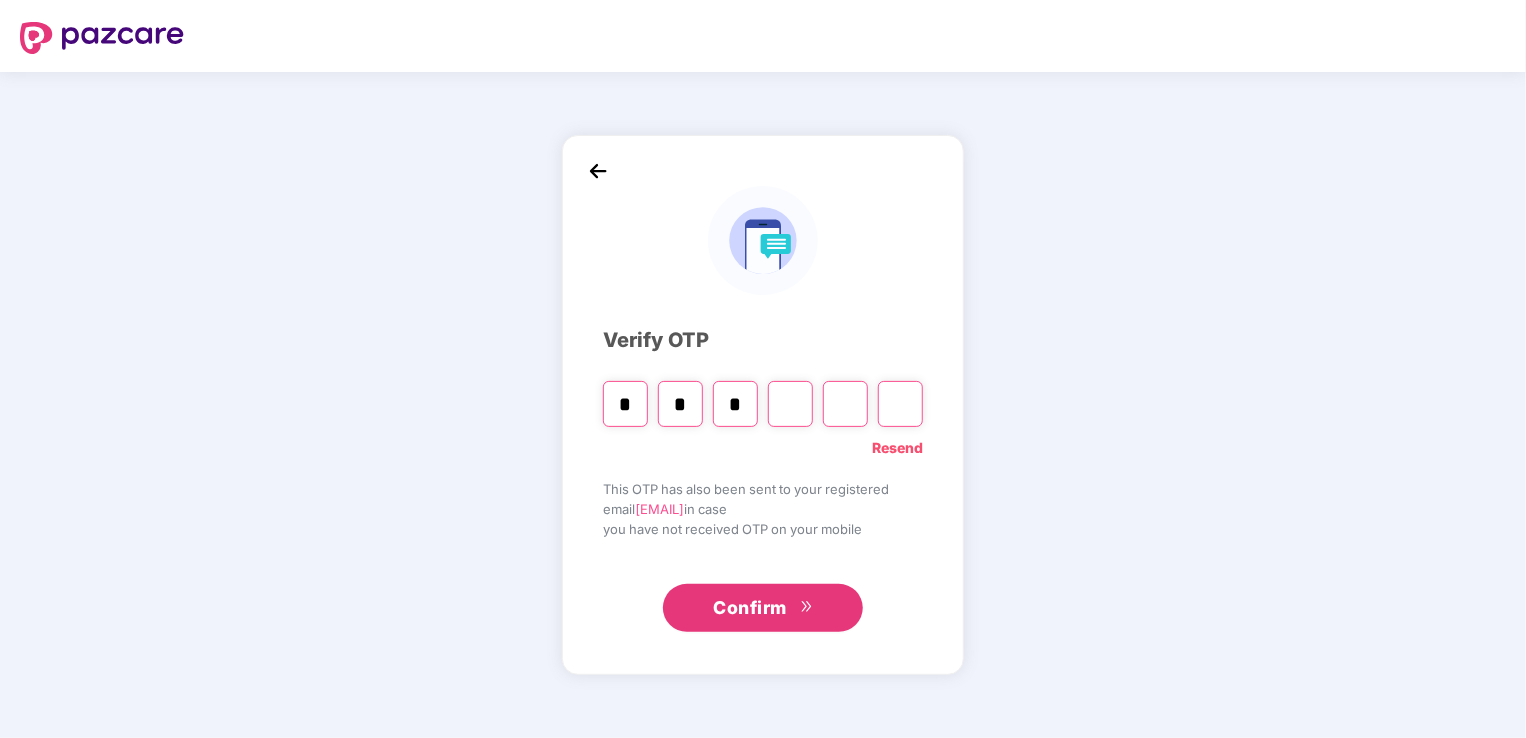 type on "*" 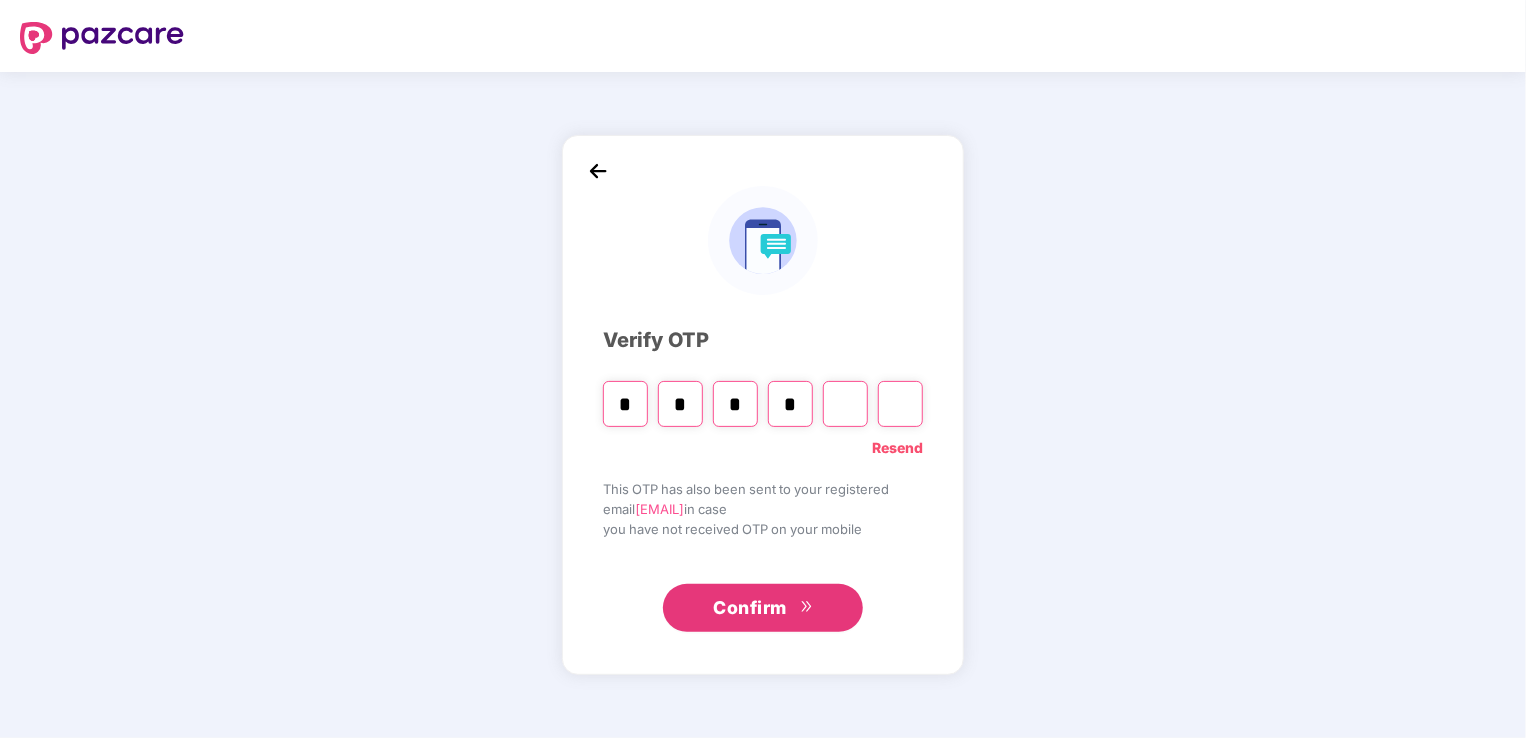 type on "*" 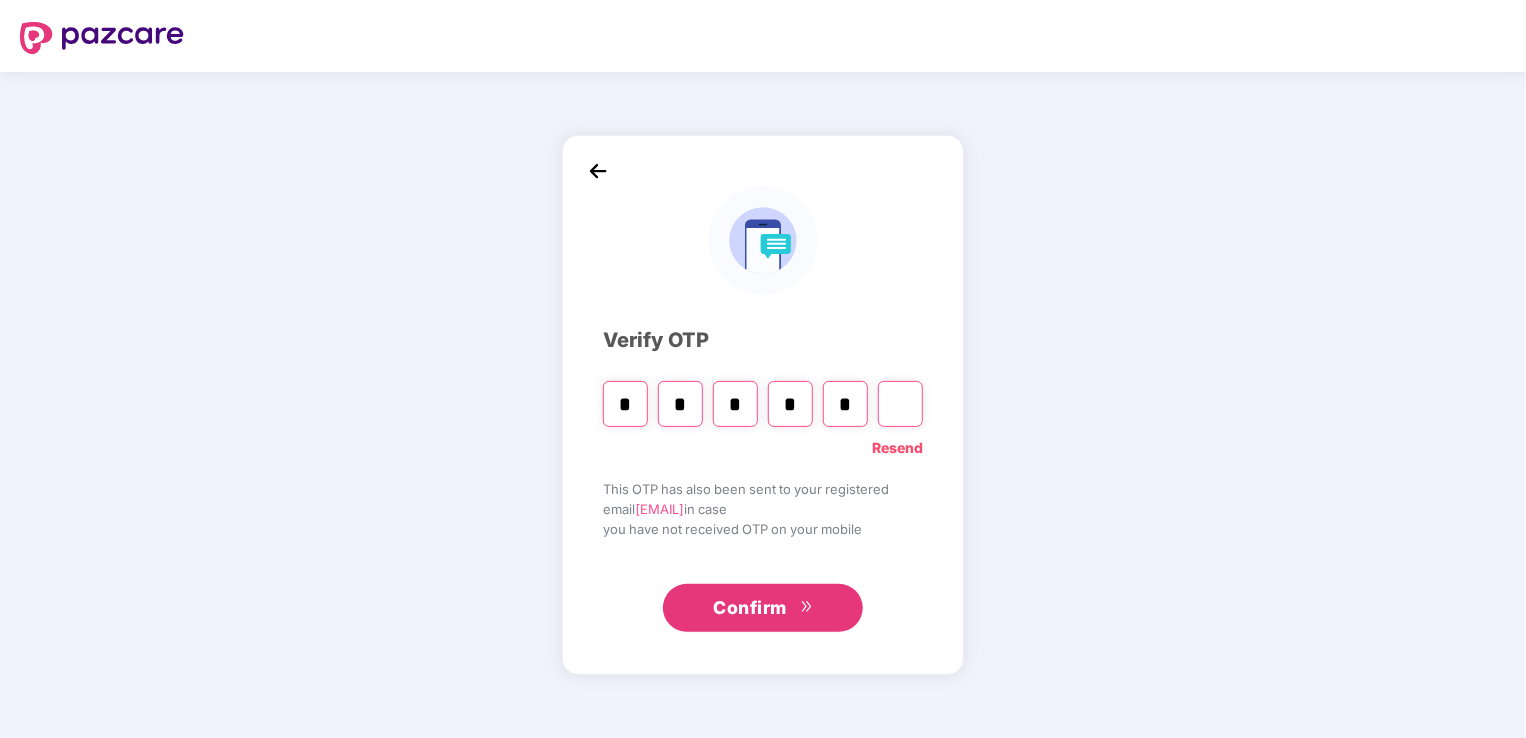 type on "*" 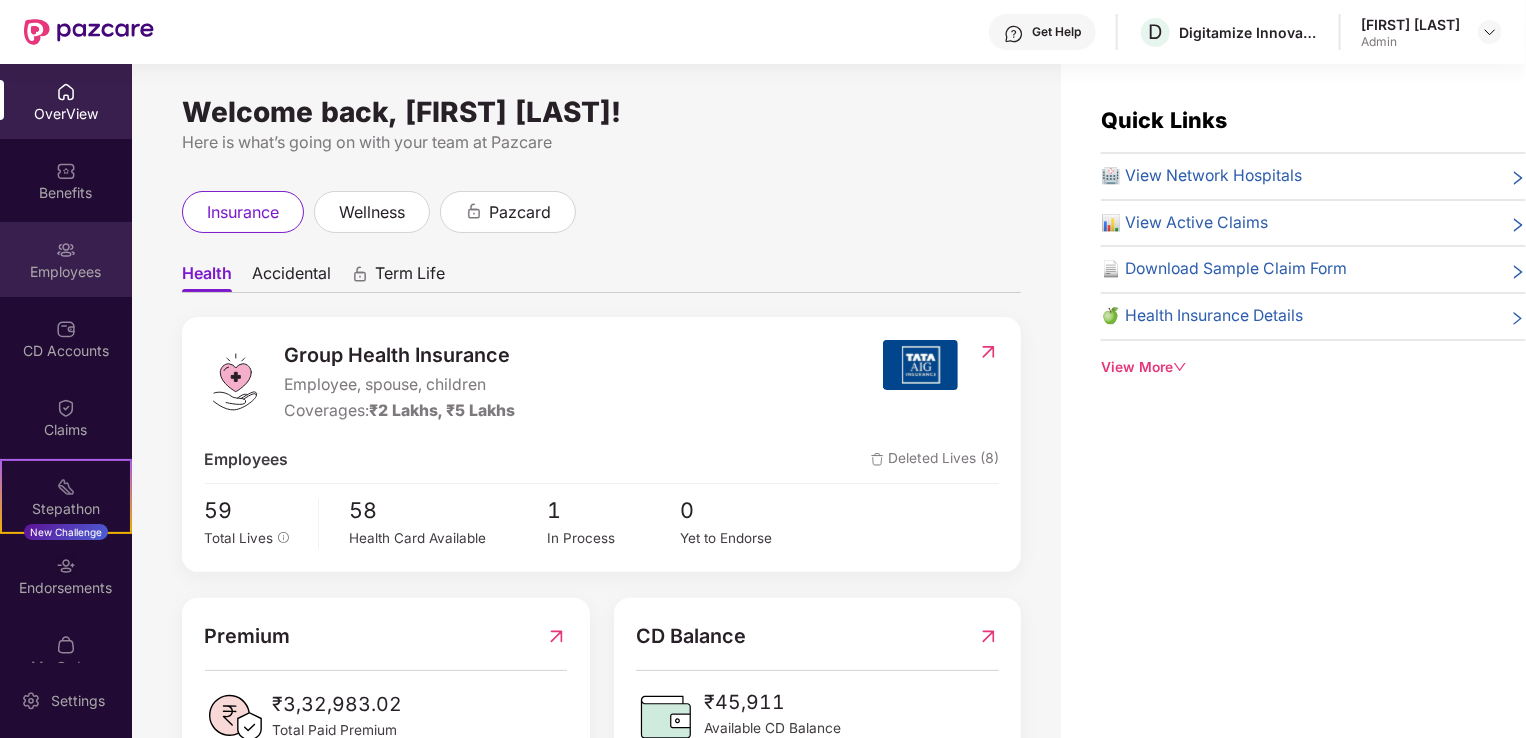 click on "Employees" at bounding box center [66, 272] 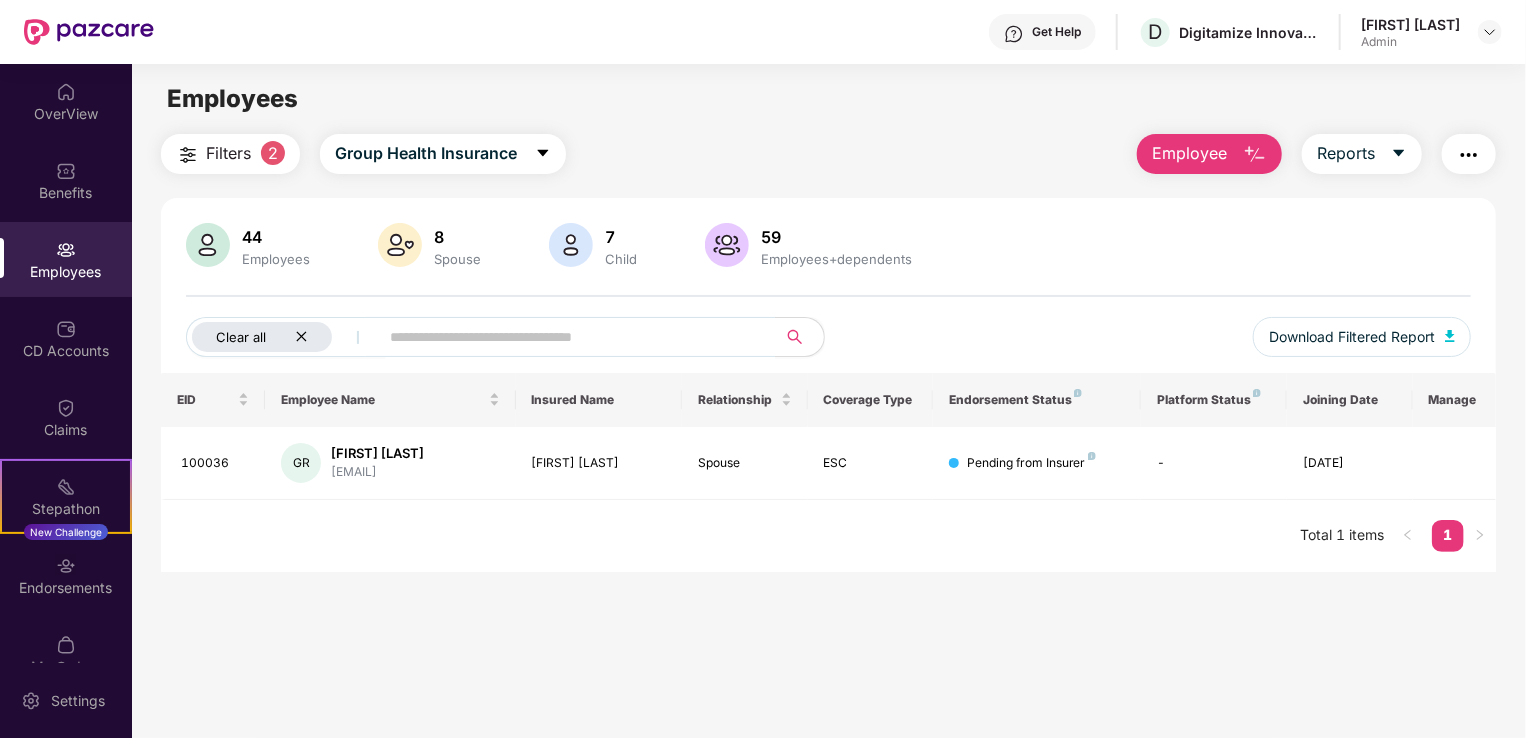click 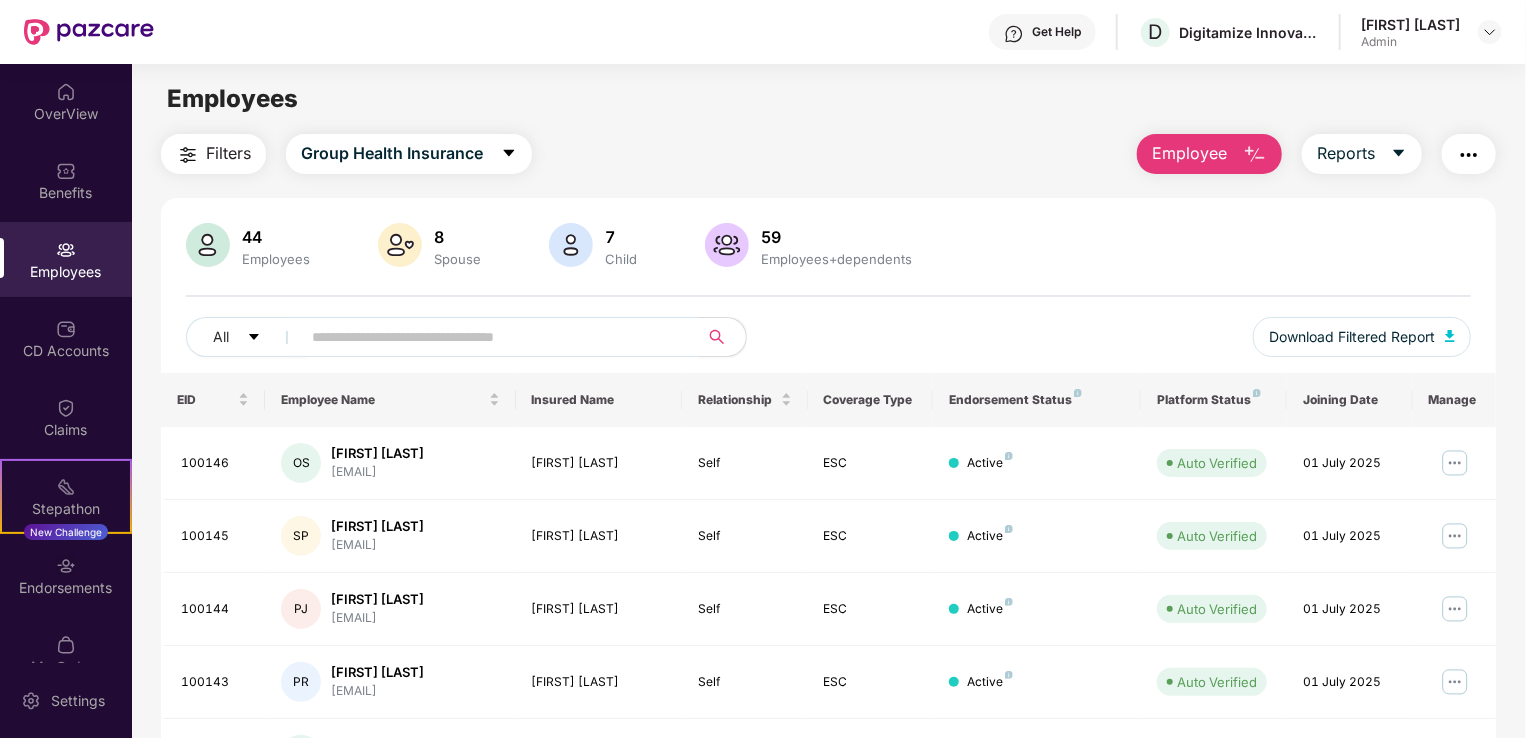 click at bounding box center (491, 337) 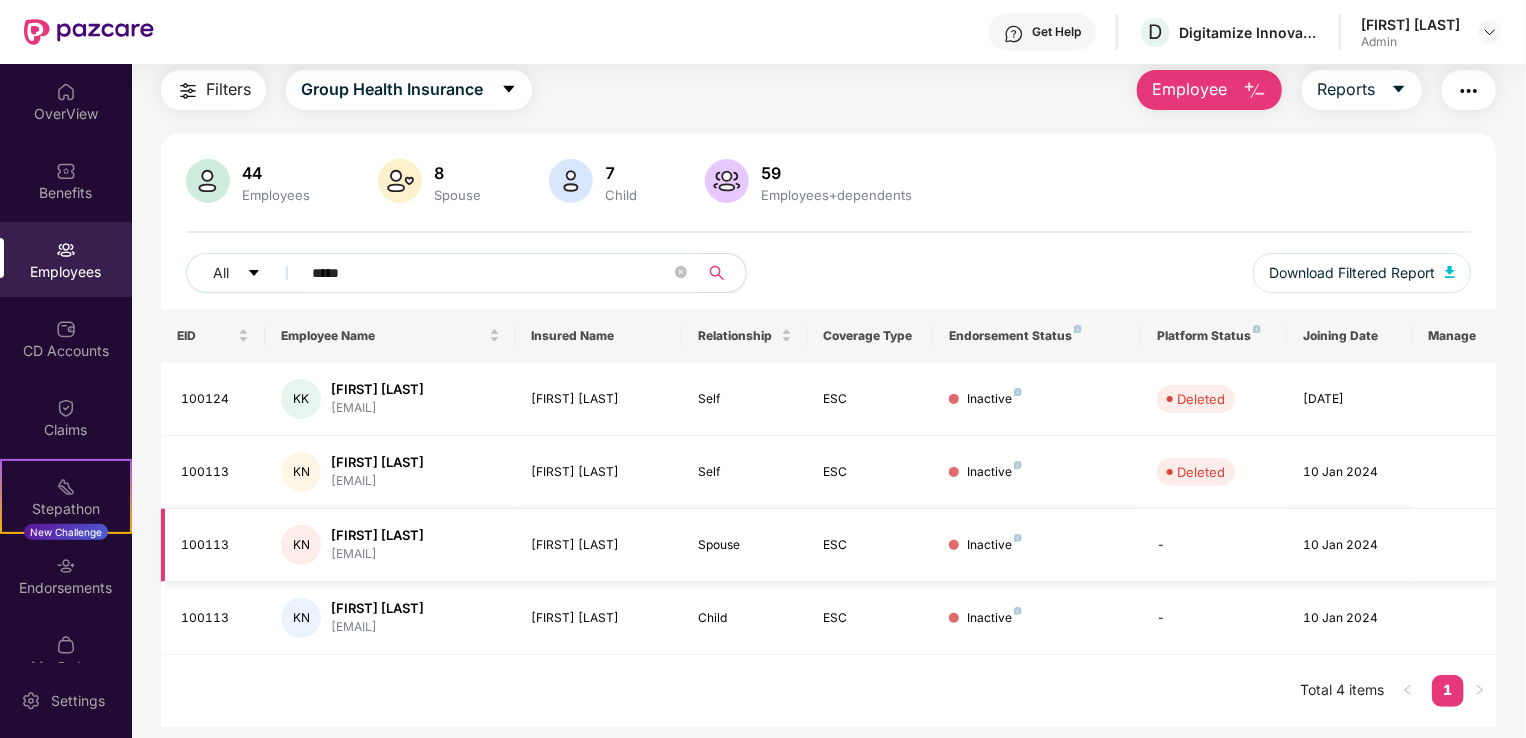 scroll, scrollTop: 0, scrollLeft: 0, axis: both 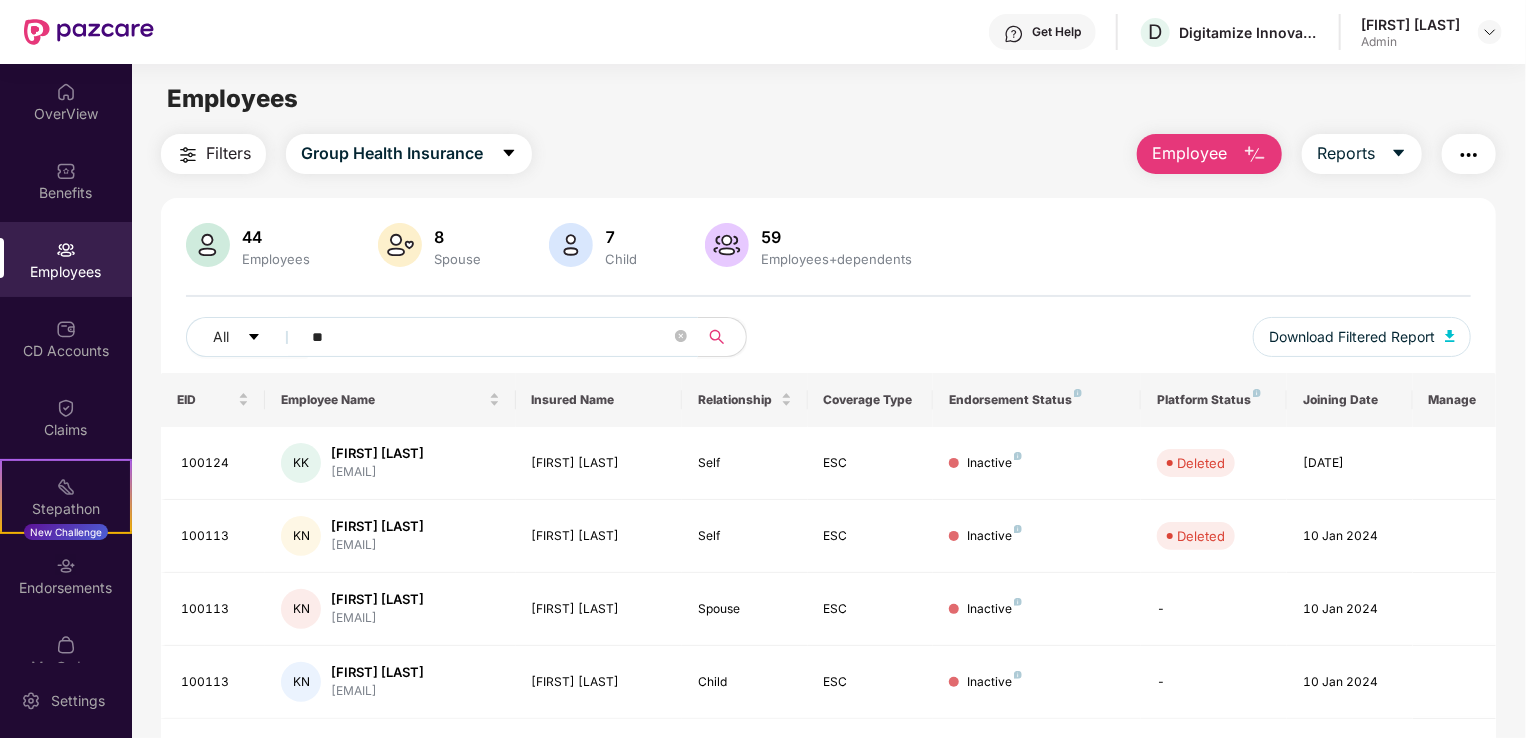 type on "*" 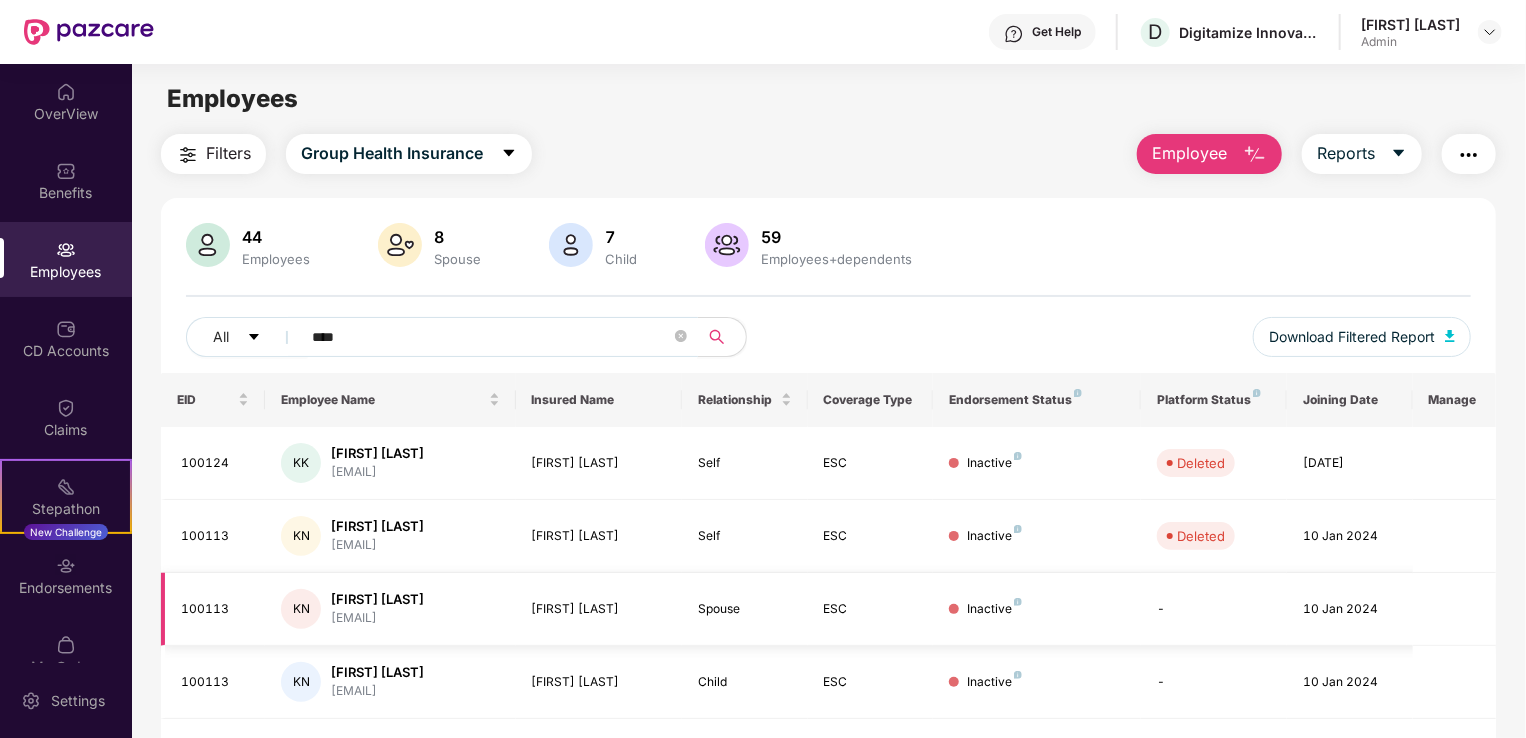 scroll, scrollTop: 68, scrollLeft: 0, axis: vertical 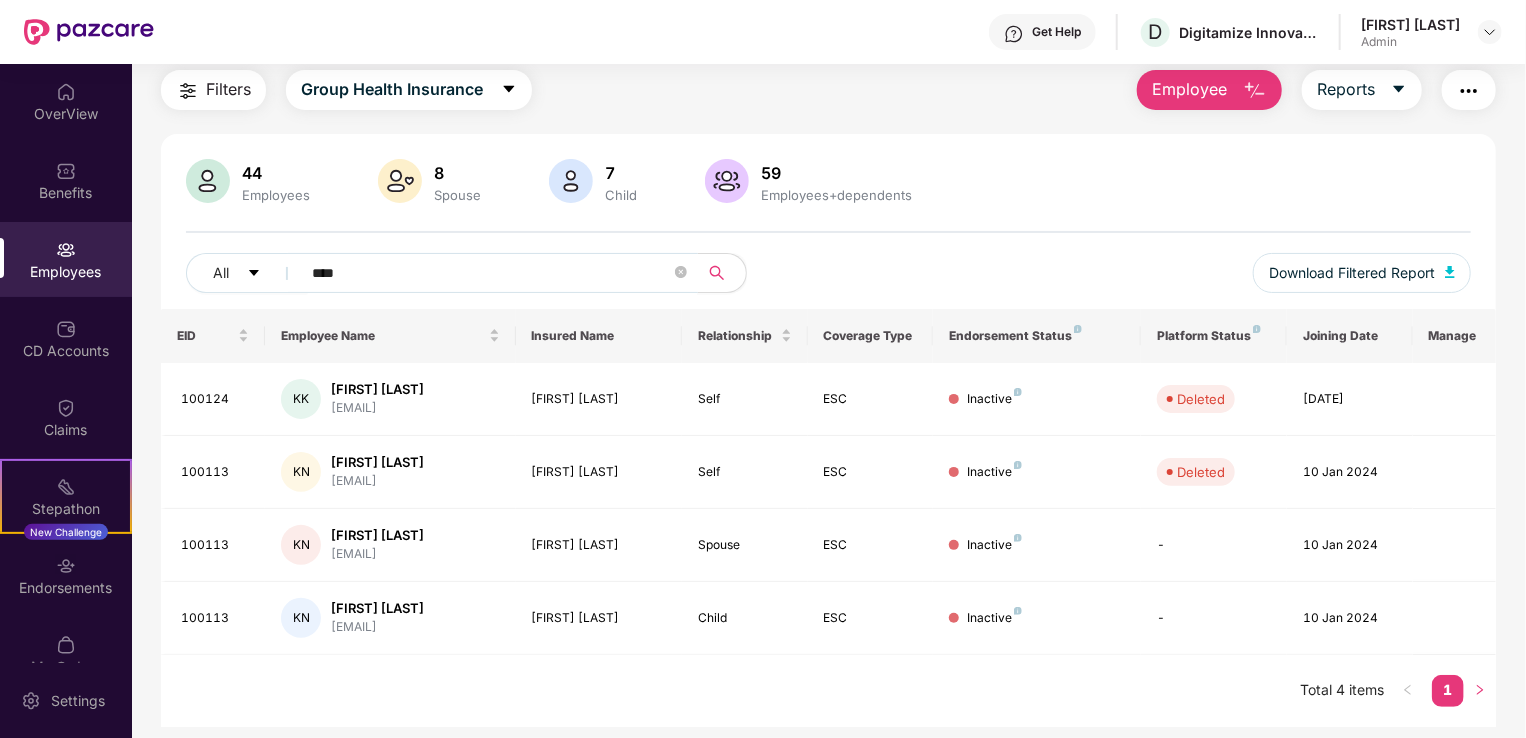 type on "****" 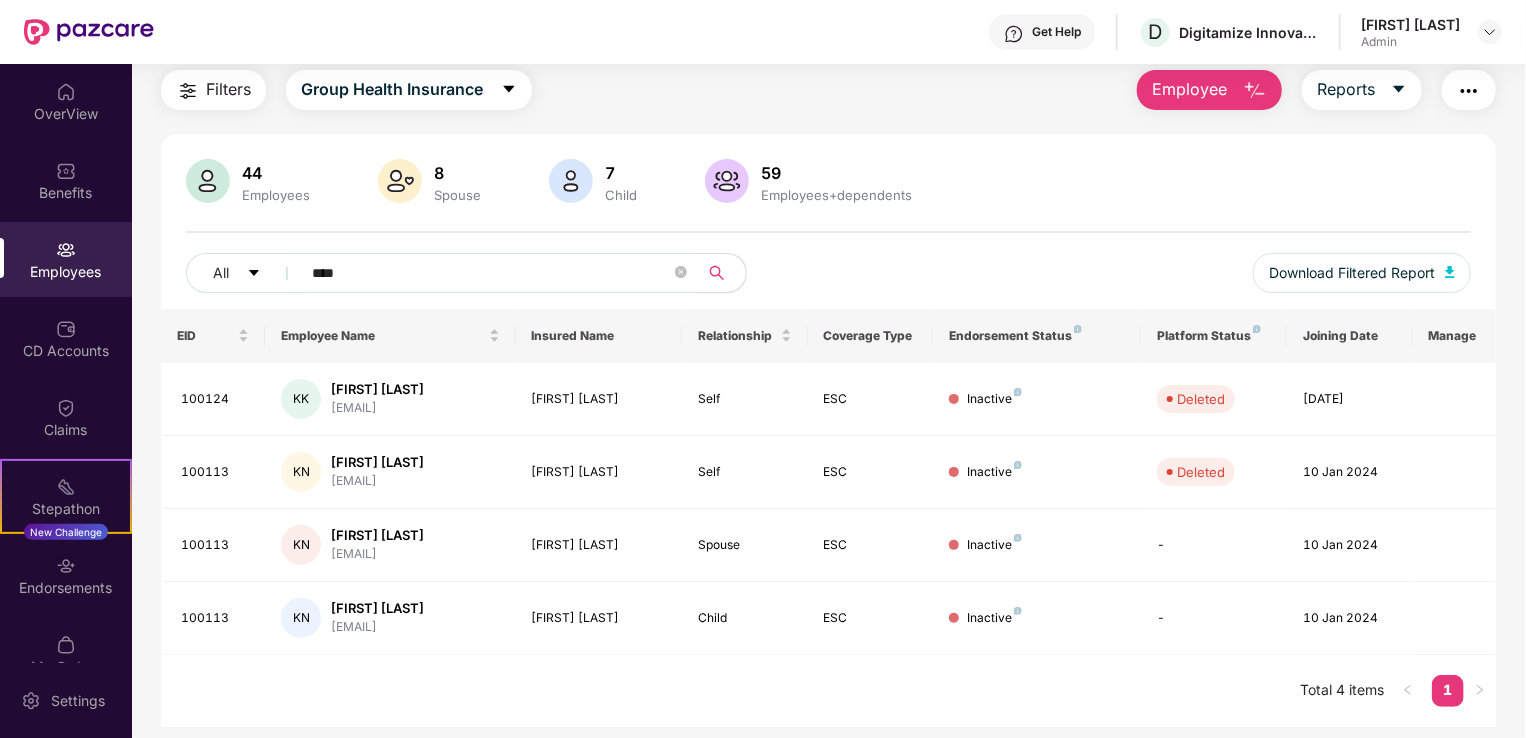 click on "[NUMBER] Employees [NUMBER] Spouse [NUMBER] Child [NUMBER] Employees+dependents All **** Download Filtered Report EID Employee Name Insured Name Relationship Coverage Type Endorsement Status Platform Status Joining Date Manage 100124 KK [FIRST] [LAST] [EMAIL] [FIRST] [LAST] Self ESC Inactive Deleted [DATE] 100113 KN [FIRST] [LAST] [EMAIL] [FIRST] [LAST] Self ESC Inactive Deleted [DATE] 100113 KN [FIRST] [LAST] [EMAIL] [FIRST] [LAST] Spouse ESC Inactive - [DATE] 100113 KN [FIRST] [LAST] [EMAIL] [FIRST] [LAST] Child ESC Inactive - [DATE] Total [NUMBER] items [NUMBER]" at bounding box center (828, 430) 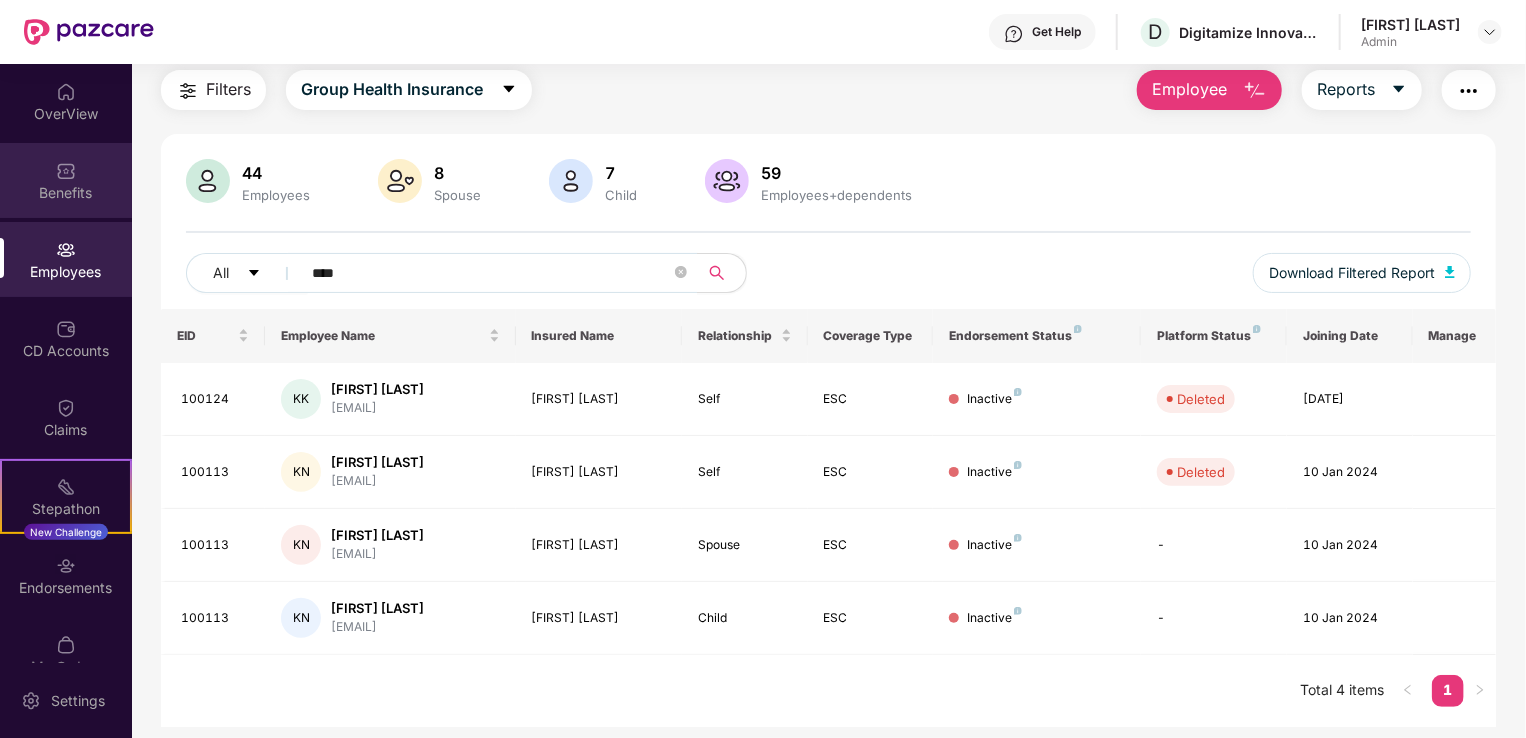 click on "Benefits" at bounding box center (66, 193) 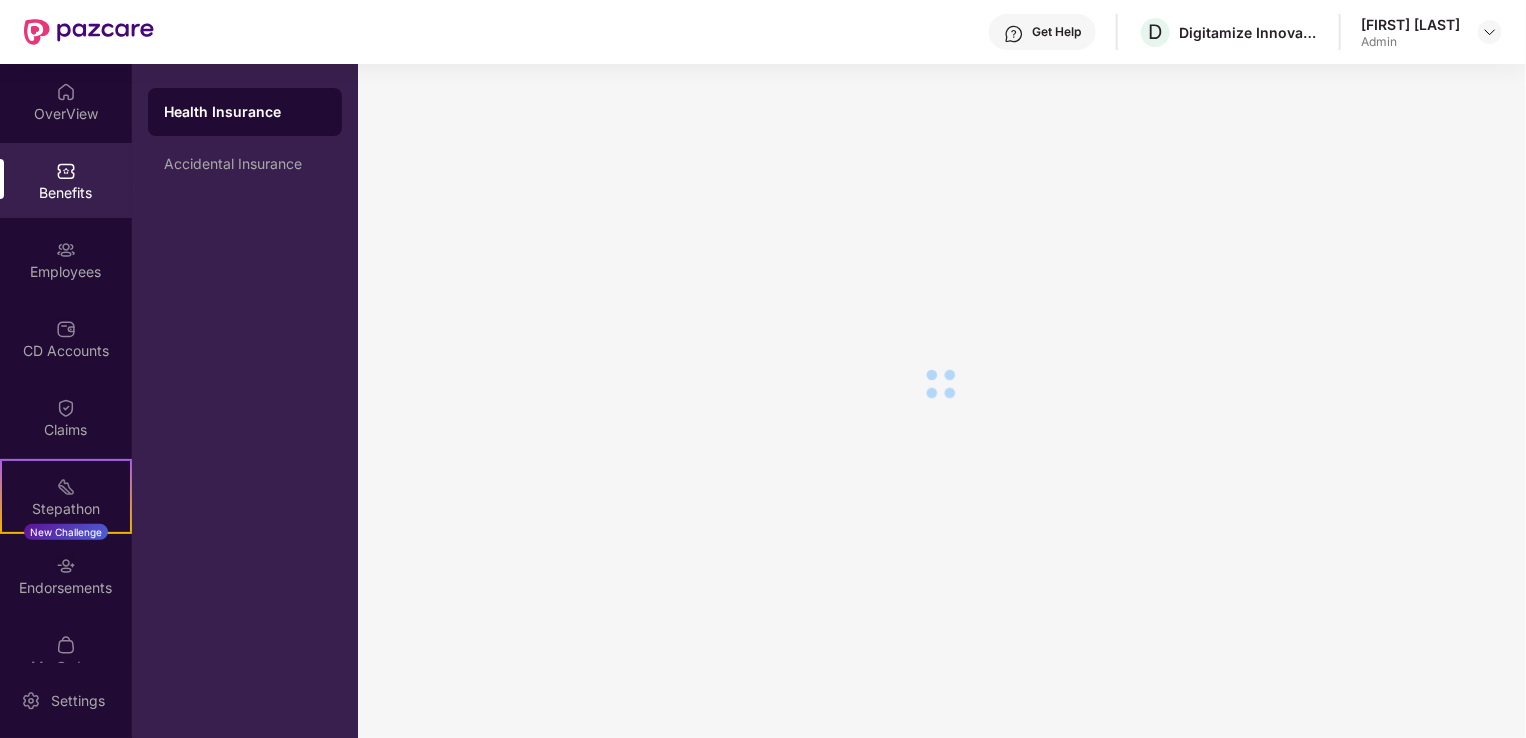 scroll, scrollTop: 34, scrollLeft: 0, axis: vertical 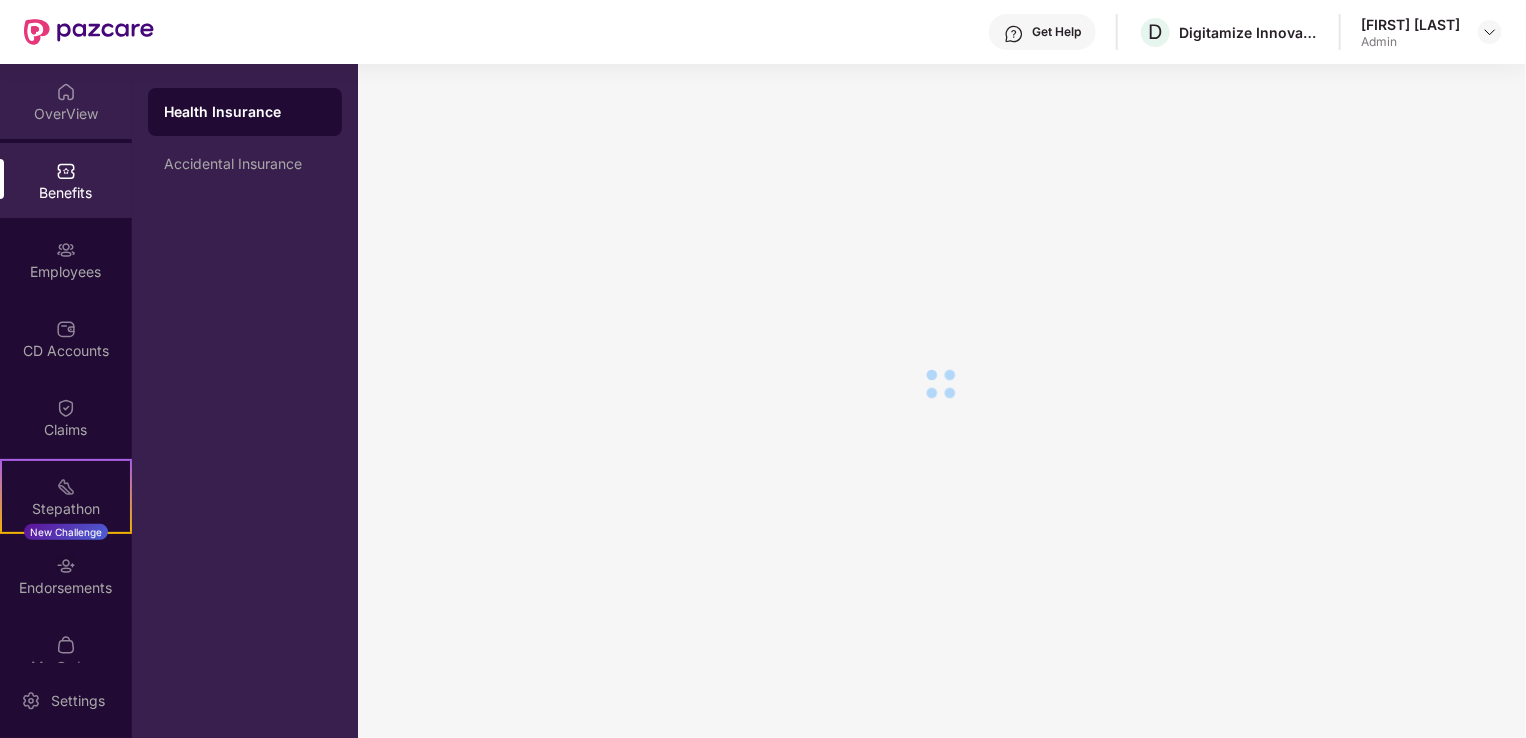 click on "OverView" at bounding box center [66, 101] 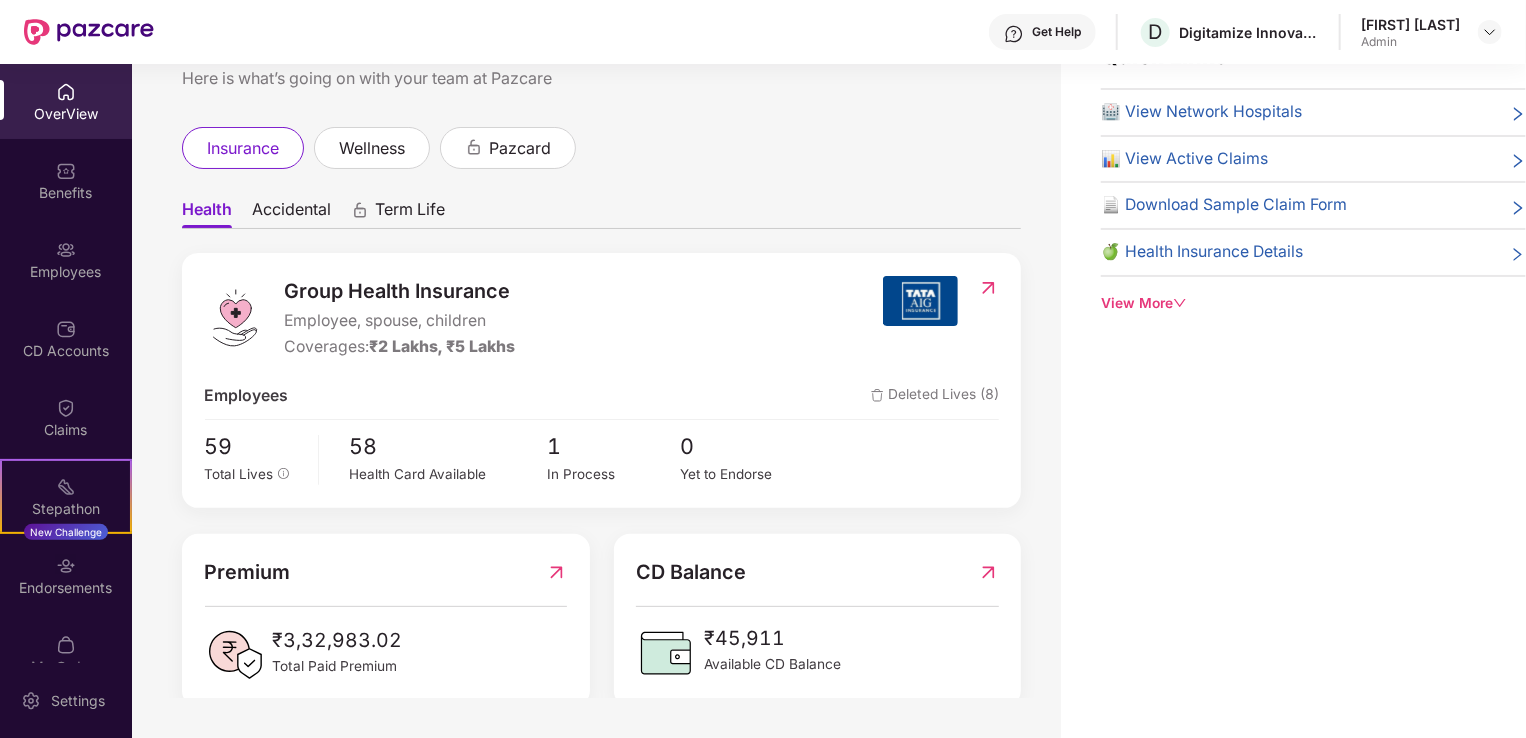 scroll, scrollTop: 0, scrollLeft: 0, axis: both 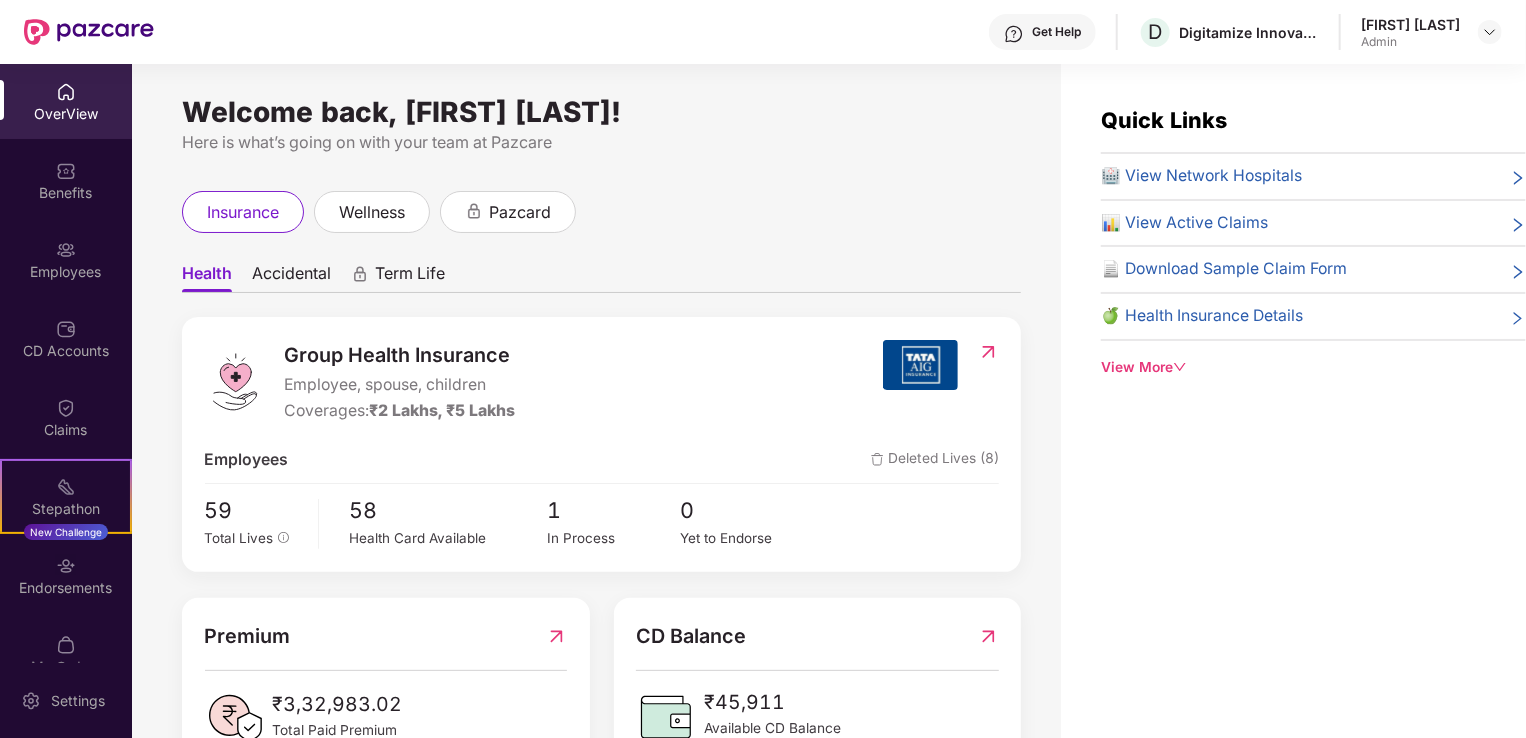 click at bounding box center (89, 32) 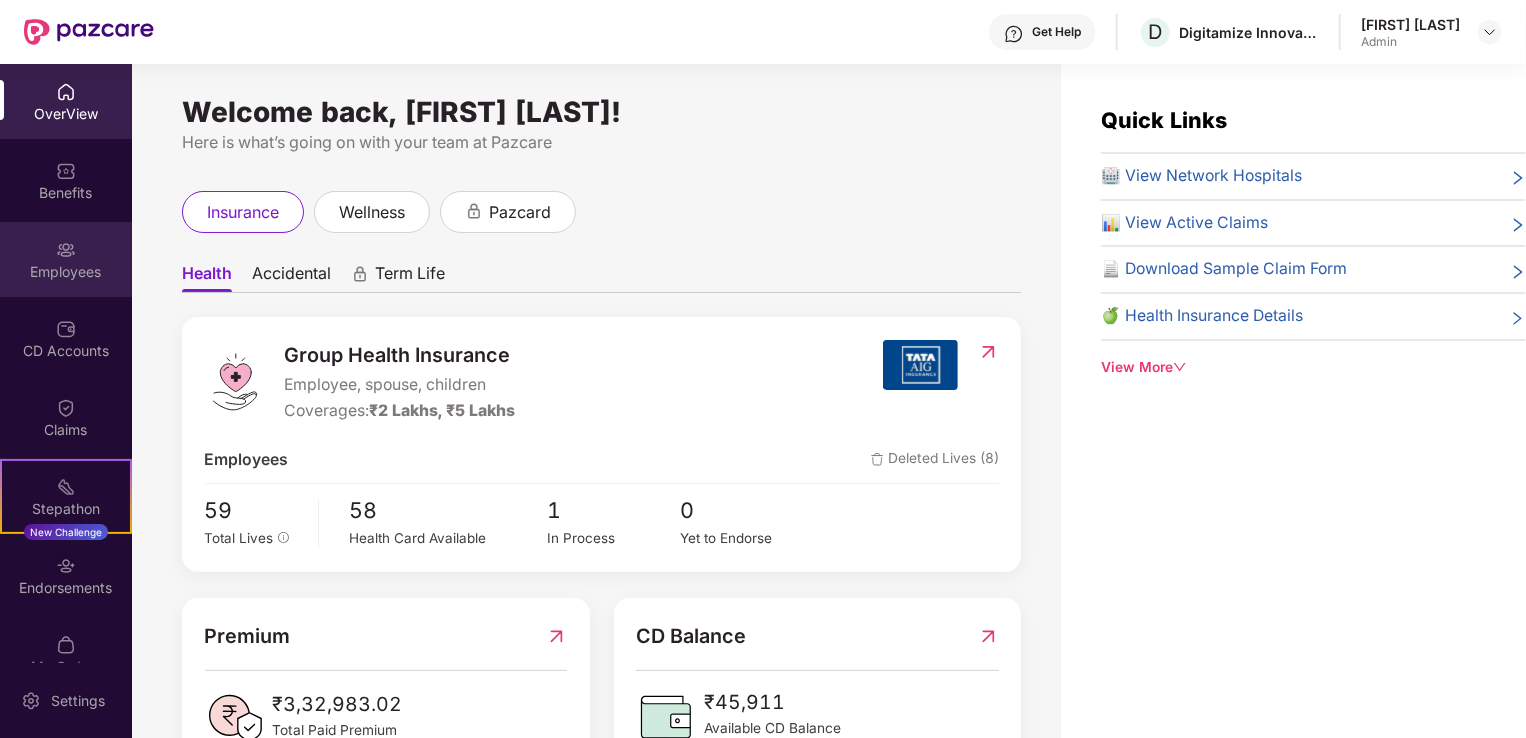 click at bounding box center [66, 250] 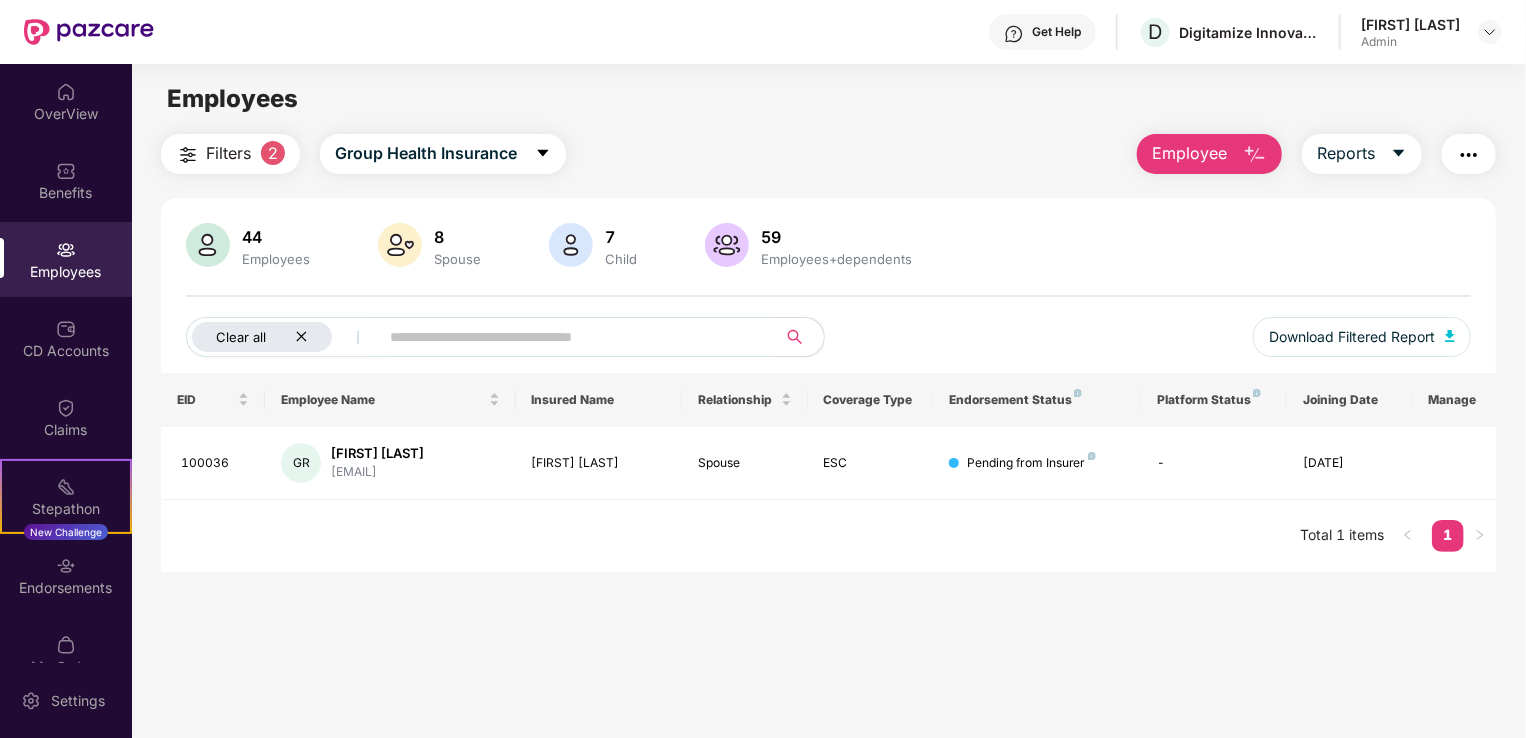 click 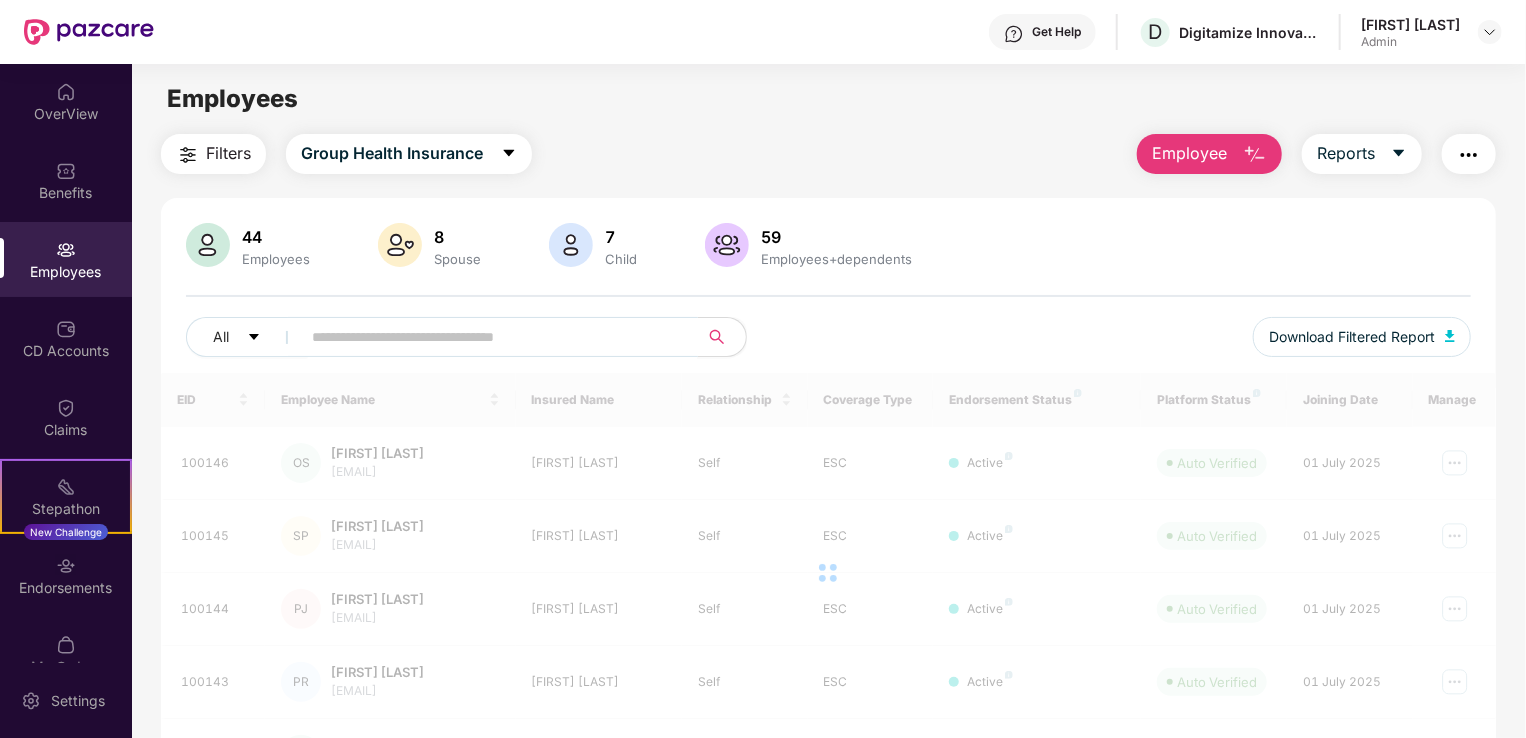 click at bounding box center (491, 337) 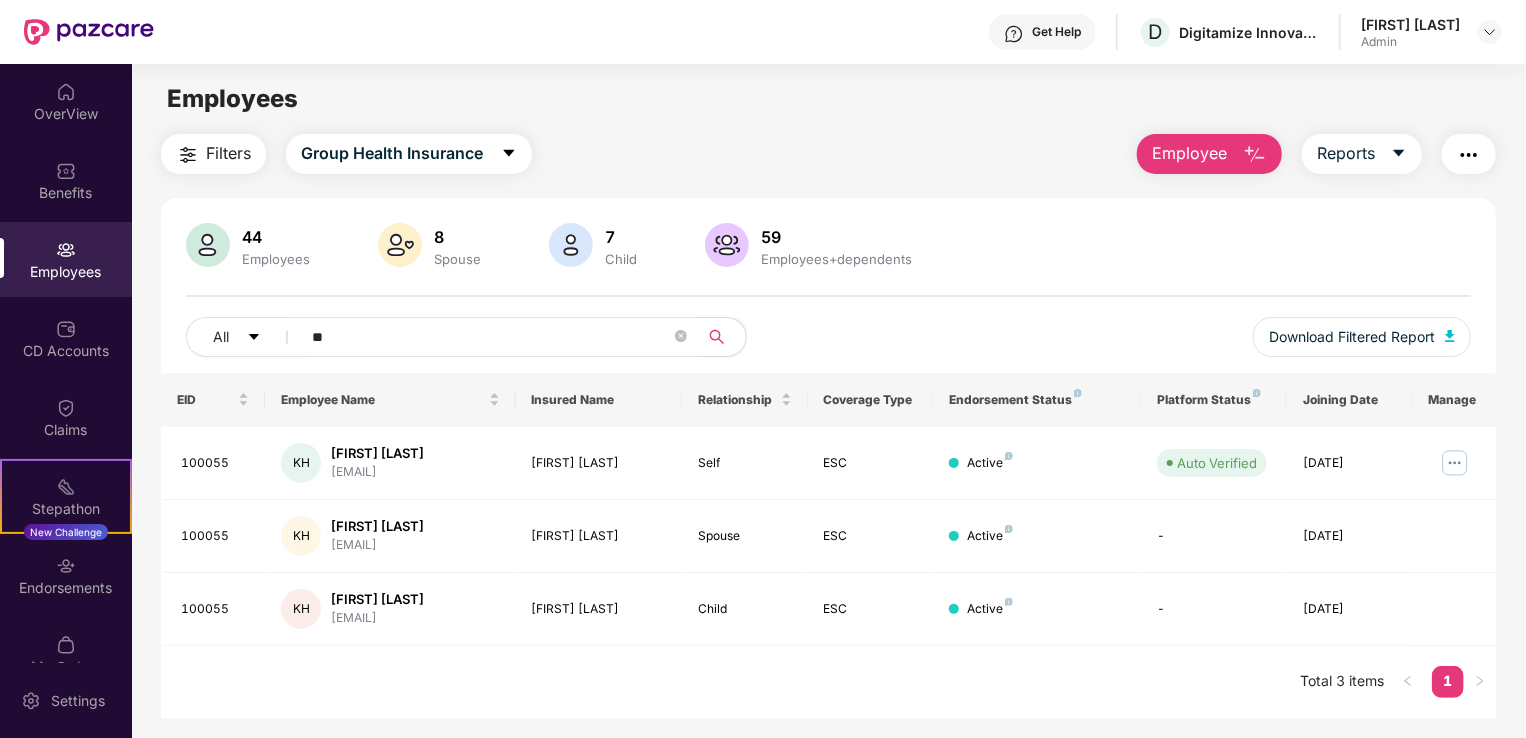 click on "**" at bounding box center (491, 337) 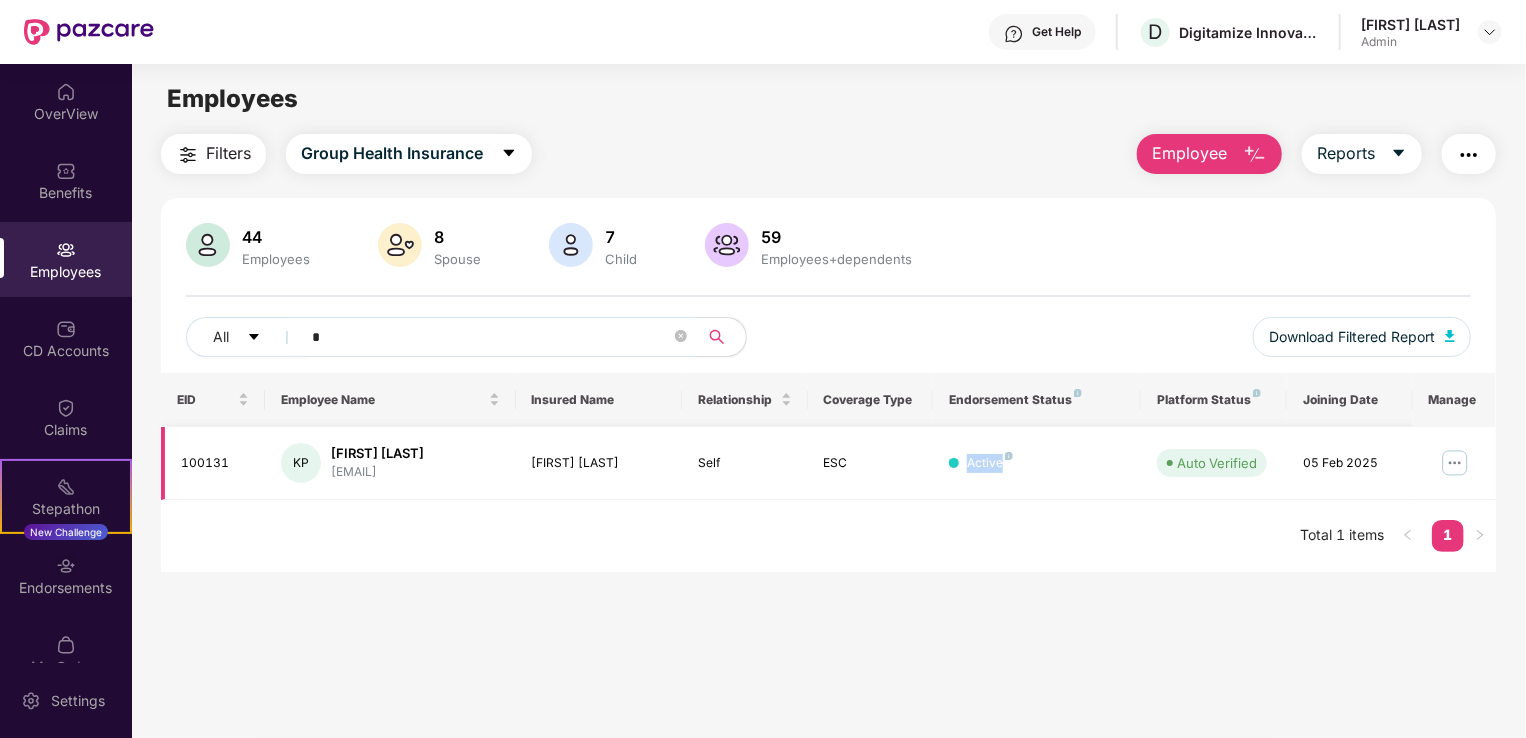 drag, startPoint x: 966, startPoint y: 461, endPoint x: 1028, endPoint y: 448, distance: 63.348244 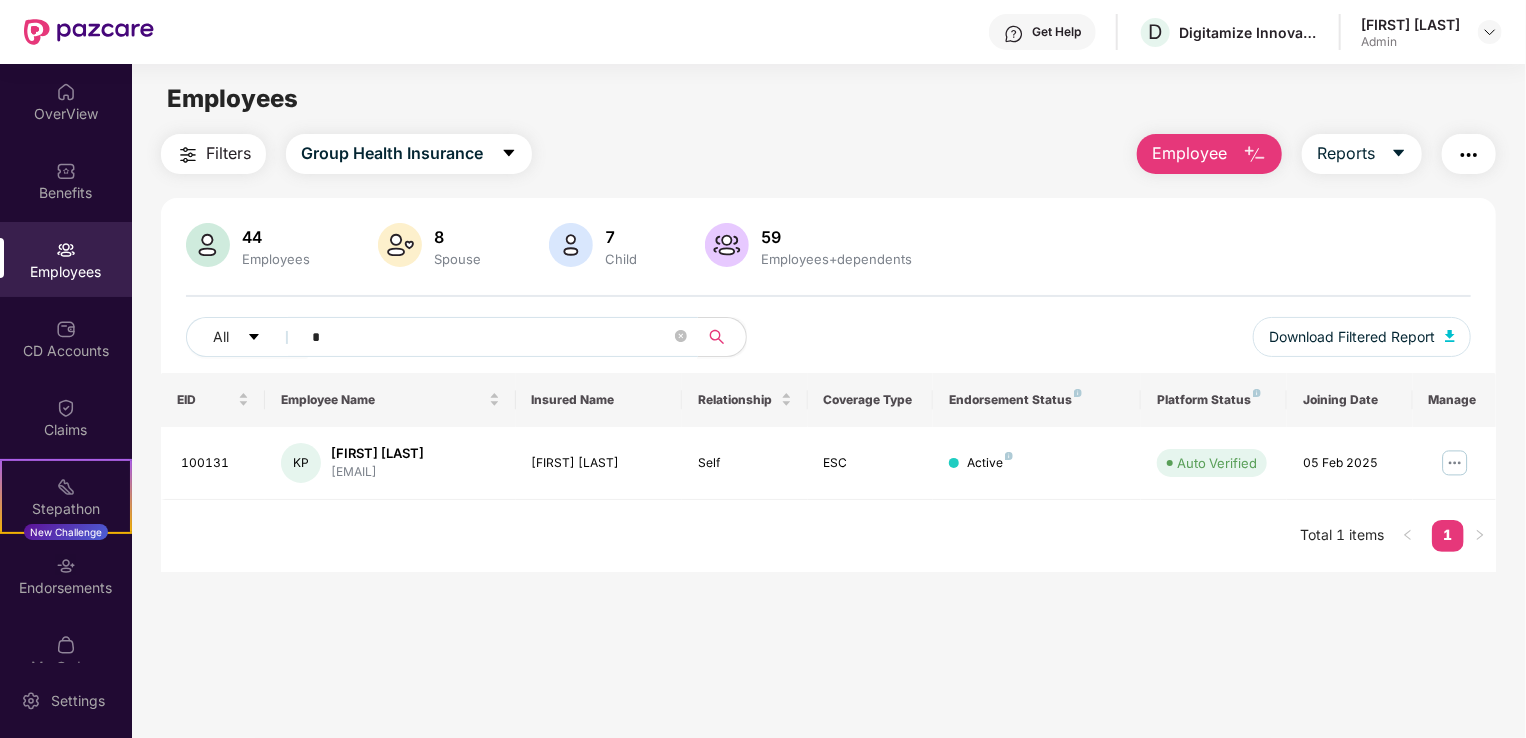 click on "*" at bounding box center (491, 337) 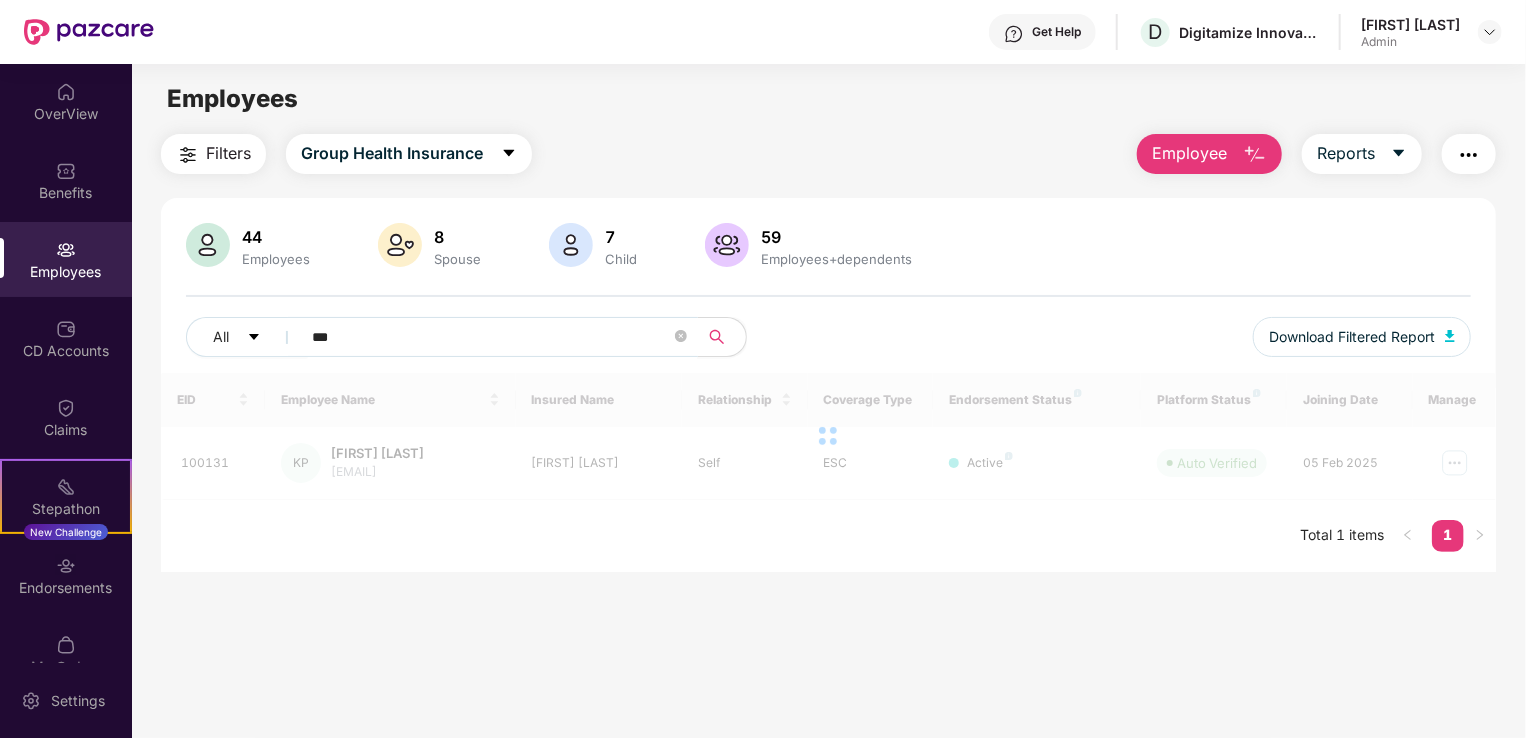 type on "****" 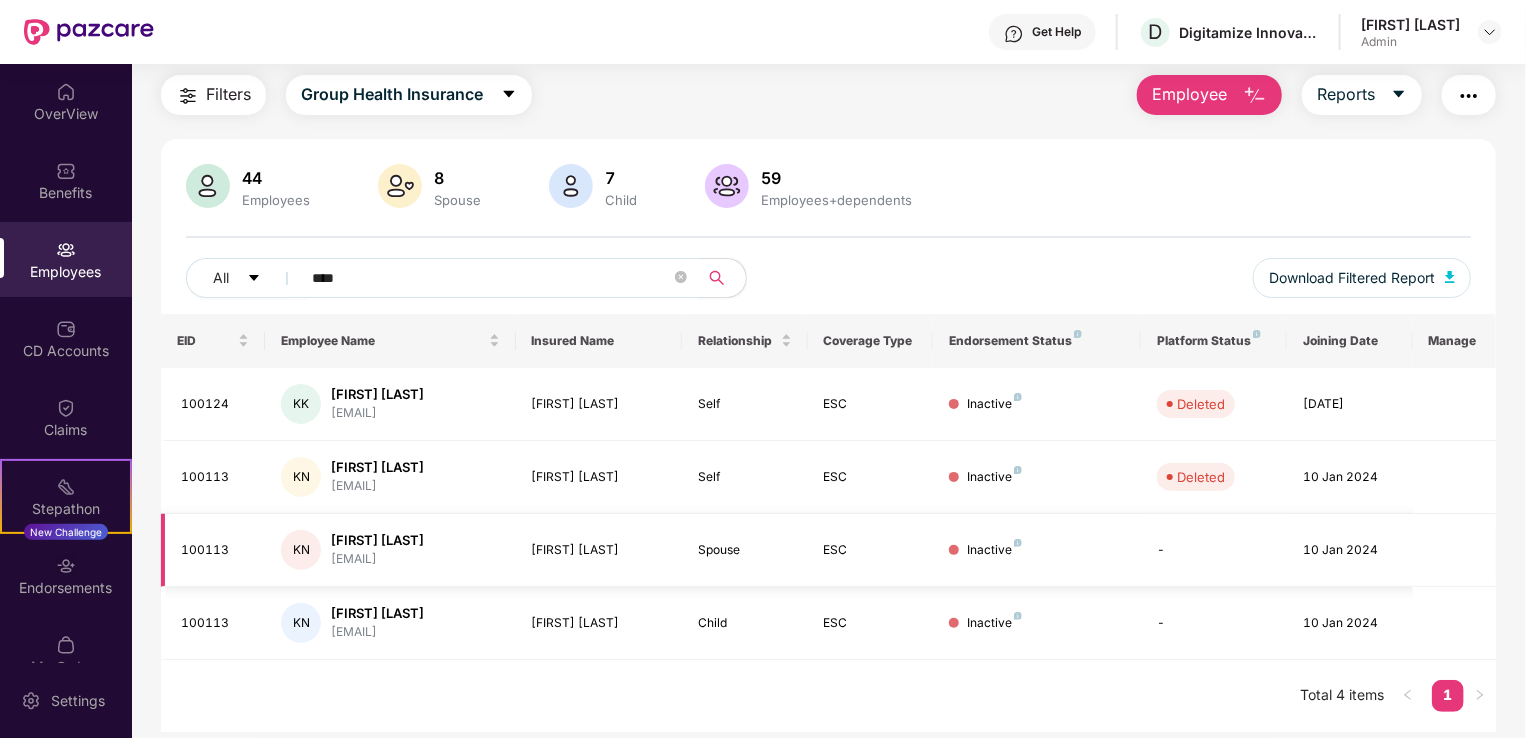 scroll, scrollTop: 68, scrollLeft: 0, axis: vertical 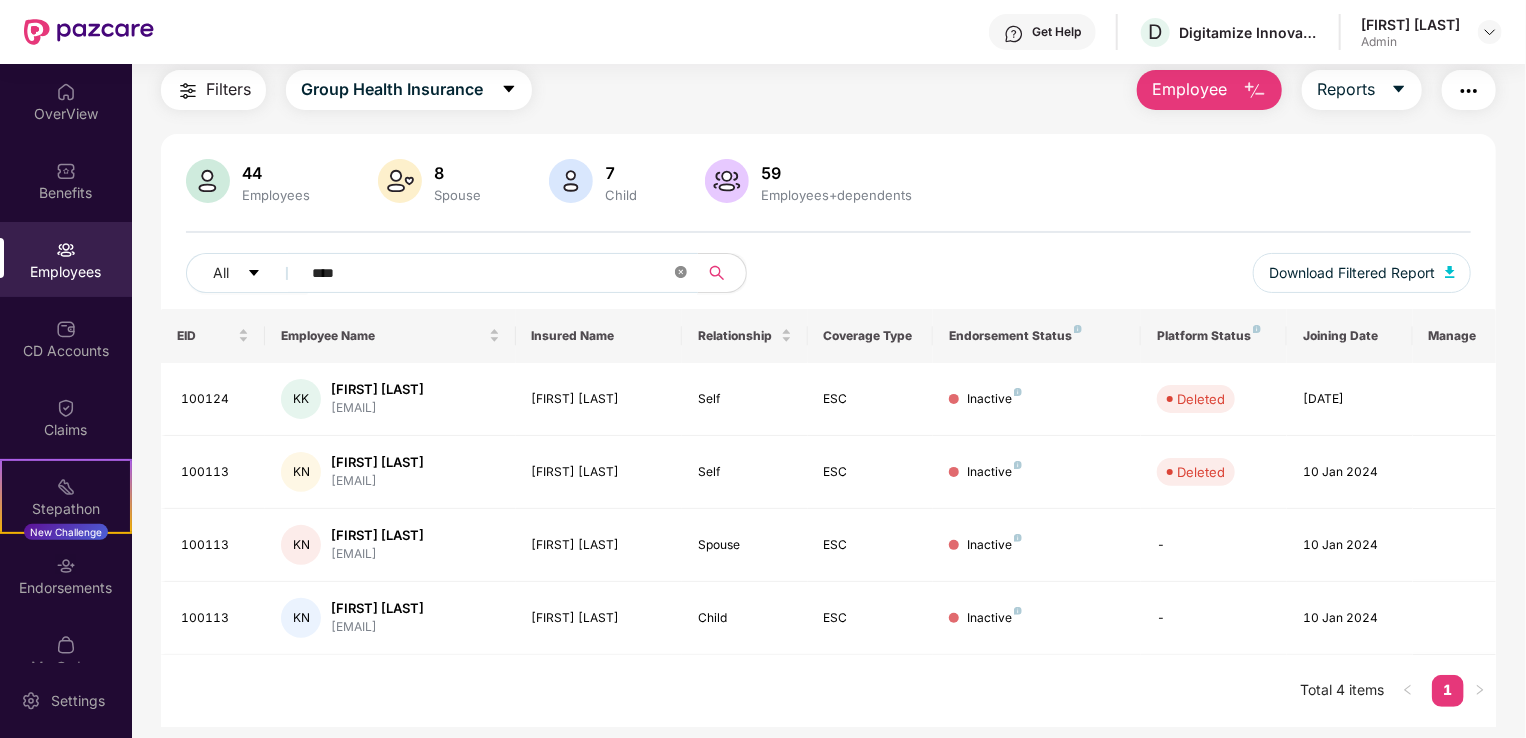 click 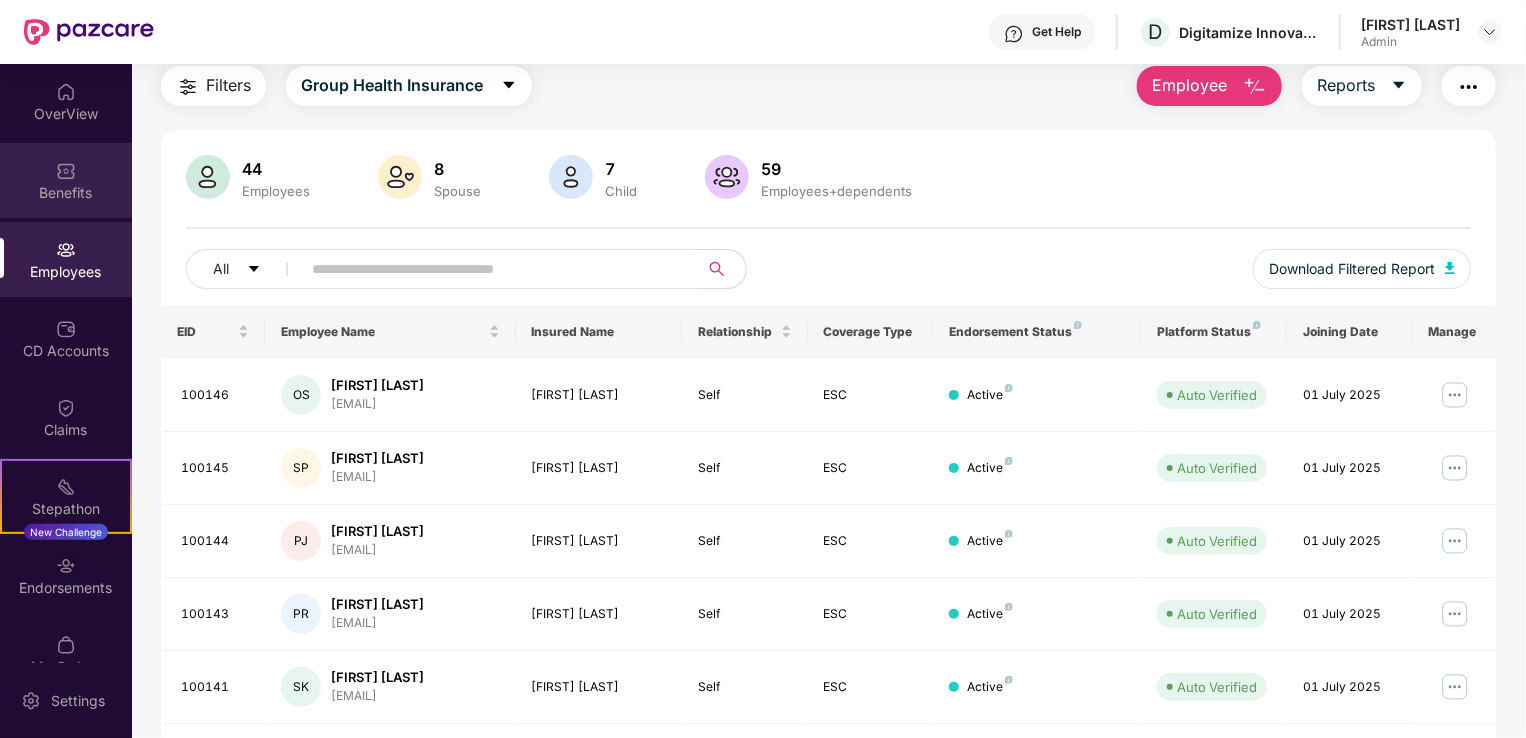 type 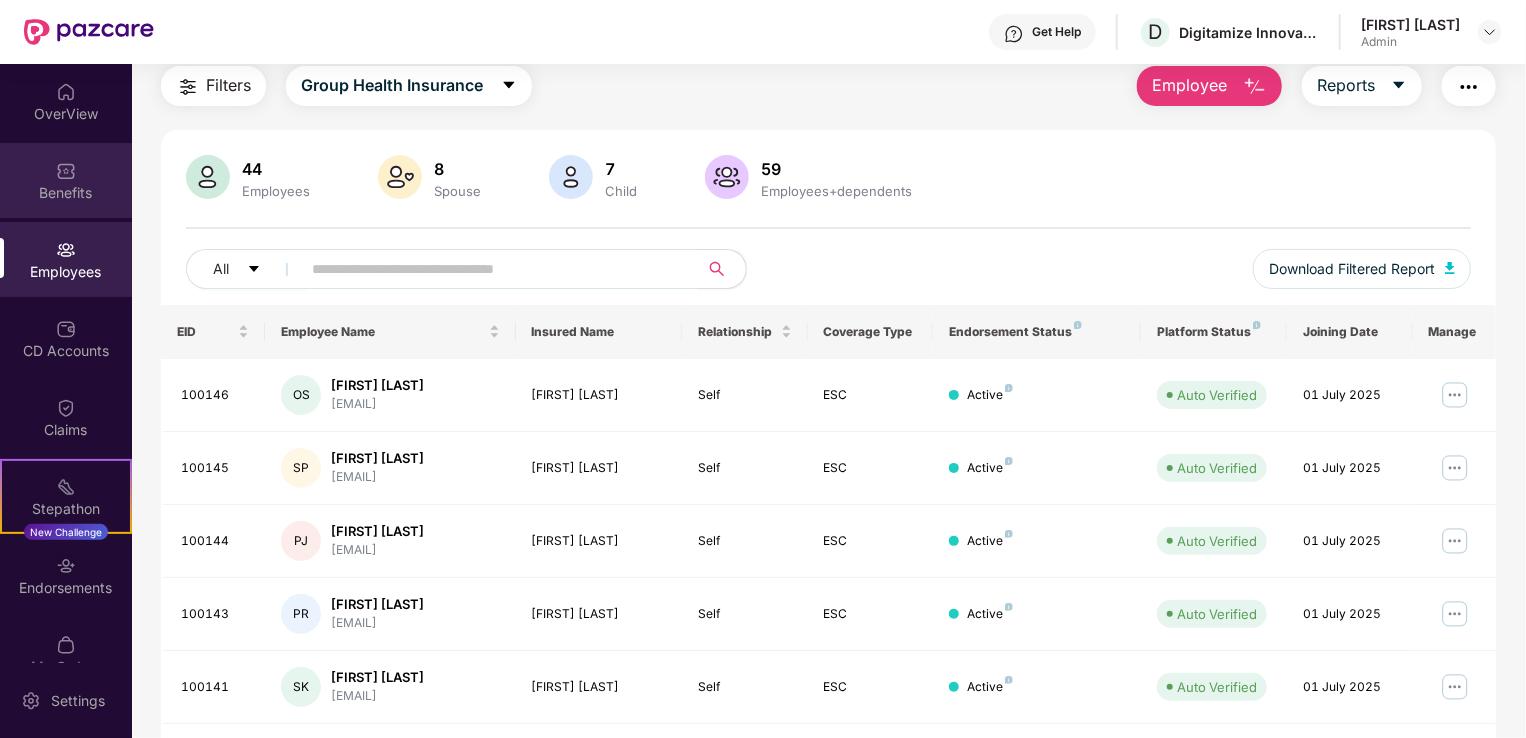 click on "Benefits" at bounding box center [66, 193] 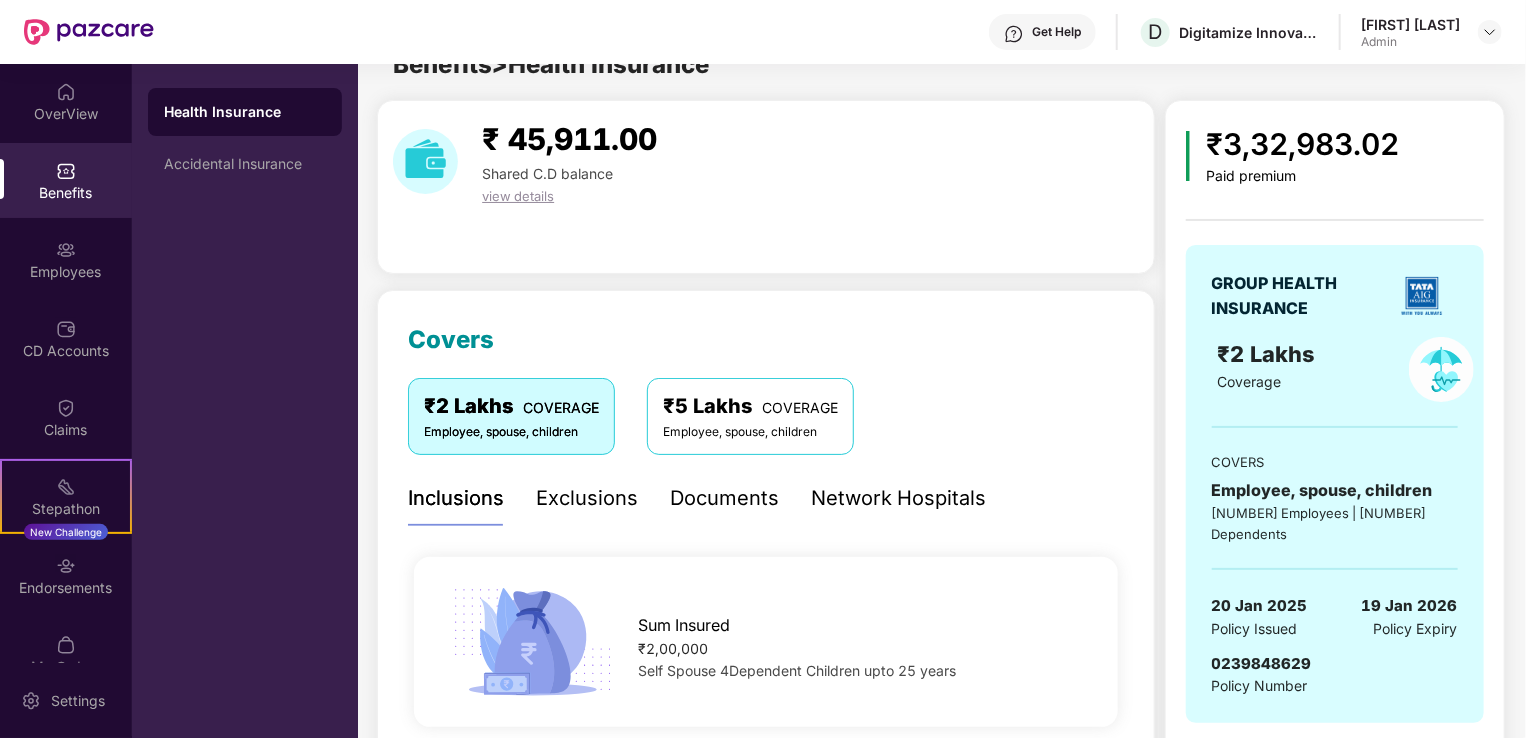 scroll, scrollTop: 0, scrollLeft: 0, axis: both 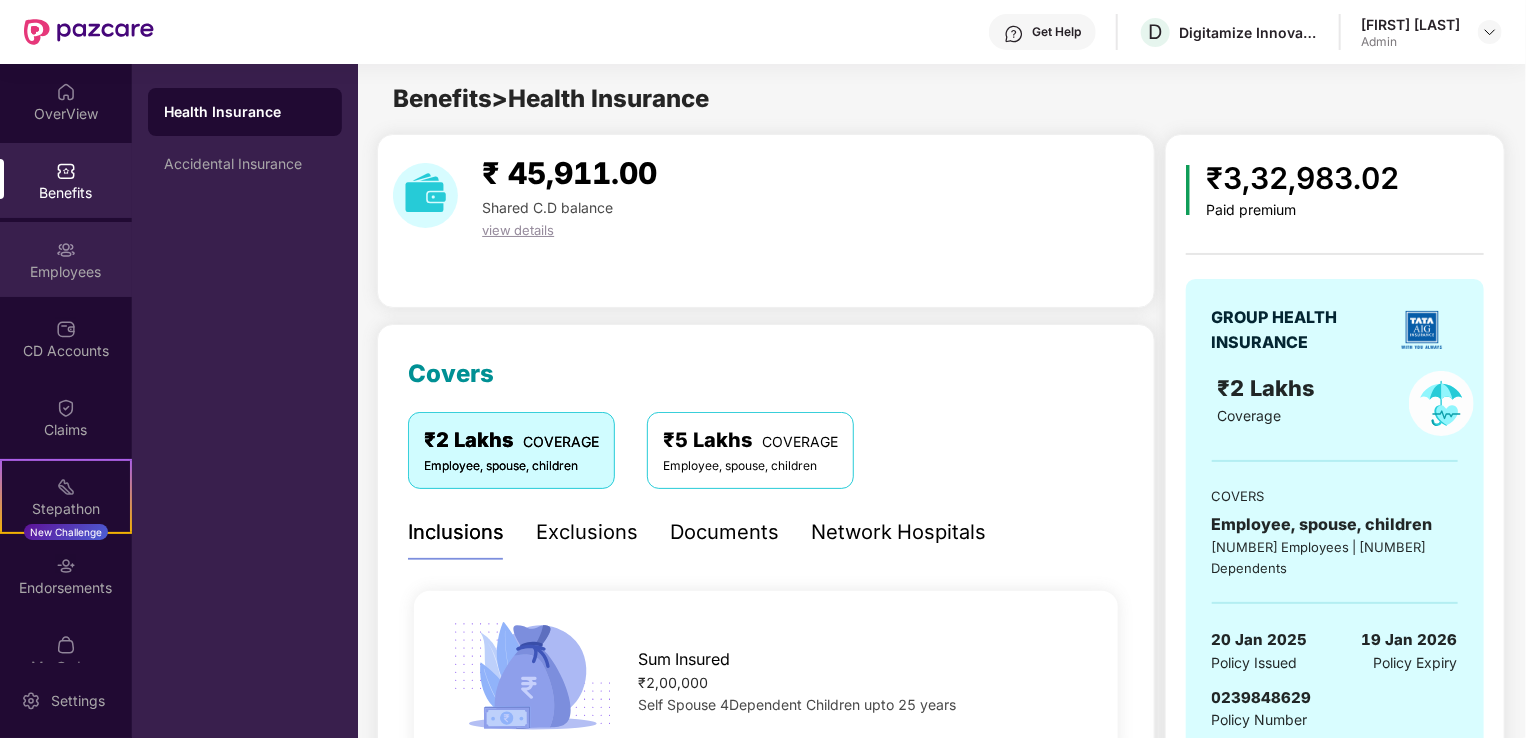 click on "Employees" at bounding box center (66, 272) 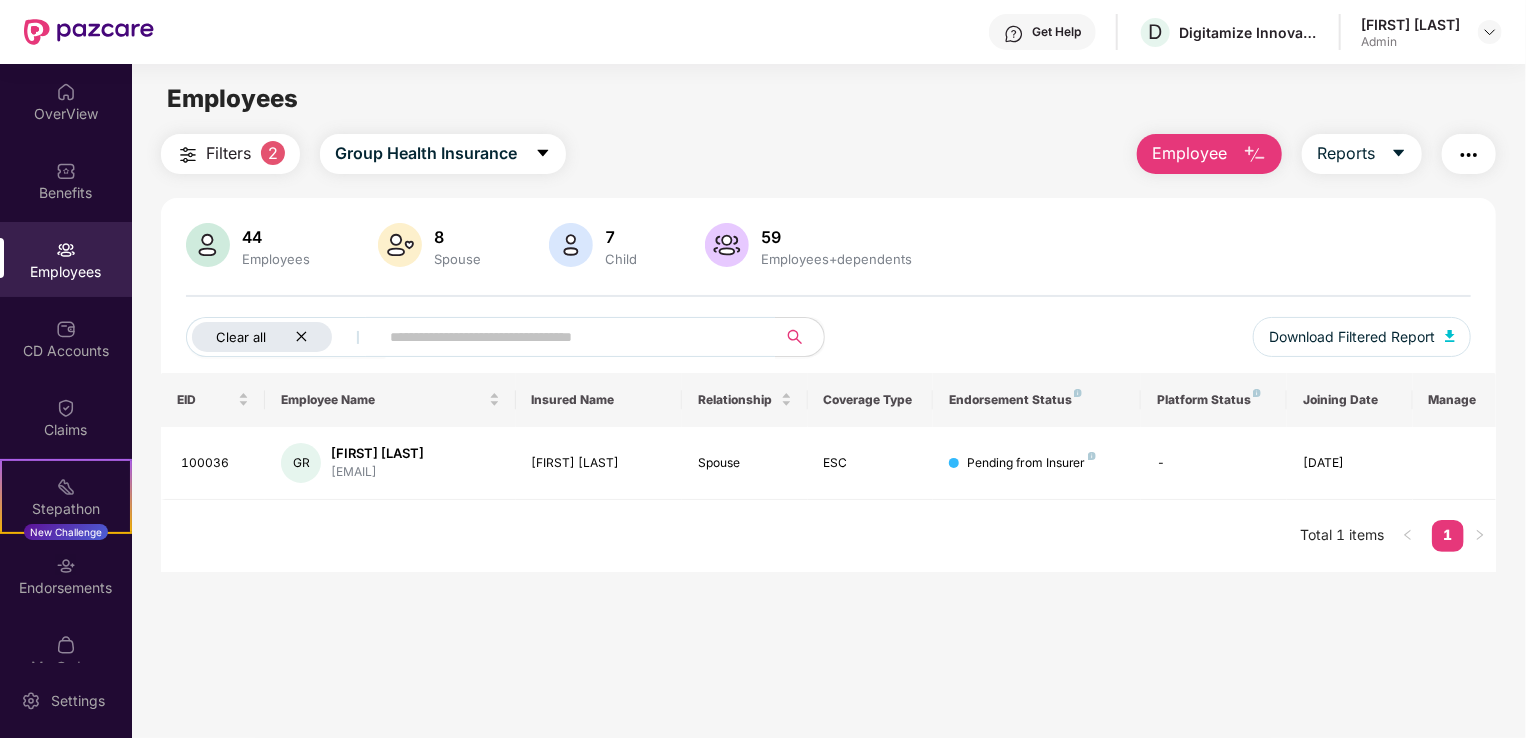 click 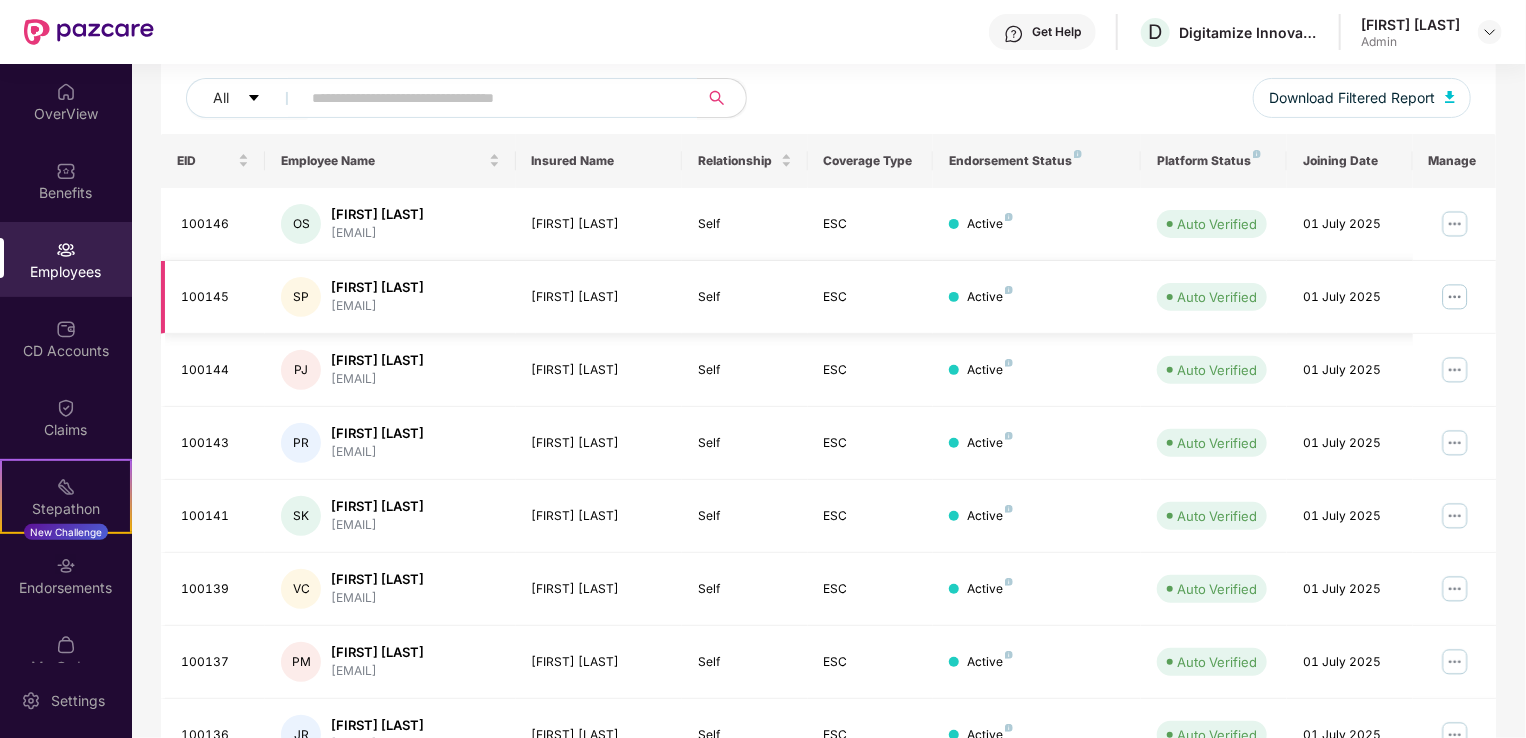 scroll, scrollTop: 132, scrollLeft: 0, axis: vertical 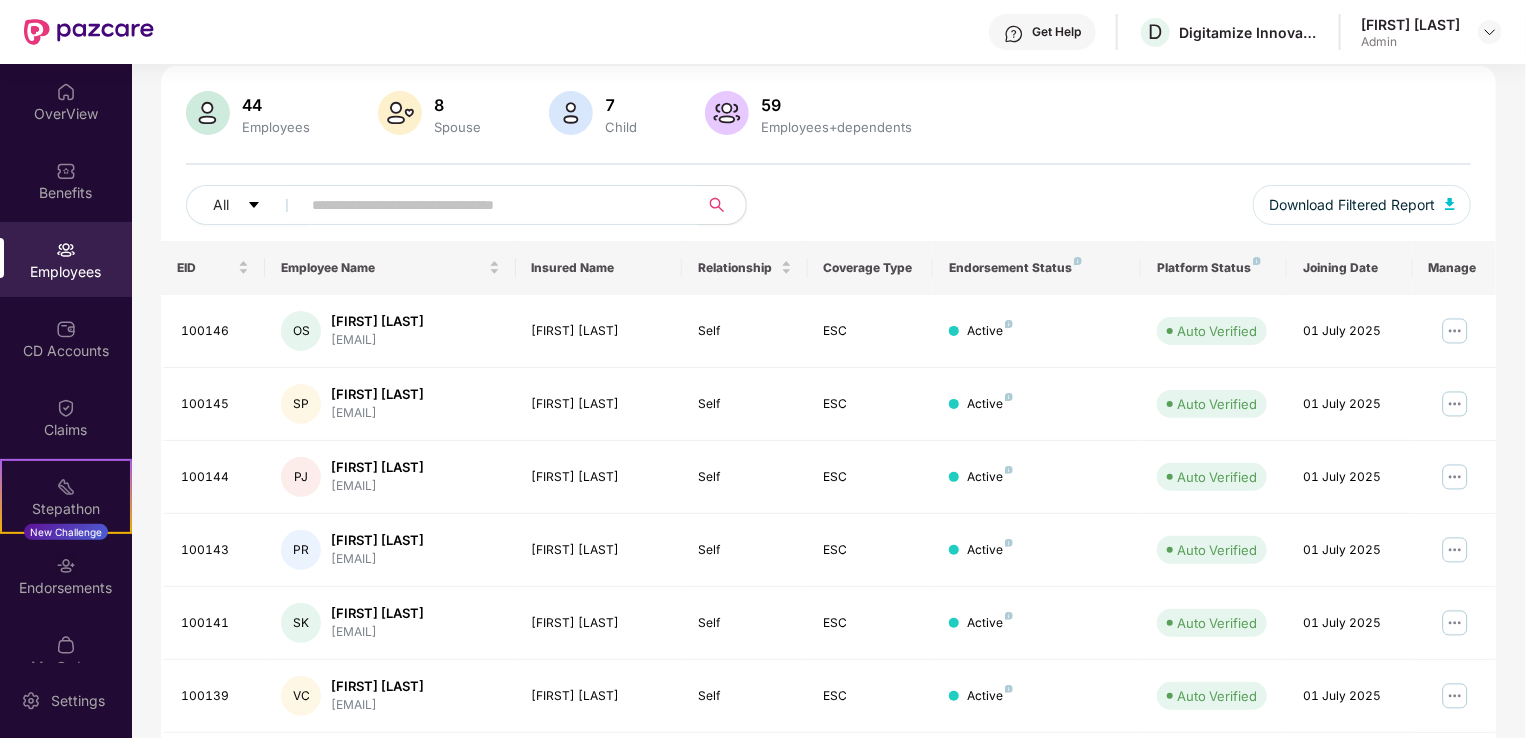 click on "Endorsement Status" at bounding box center (1037, 268) 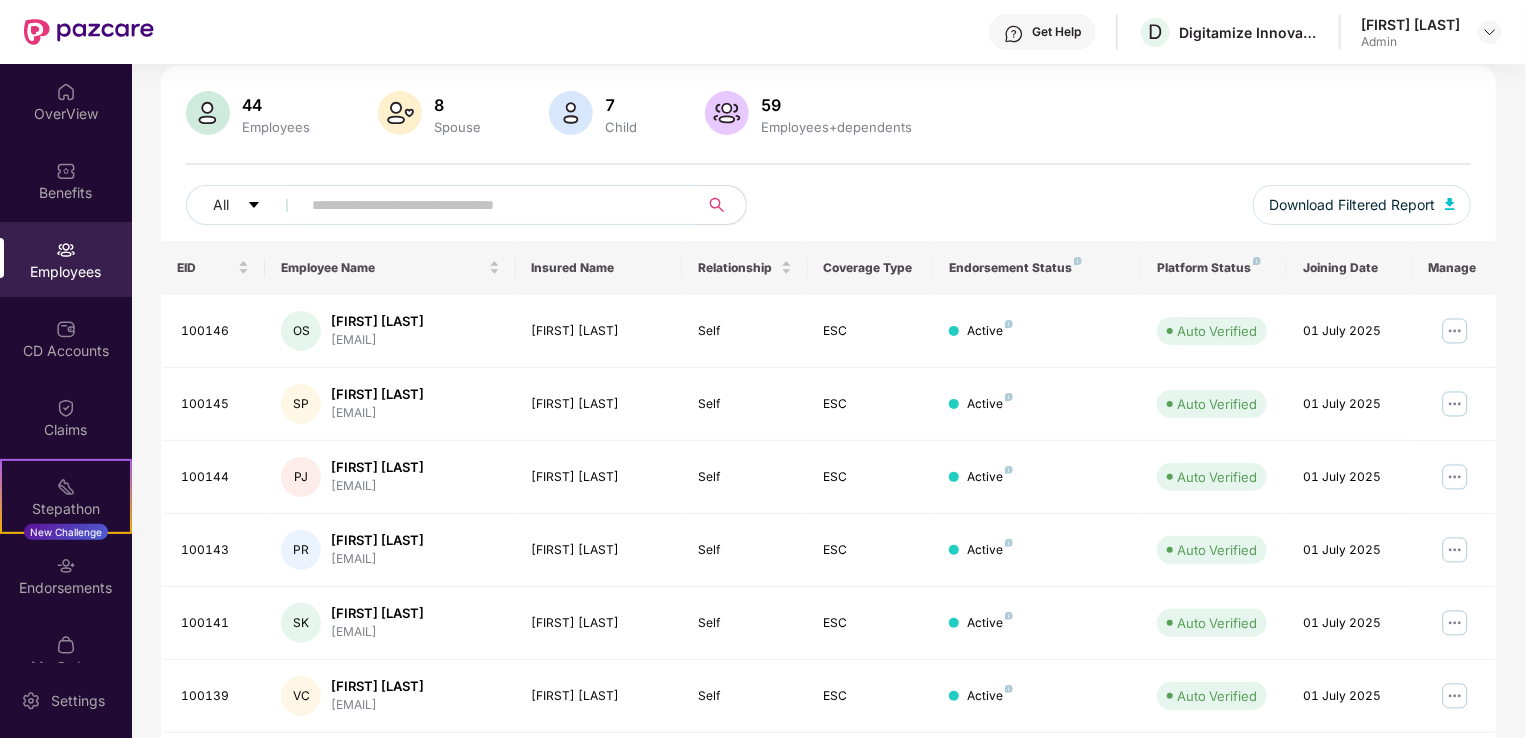 click on "Endorsement Status" at bounding box center [1037, 268] 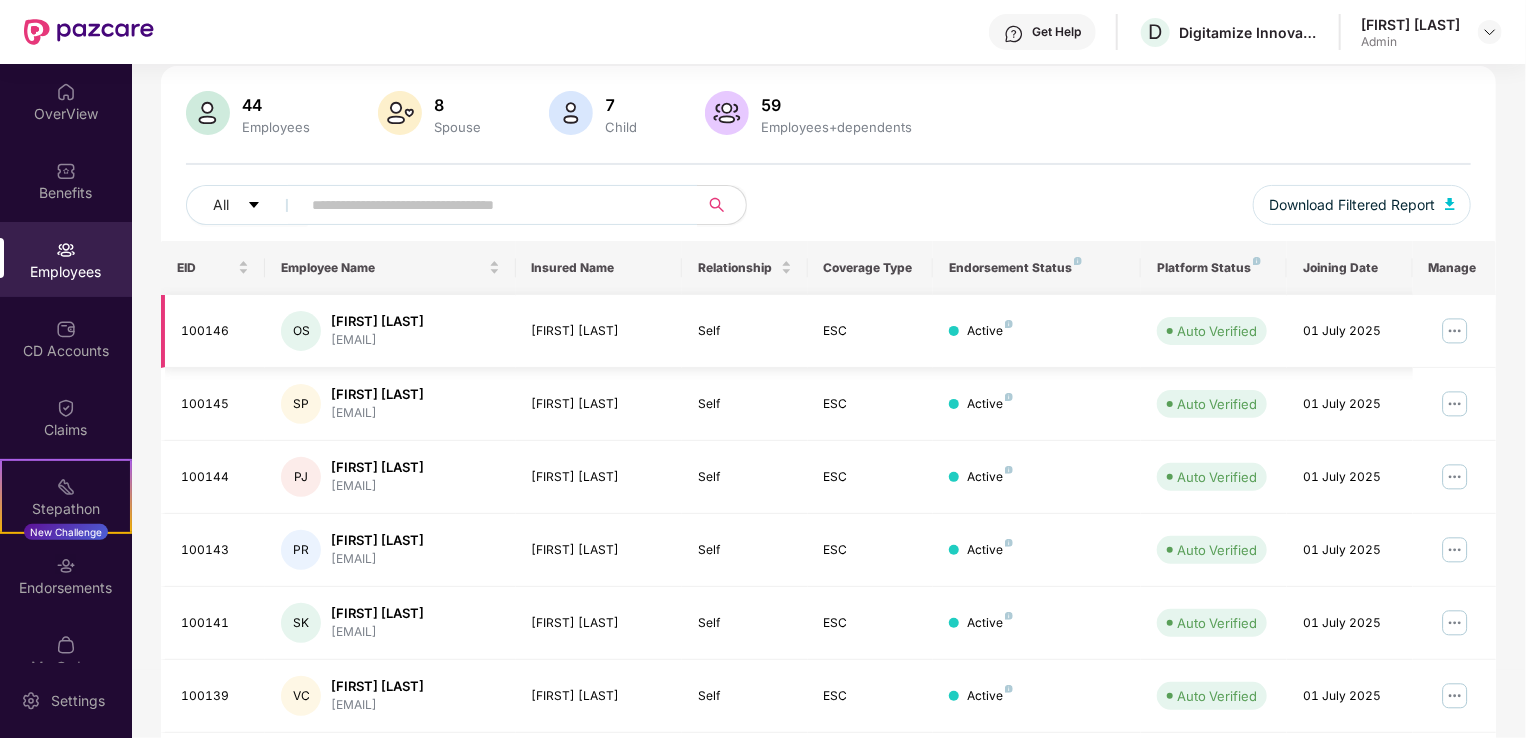 click at bounding box center [1009, 324] 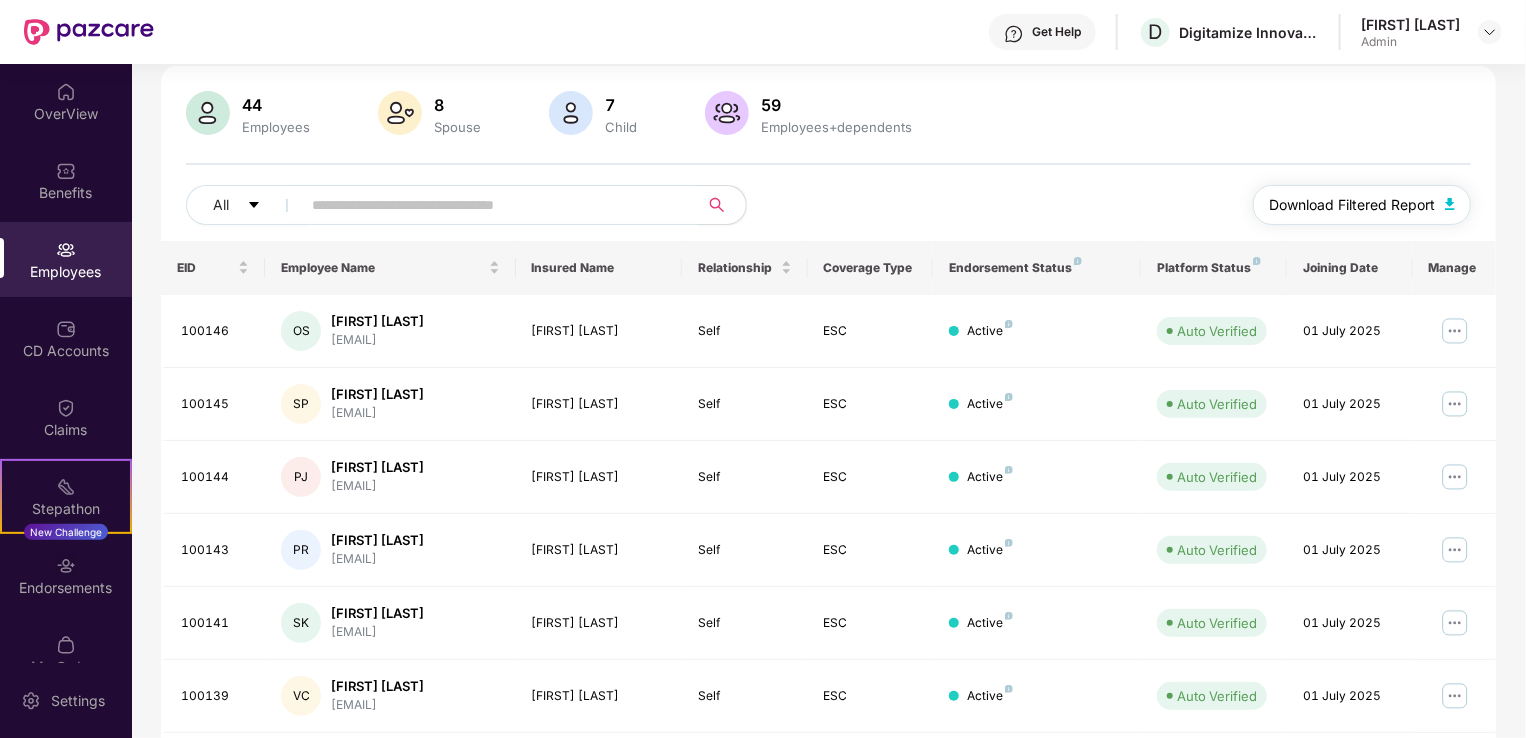 click on "Download Filtered Report" at bounding box center [1352, 205] 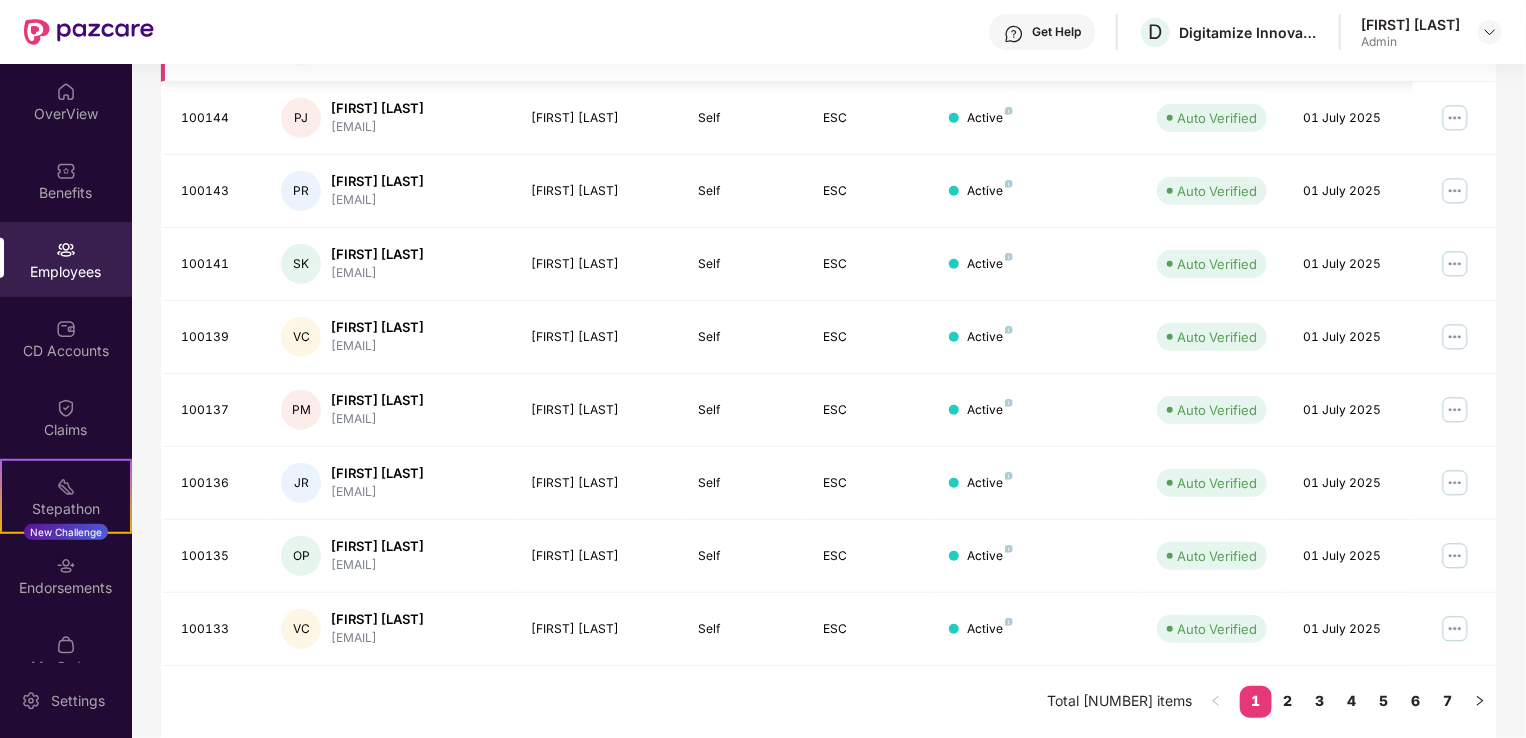 scroll, scrollTop: 0, scrollLeft: 0, axis: both 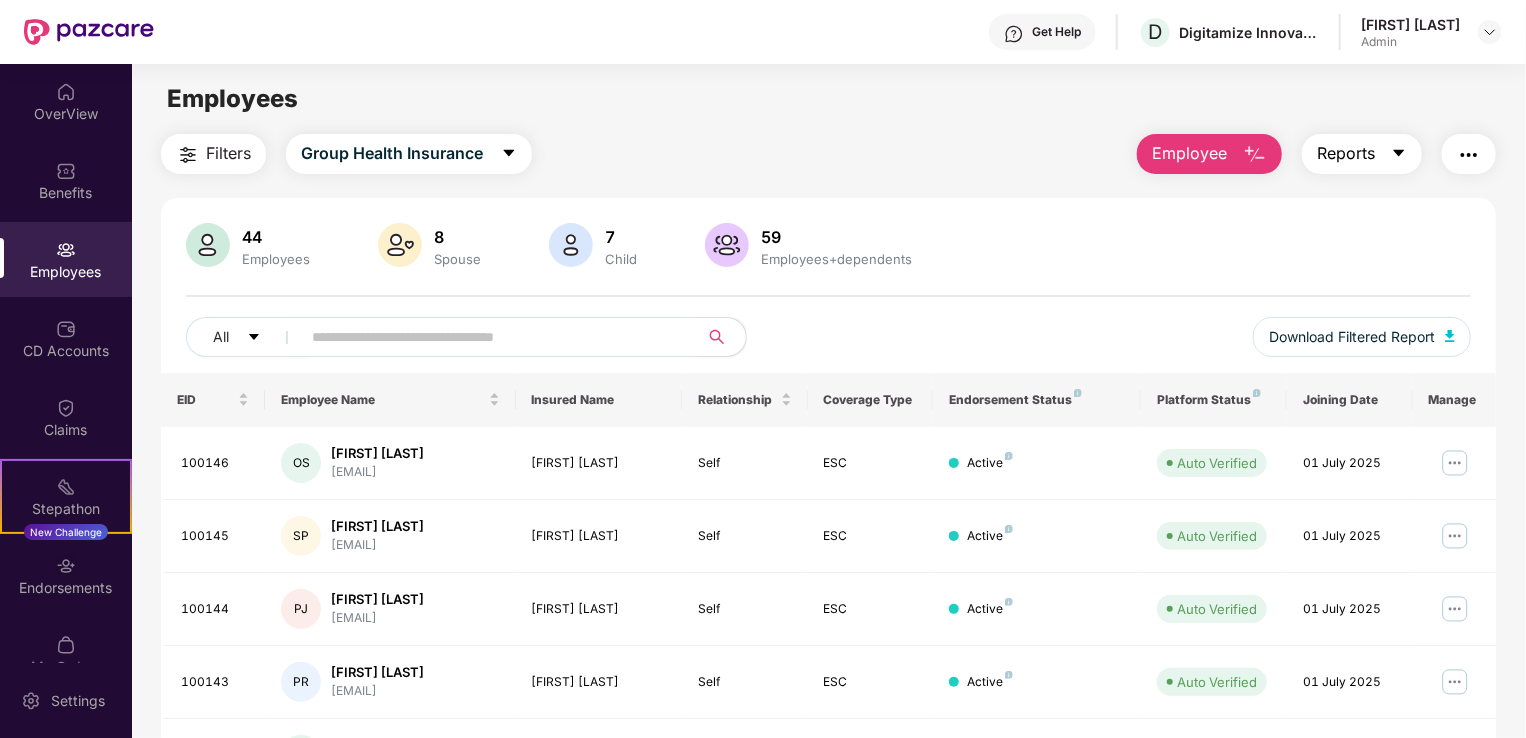 click 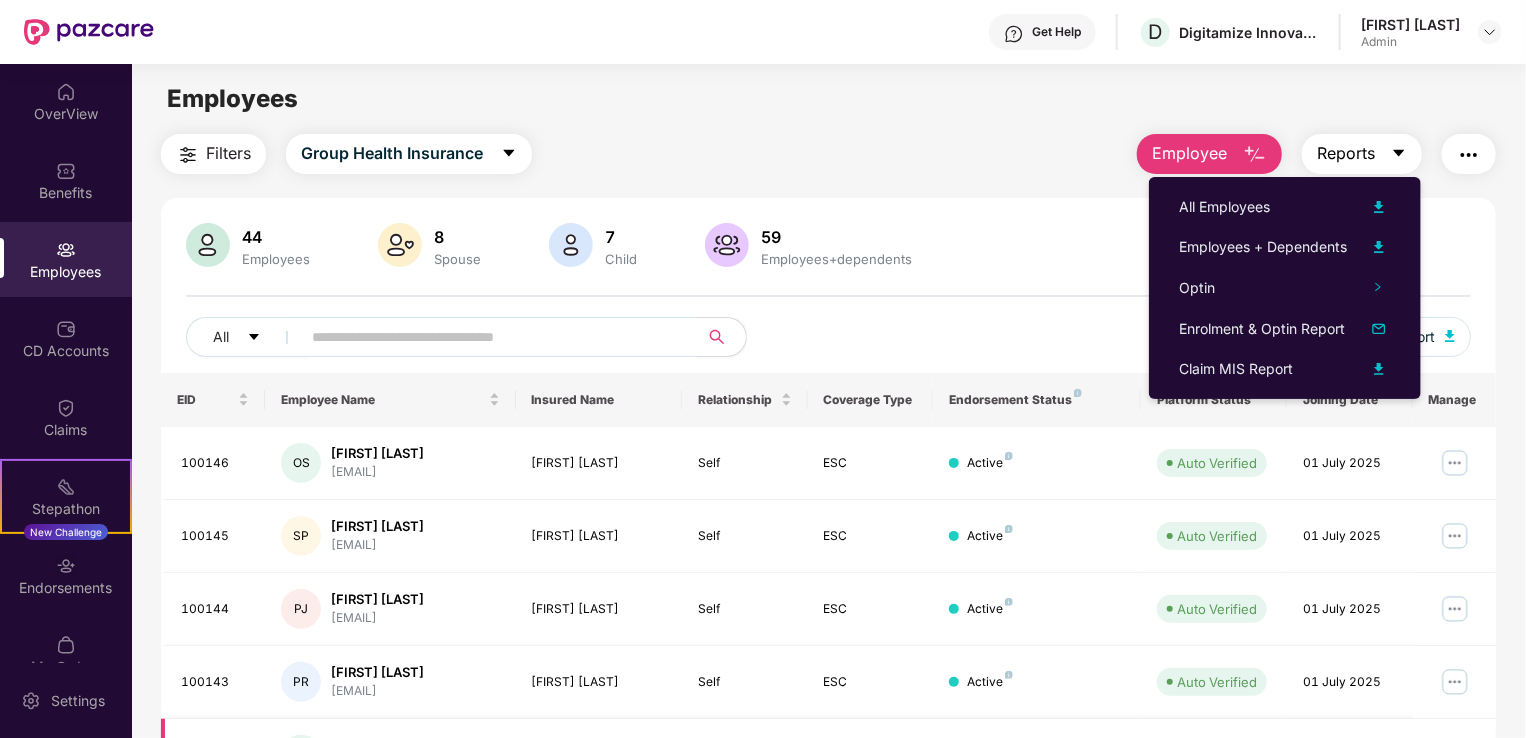 type 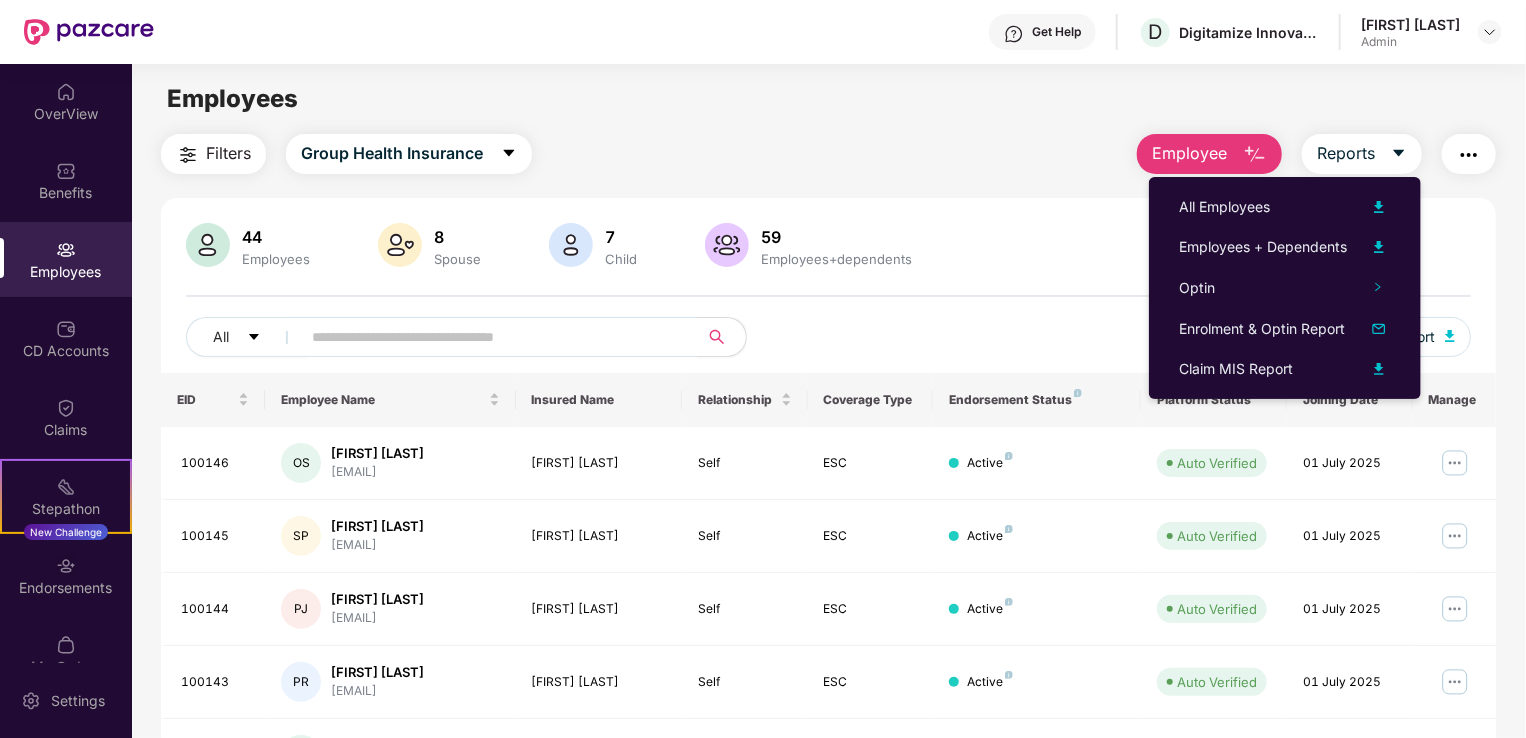 click on "[NUMBER] Employees [NUMBER] Spouse [NUMBER] Child [NUMBER] Employees+dependents All Download Filtered Report" at bounding box center (828, 298) 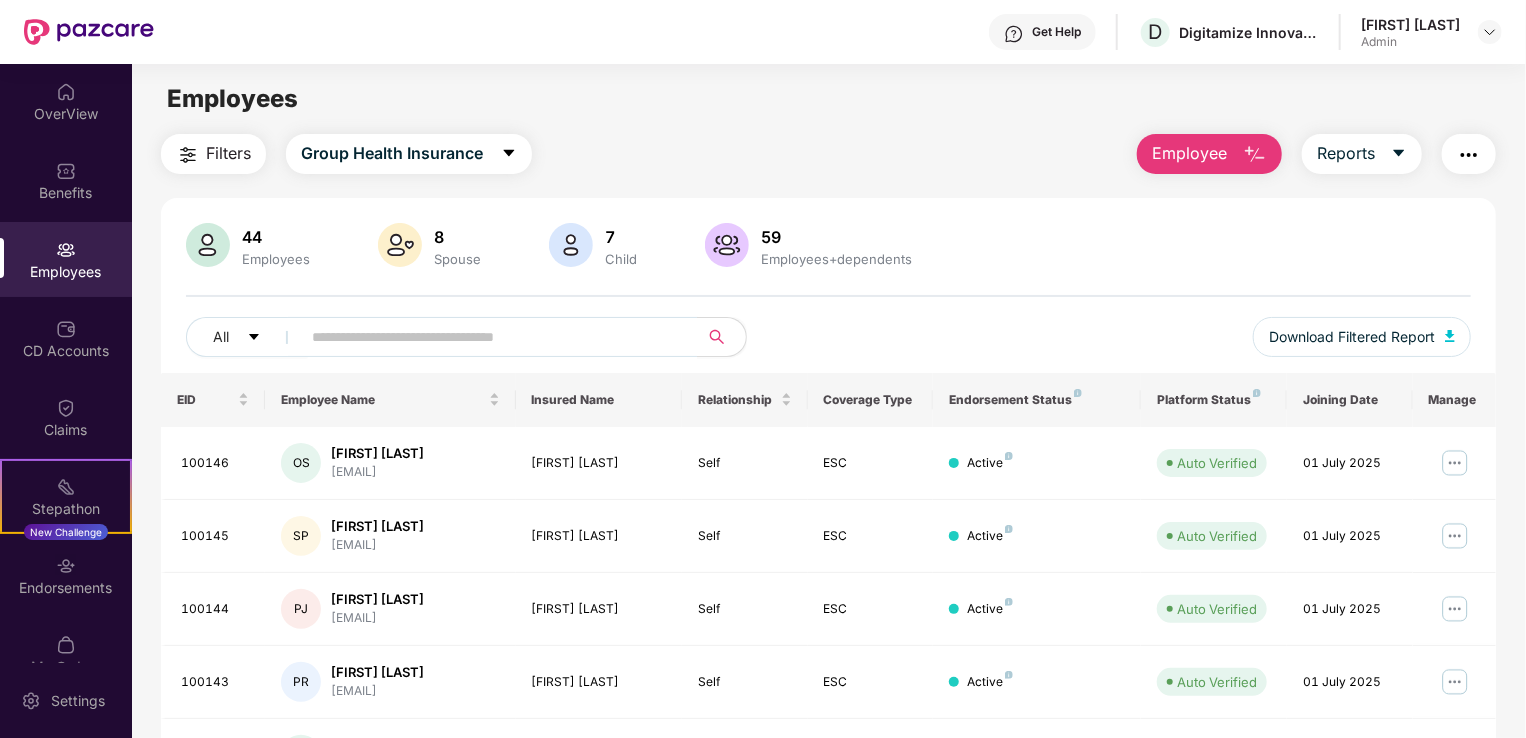 click on "Platform Status" at bounding box center (1214, 400) 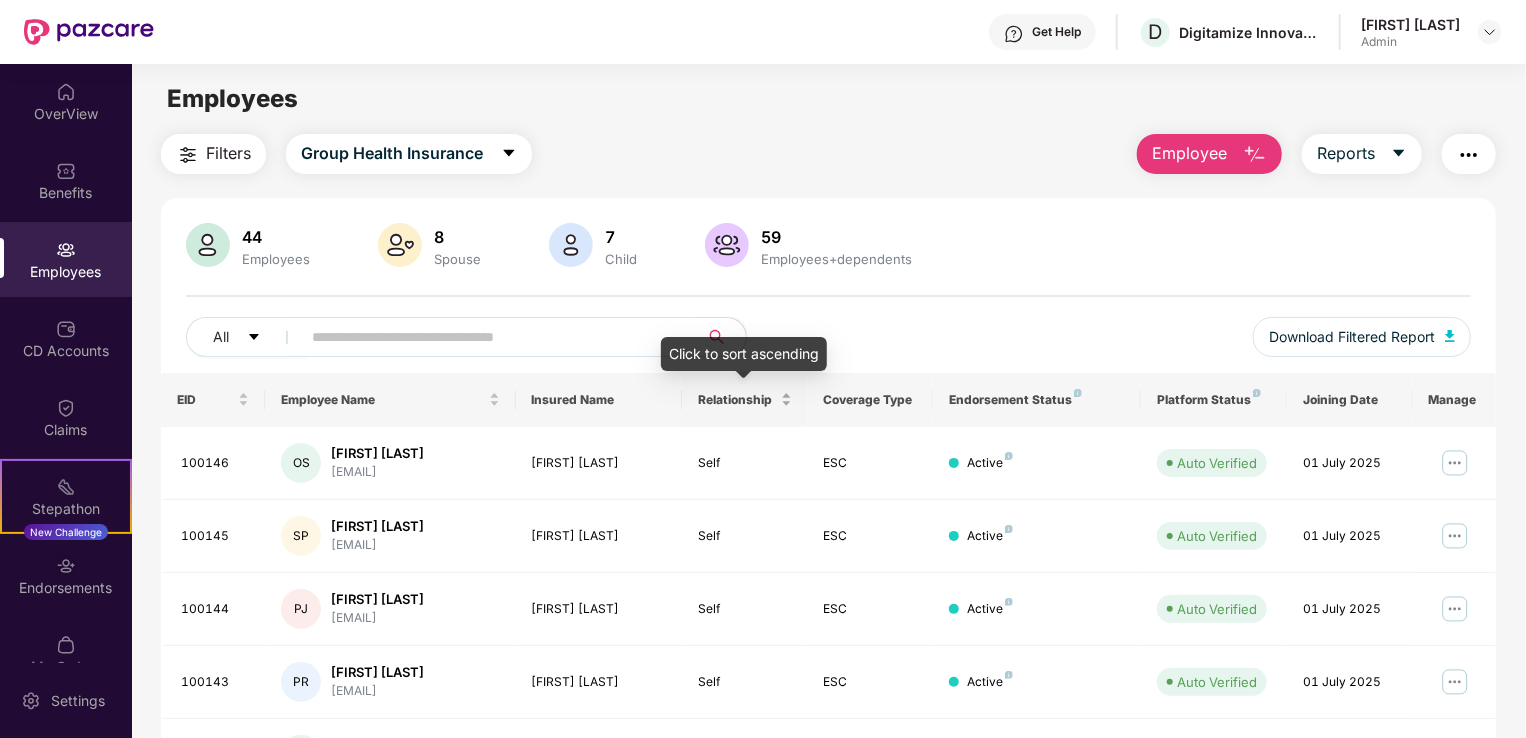click on "Click to sort ascending" at bounding box center (744, 361) 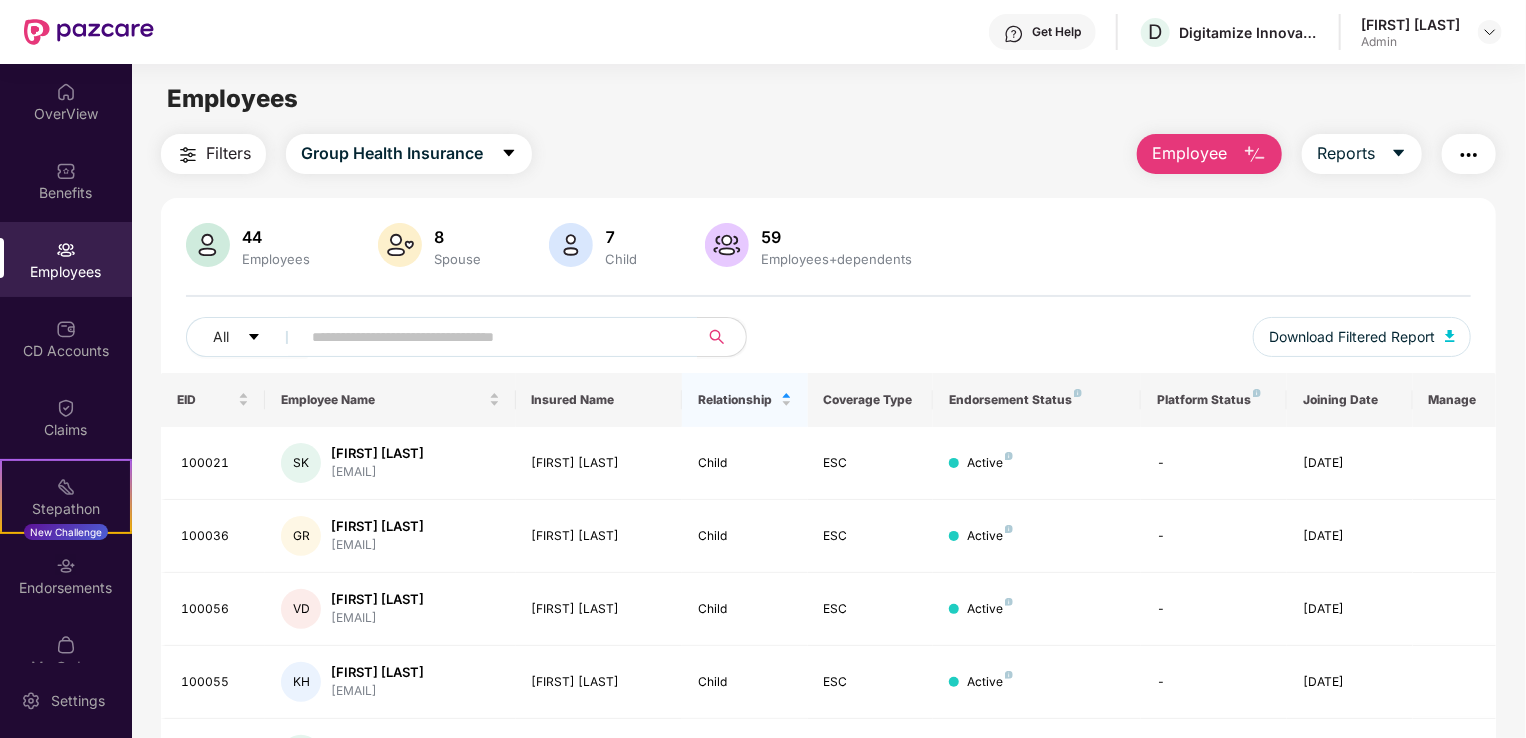 click at bounding box center (188, 155) 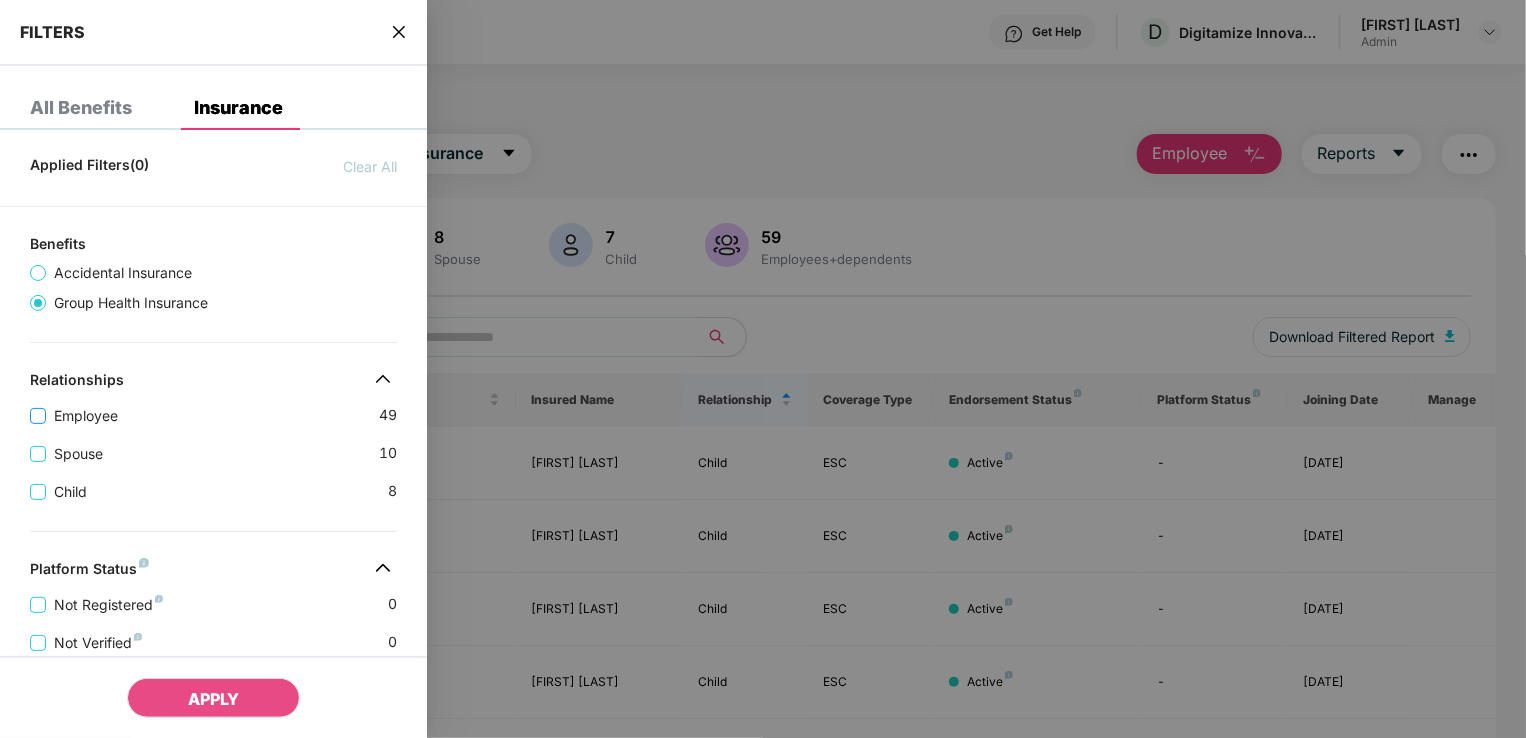 click on "Employee" at bounding box center (86, 416) 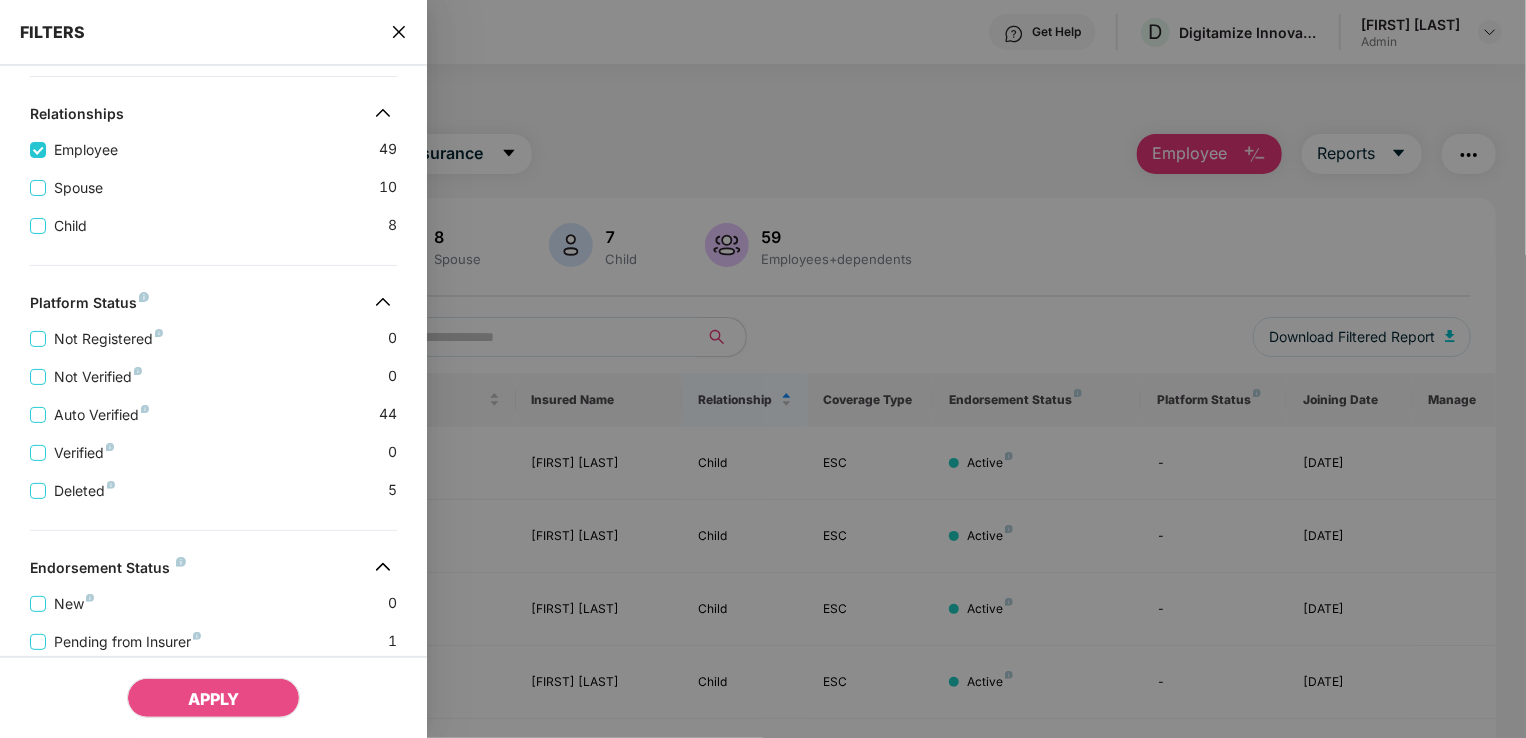 scroll, scrollTop: 484, scrollLeft: 0, axis: vertical 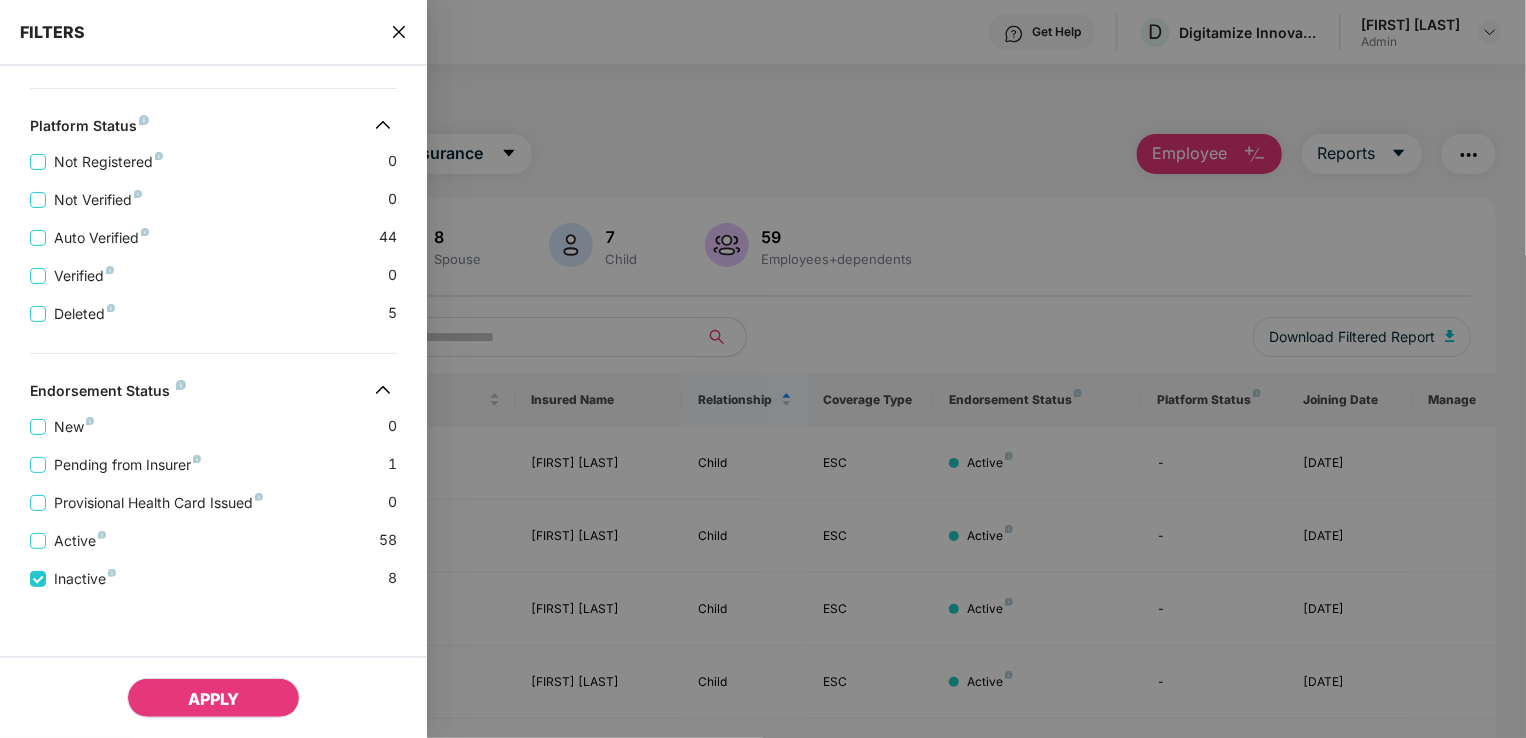 click on "APPLY" at bounding box center [213, 699] 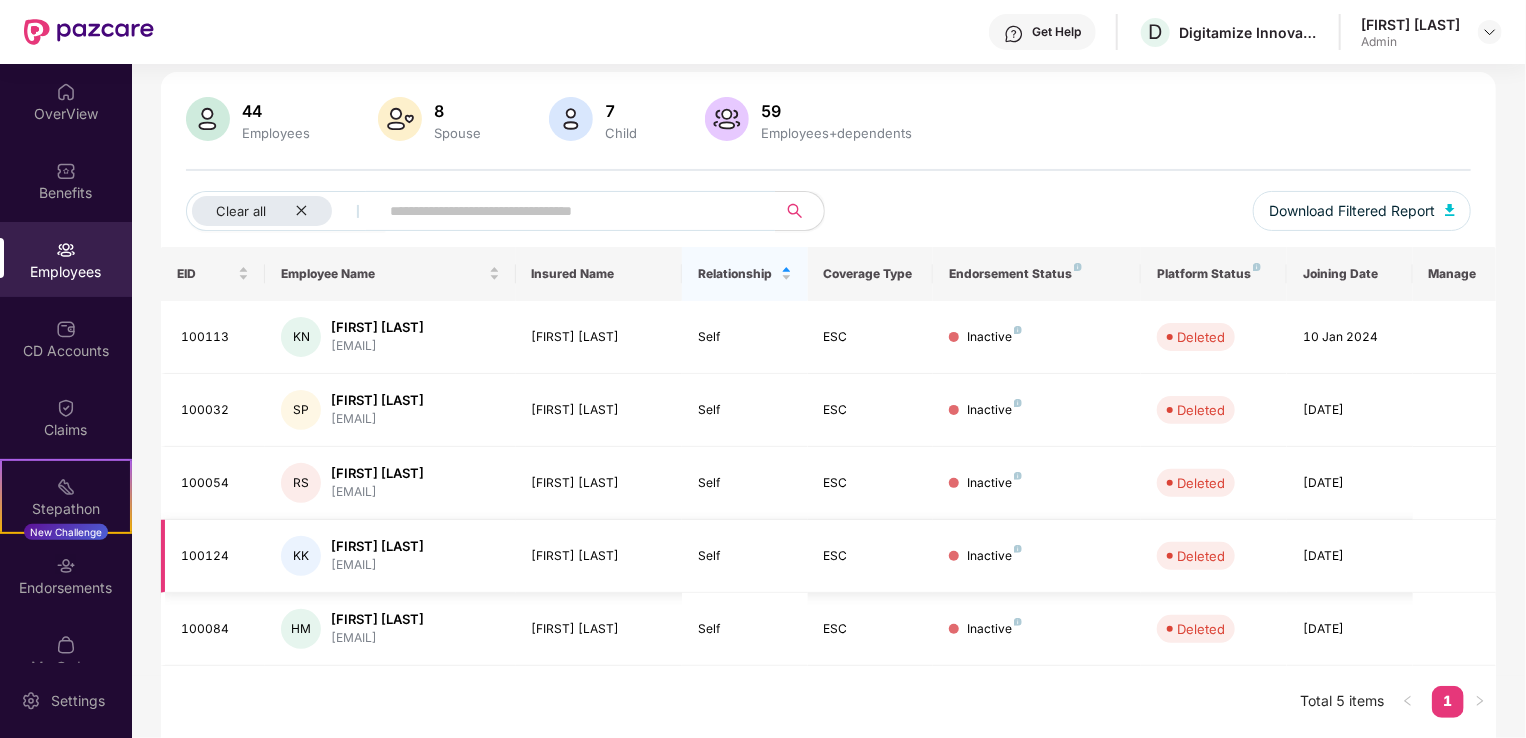 scroll, scrollTop: 140, scrollLeft: 0, axis: vertical 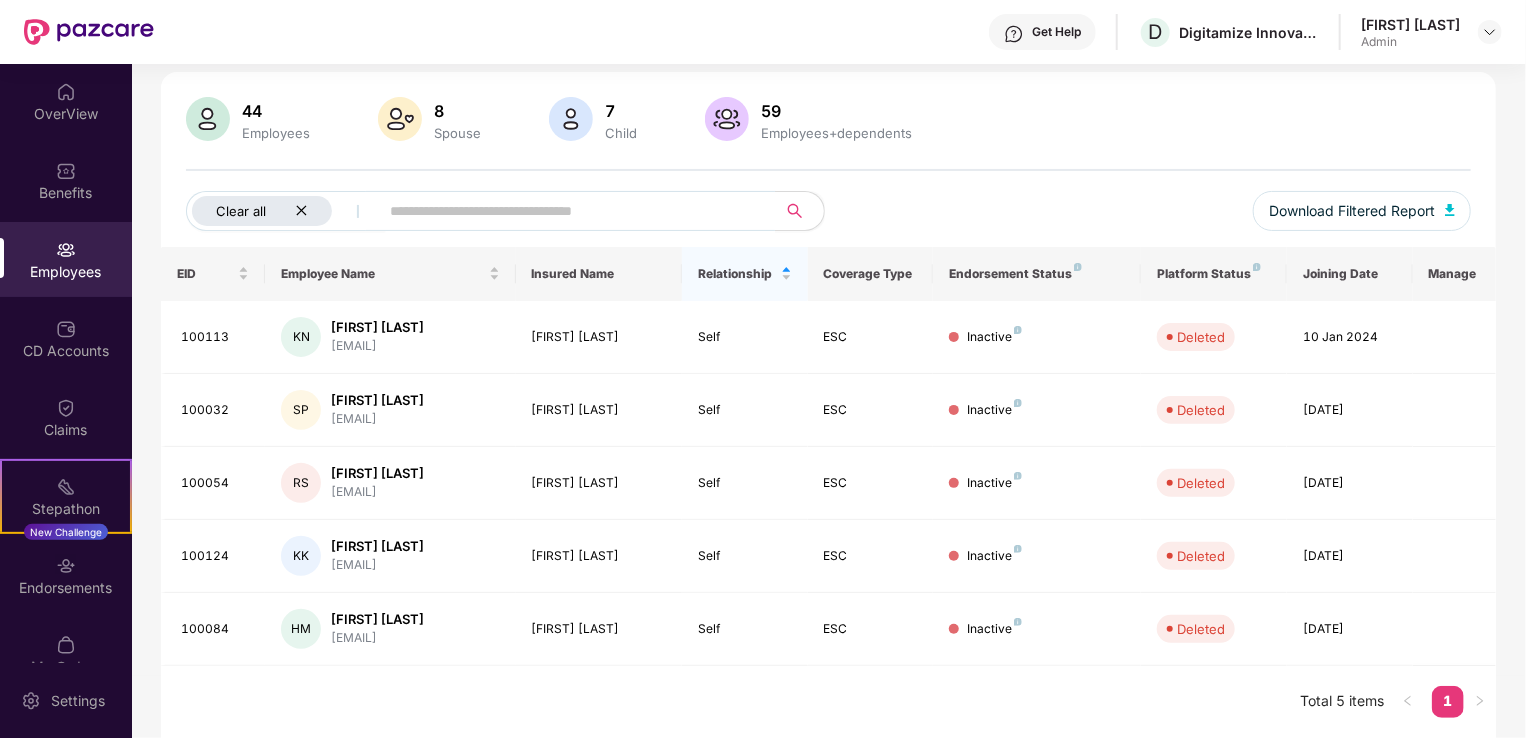 click on "Clear all" at bounding box center (262, 211) 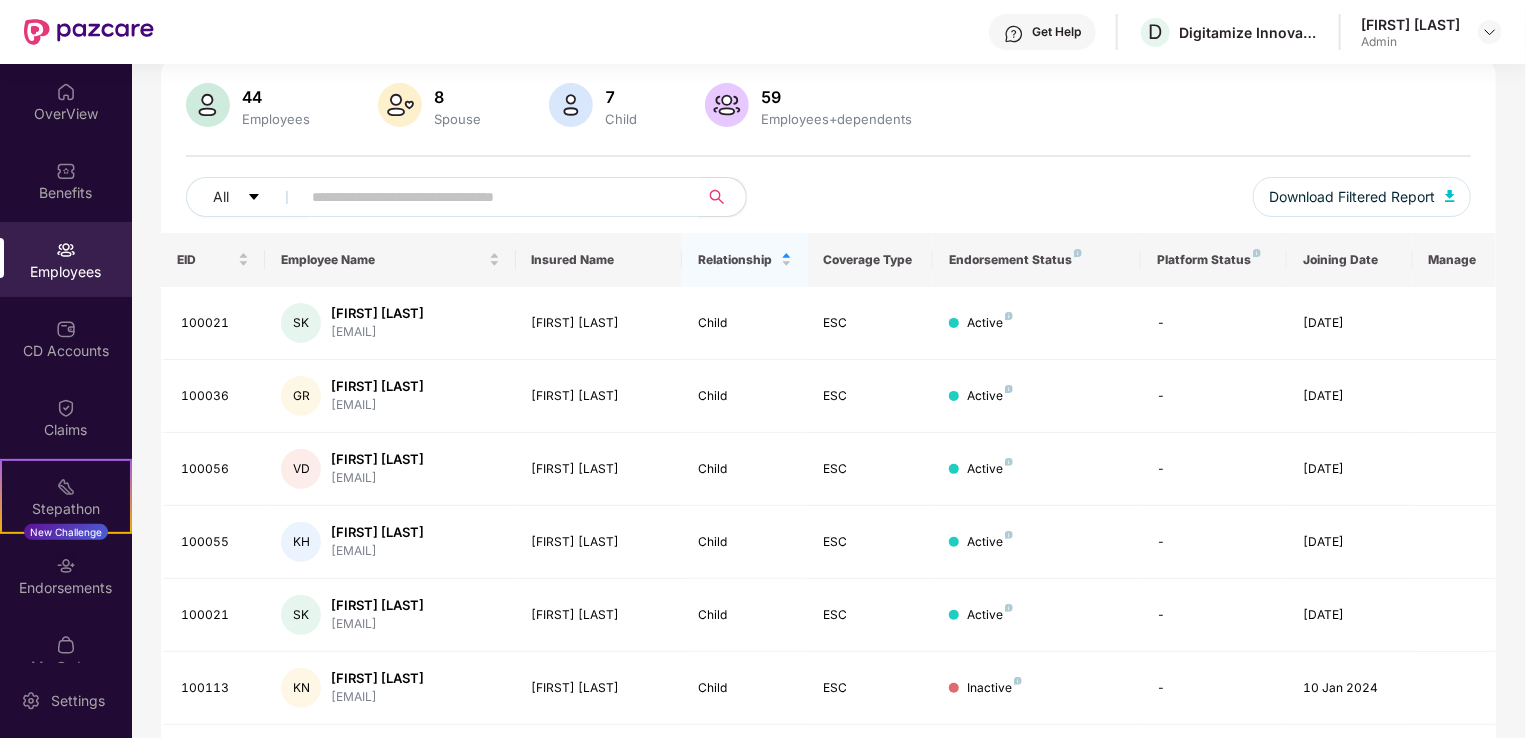 scroll, scrollTop: 0, scrollLeft: 0, axis: both 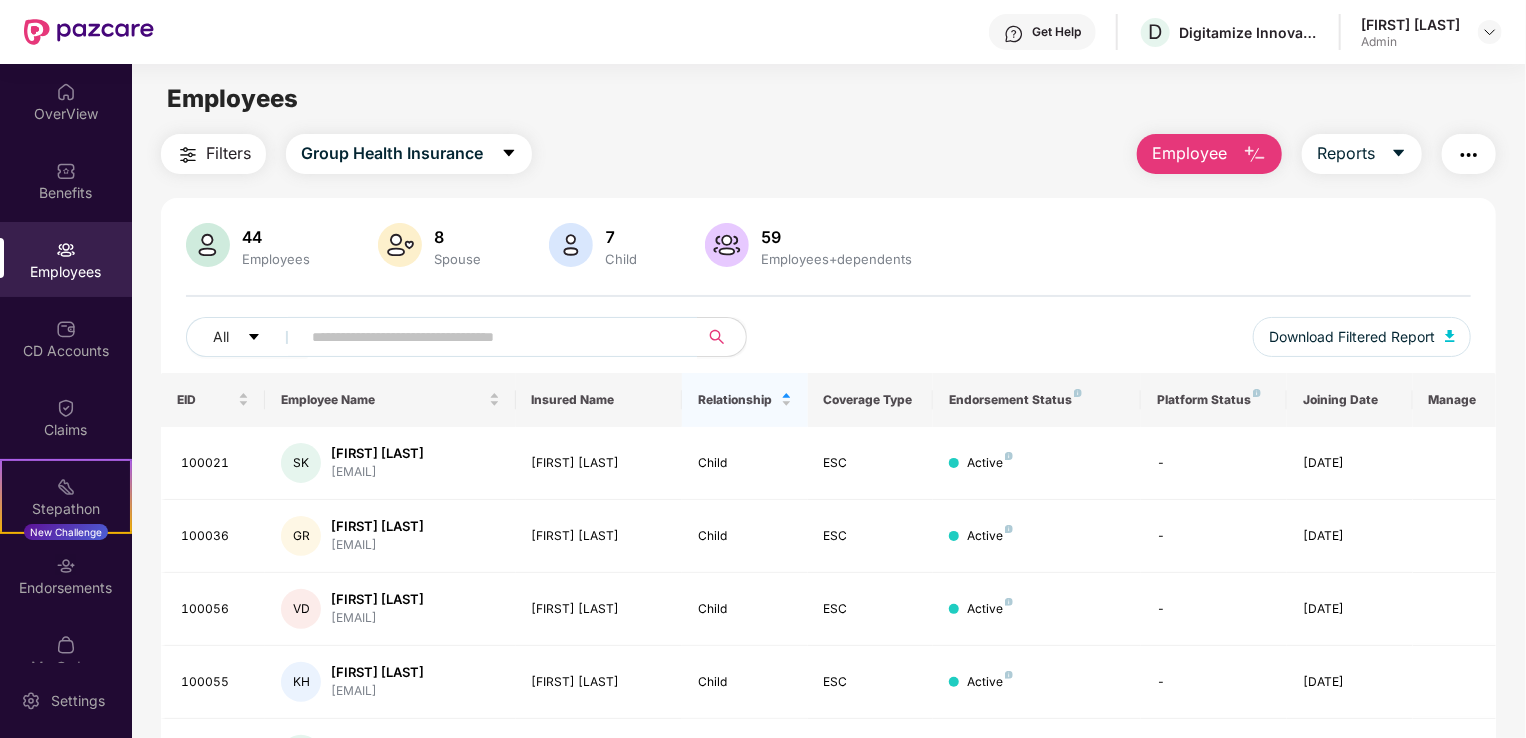click on "Filters" at bounding box center [228, 153] 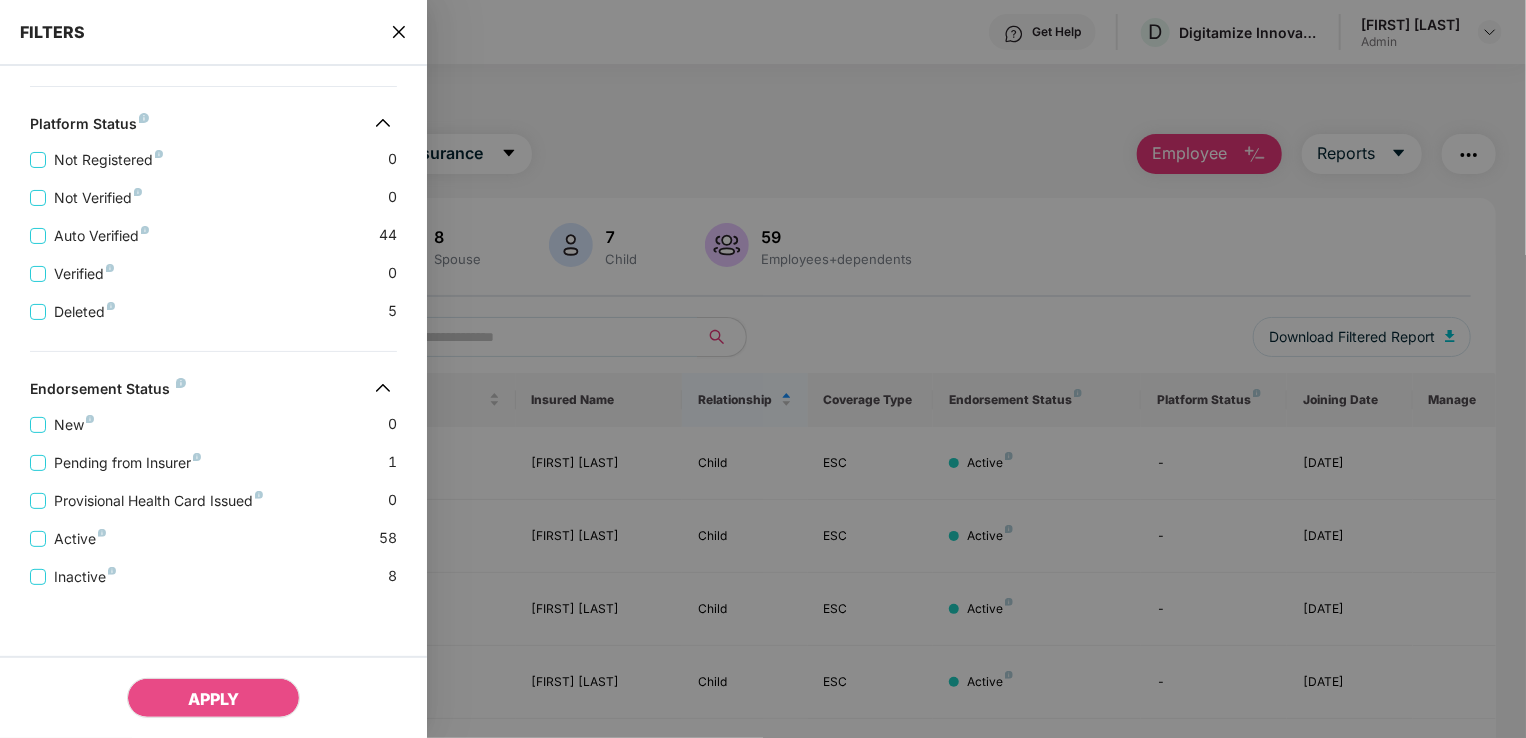 scroll, scrollTop: 444, scrollLeft: 0, axis: vertical 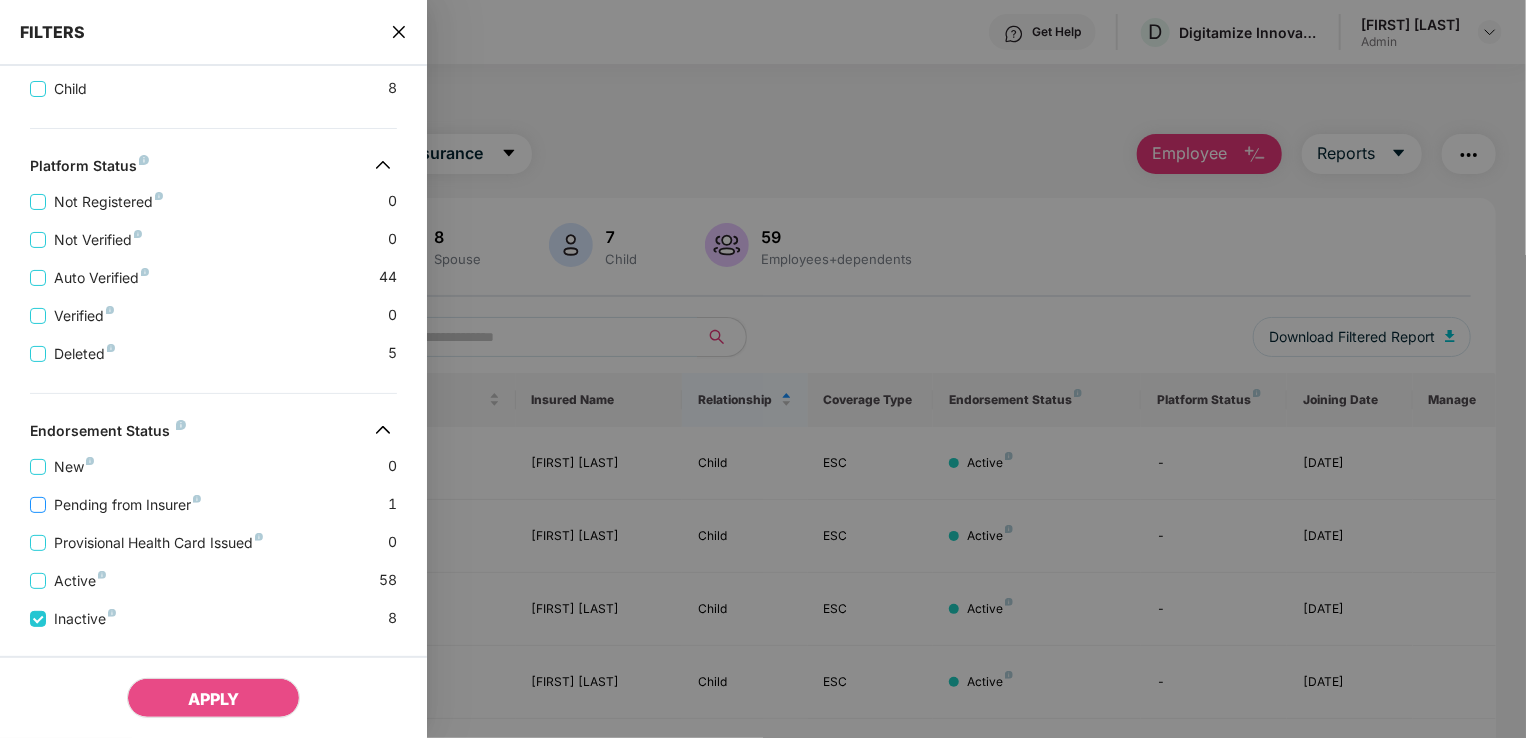 click on "Pending from Insurer" at bounding box center [127, 505] 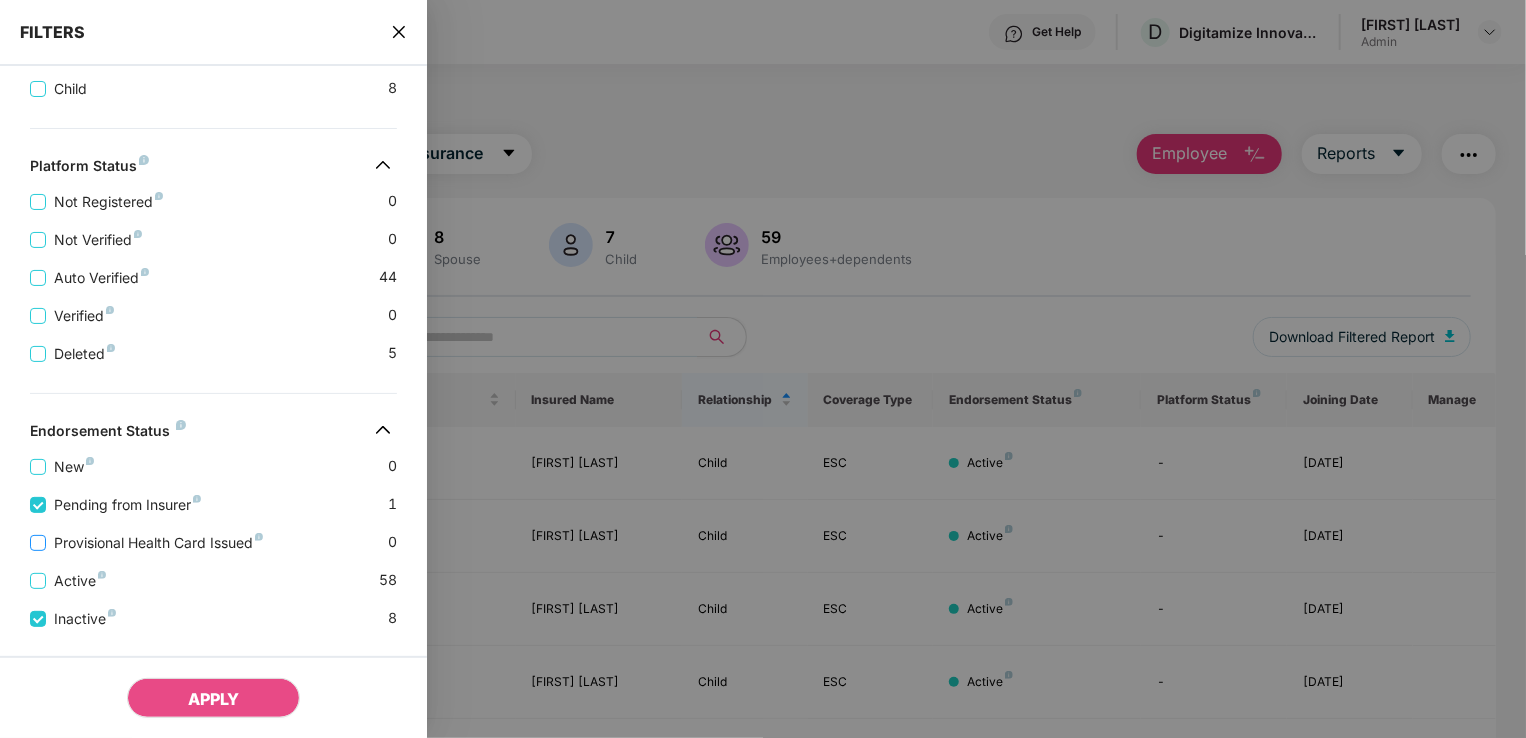 click on "Provisional Health Card Issued" at bounding box center (150, 543) 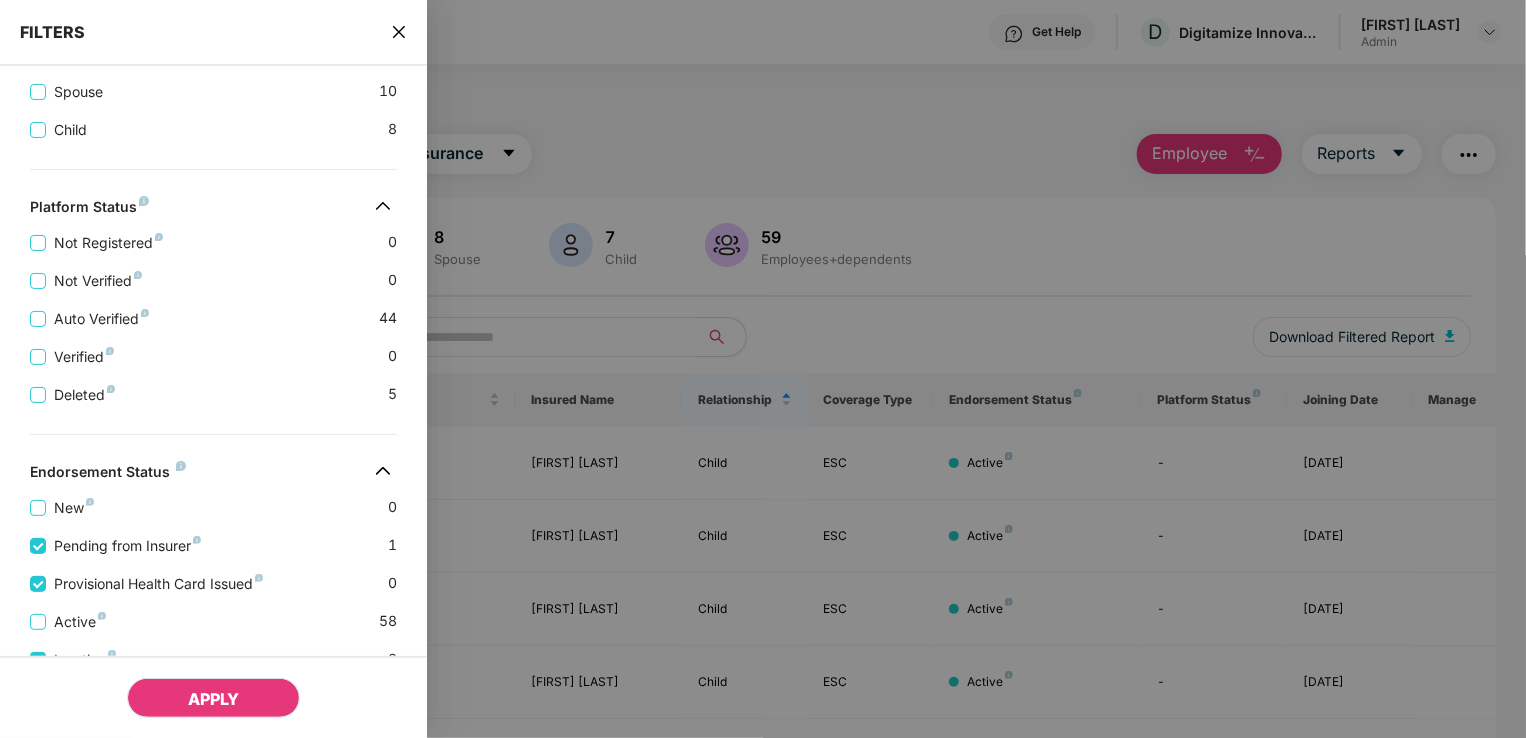 click on "APPLY" at bounding box center (213, 699) 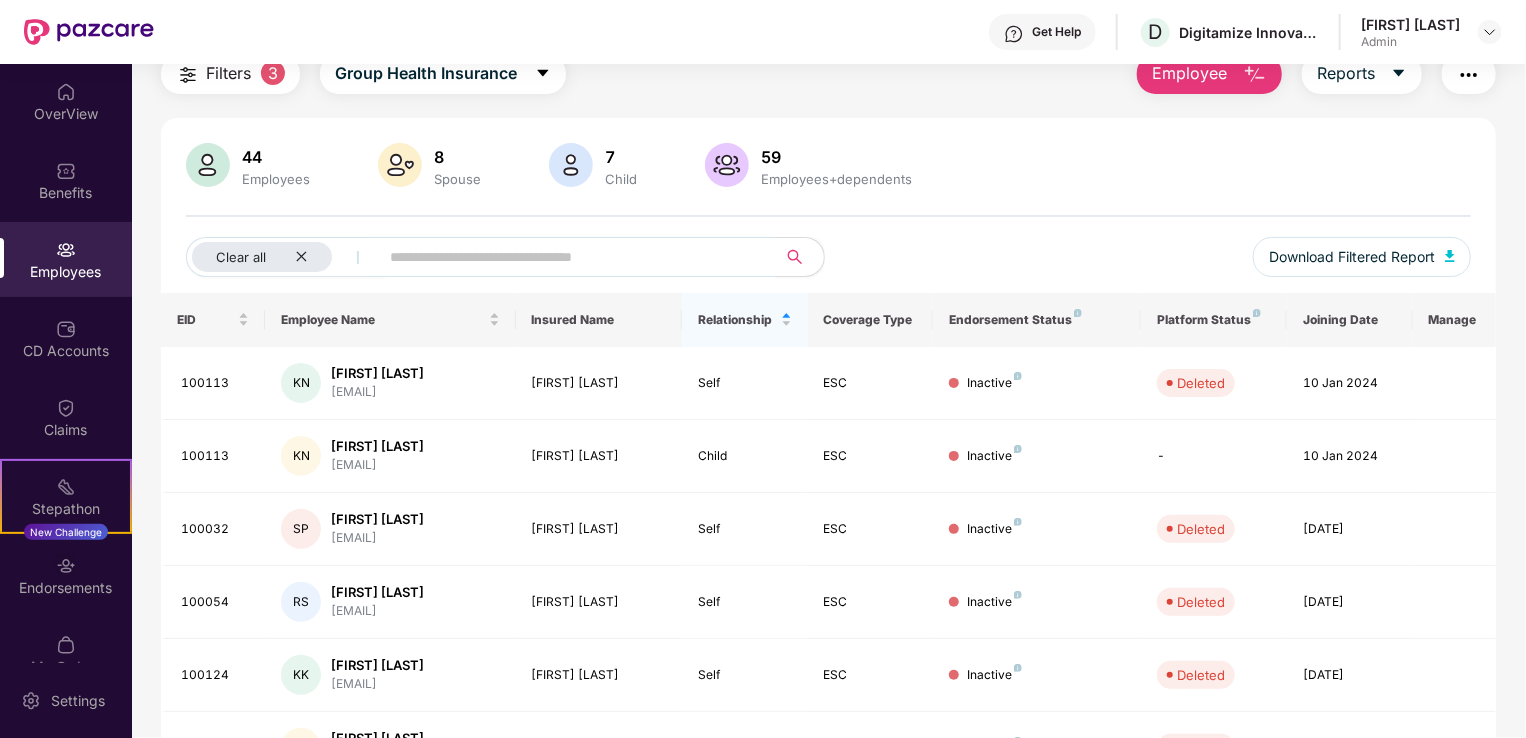scroll, scrollTop: 0, scrollLeft: 0, axis: both 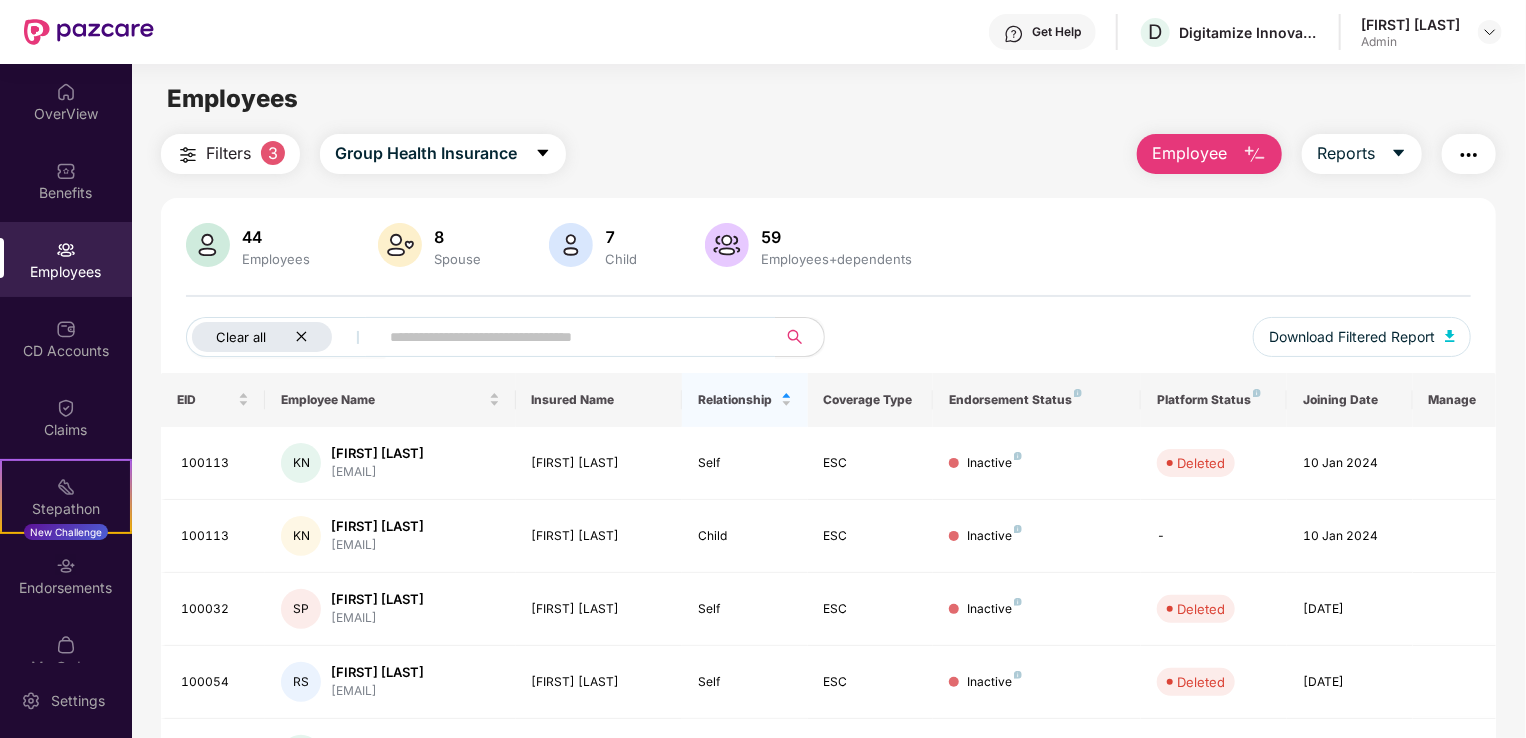 click 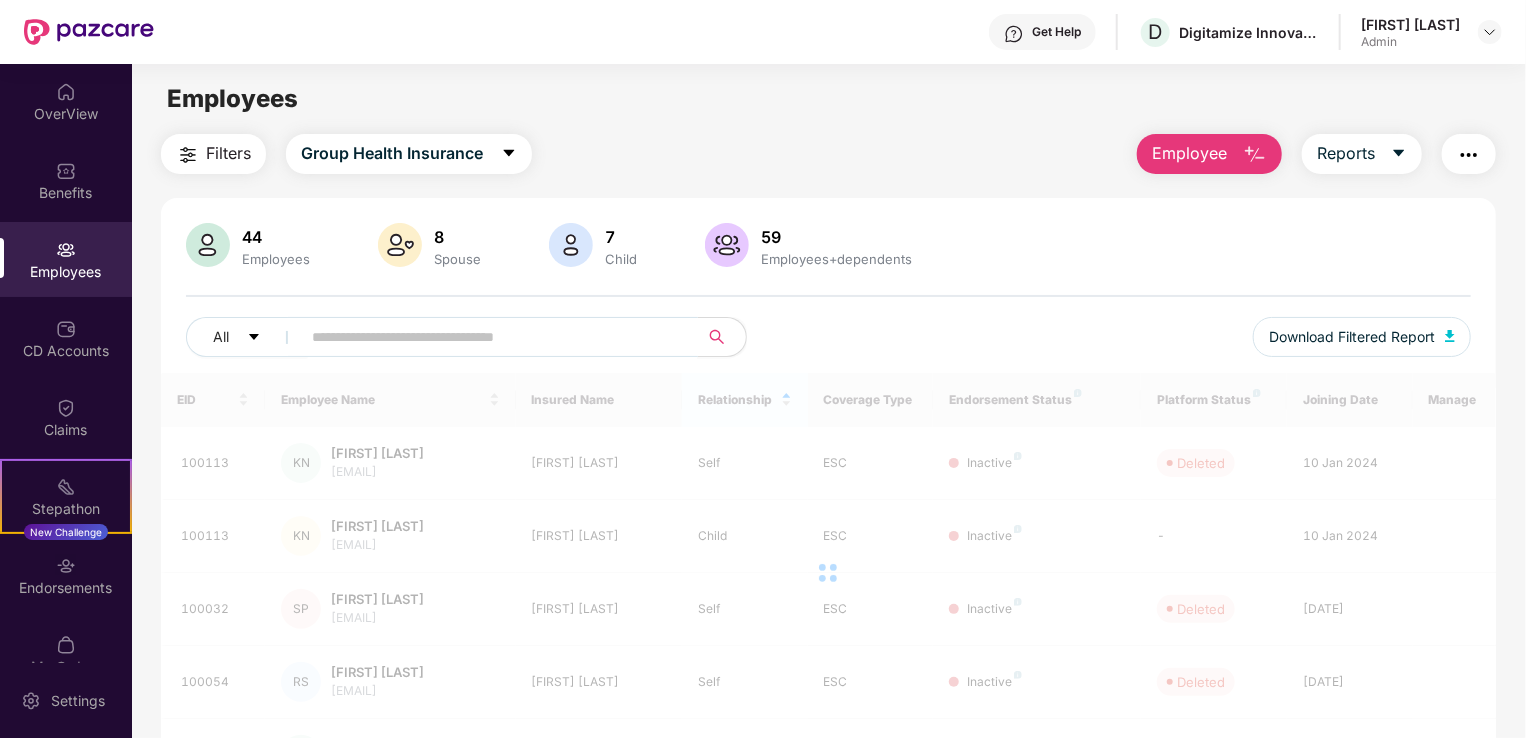 click at bounding box center [491, 337] 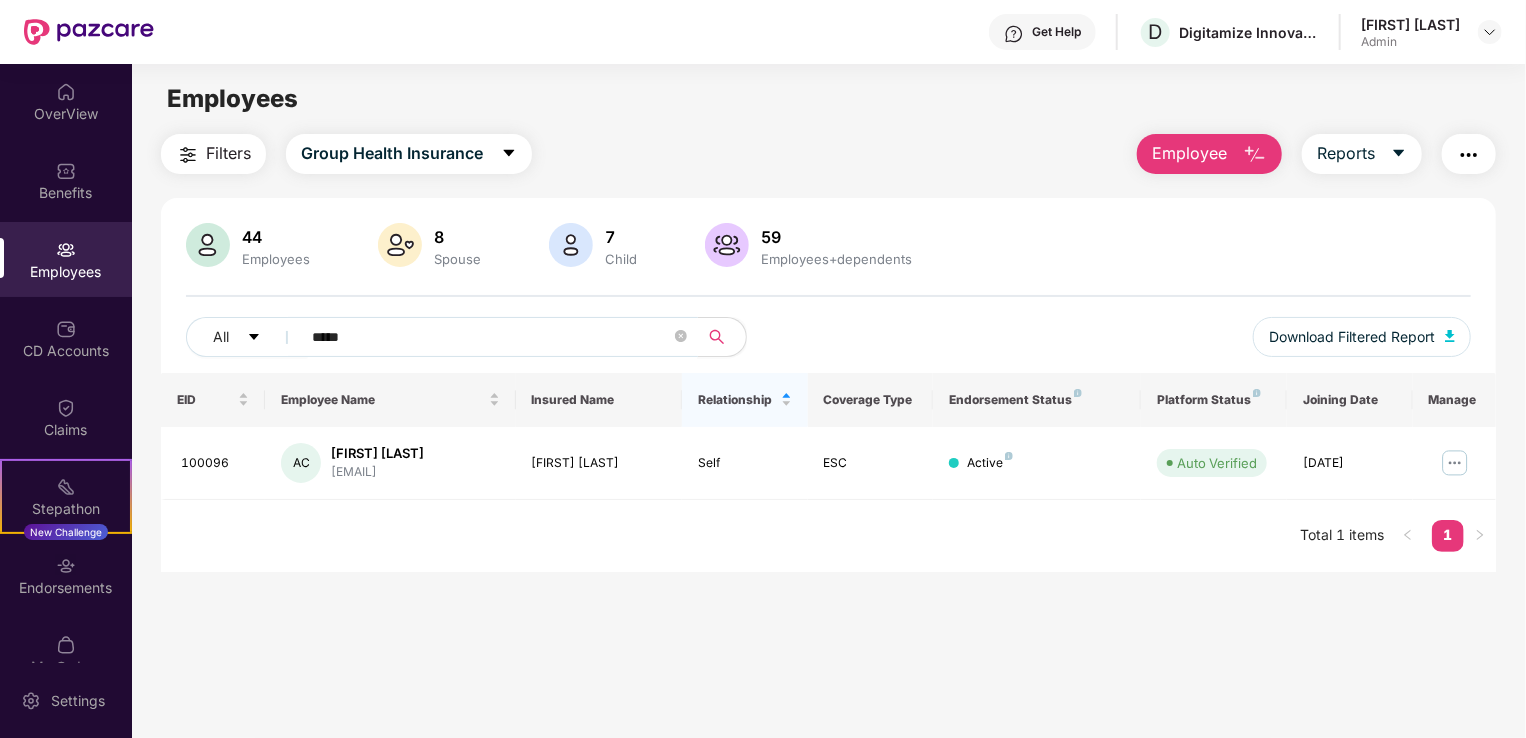 type on "*****" 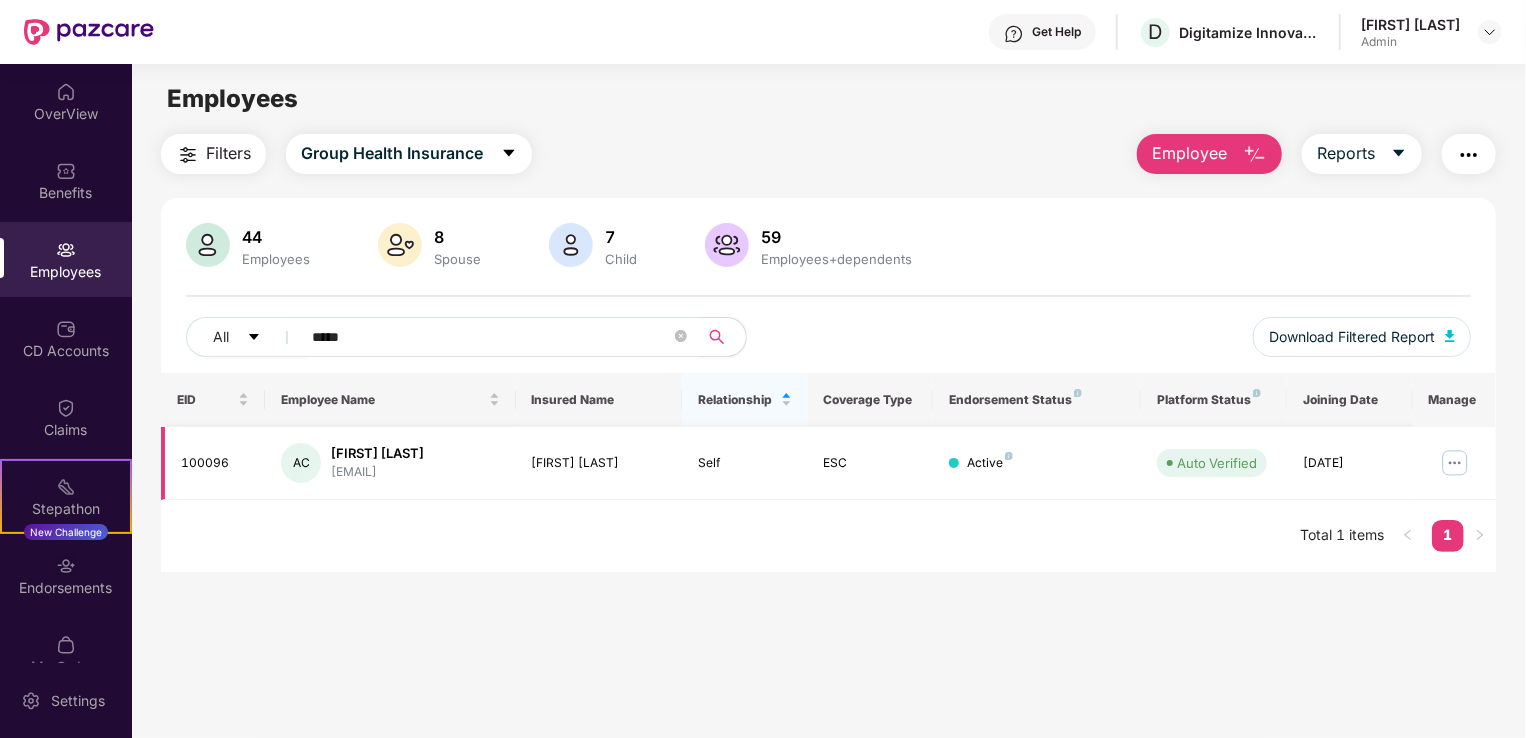 click at bounding box center (1455, 463) 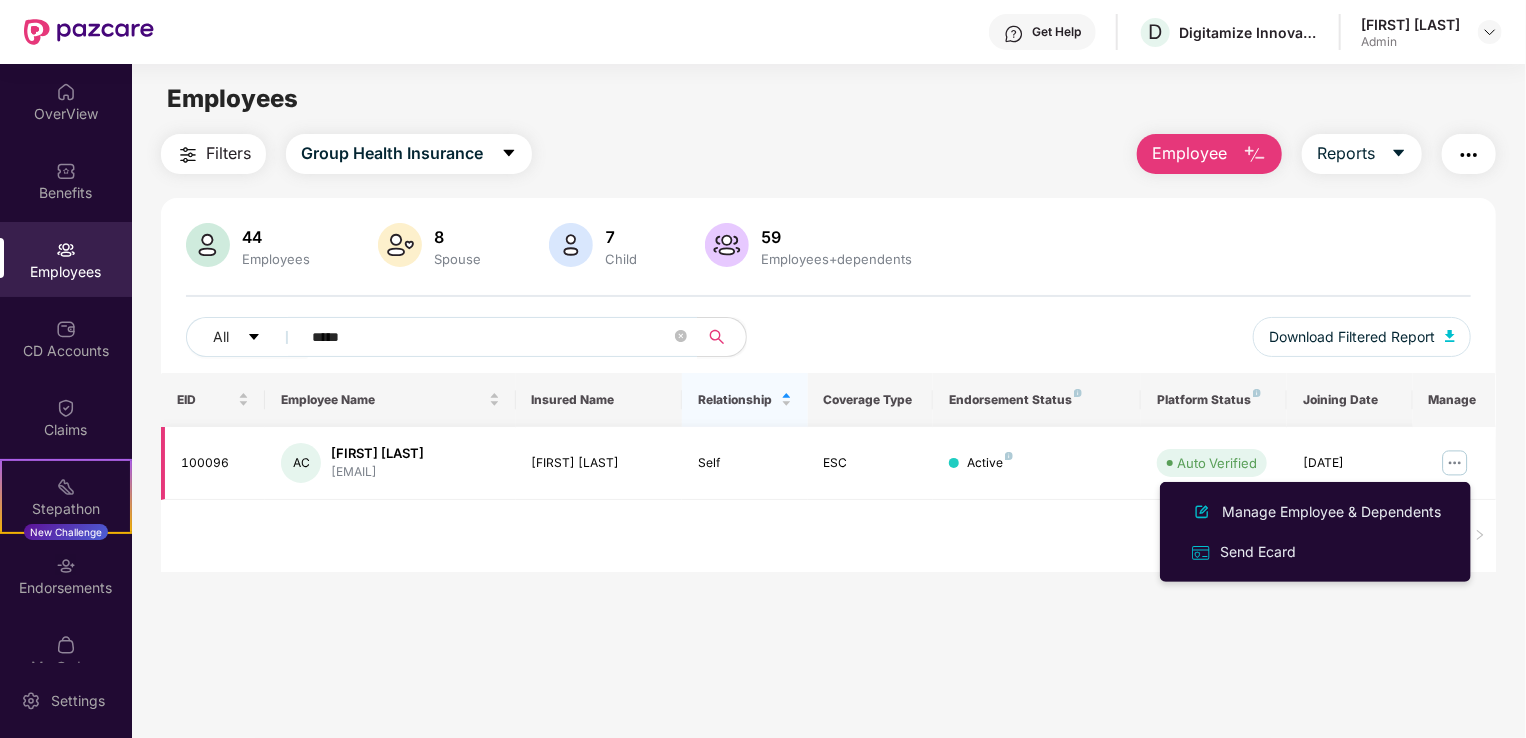 click on "[FIRST] [LAST]" at bounding box center (377, 453) 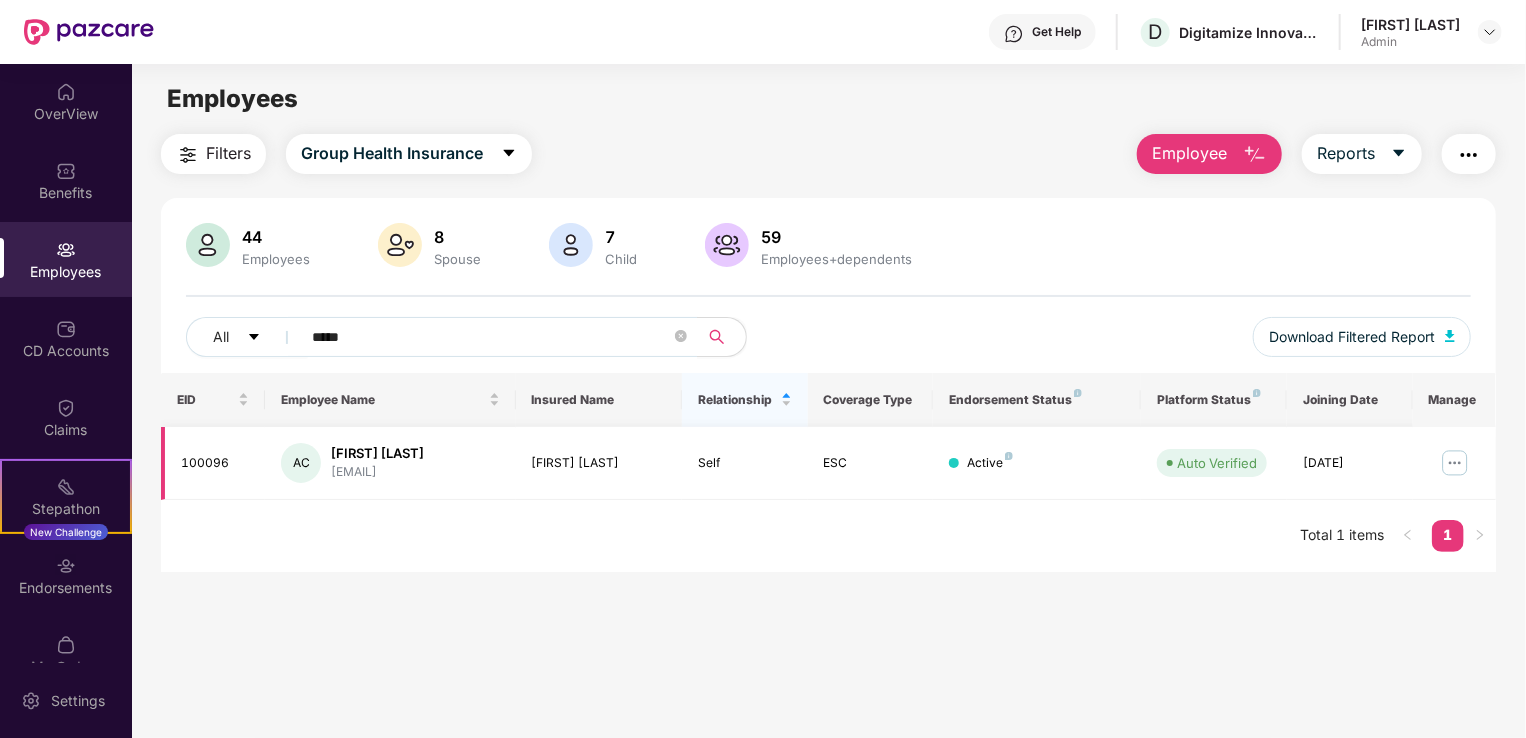 click on "[EMAIL]" at bounding box center [377, 472] 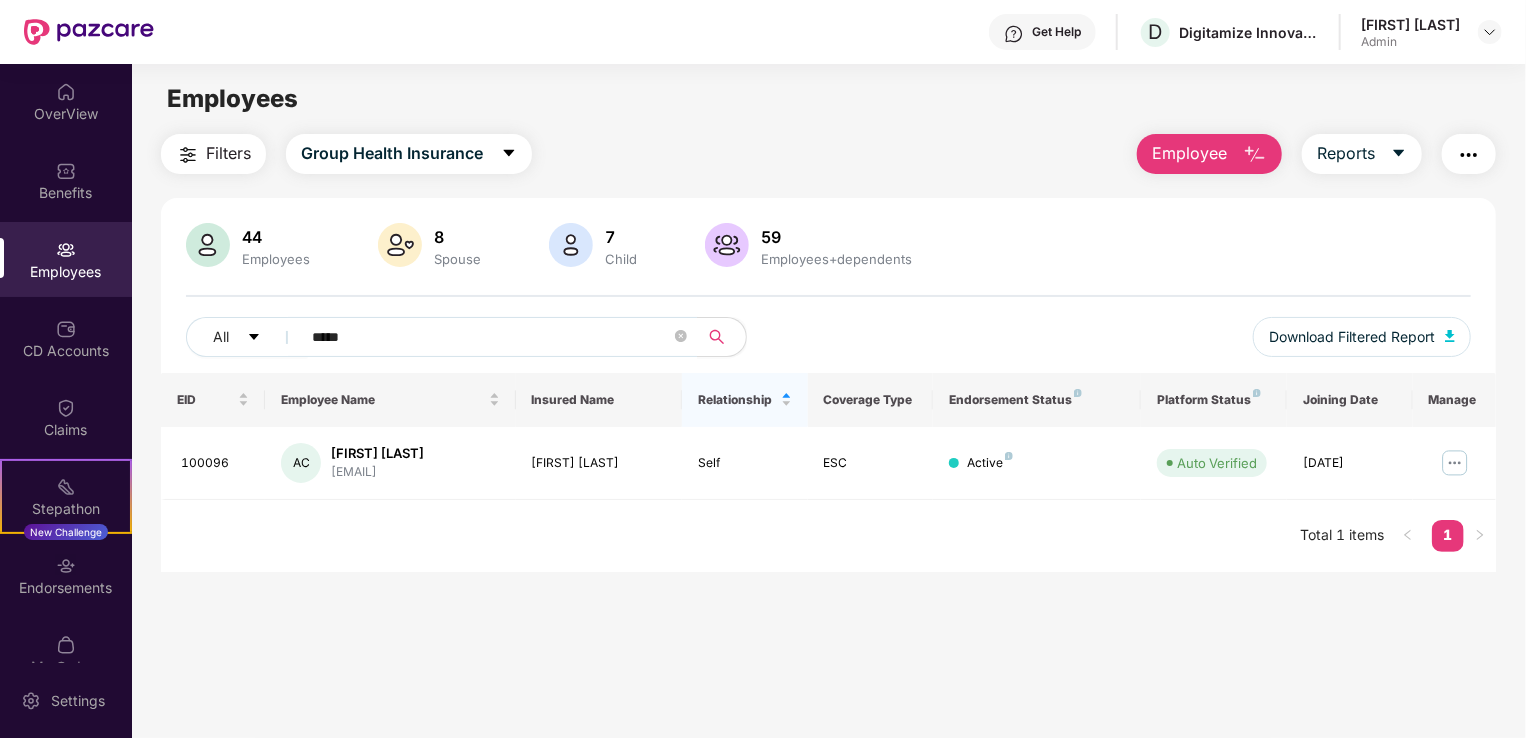 click on "Employee" at bounding box center (1209, 154) 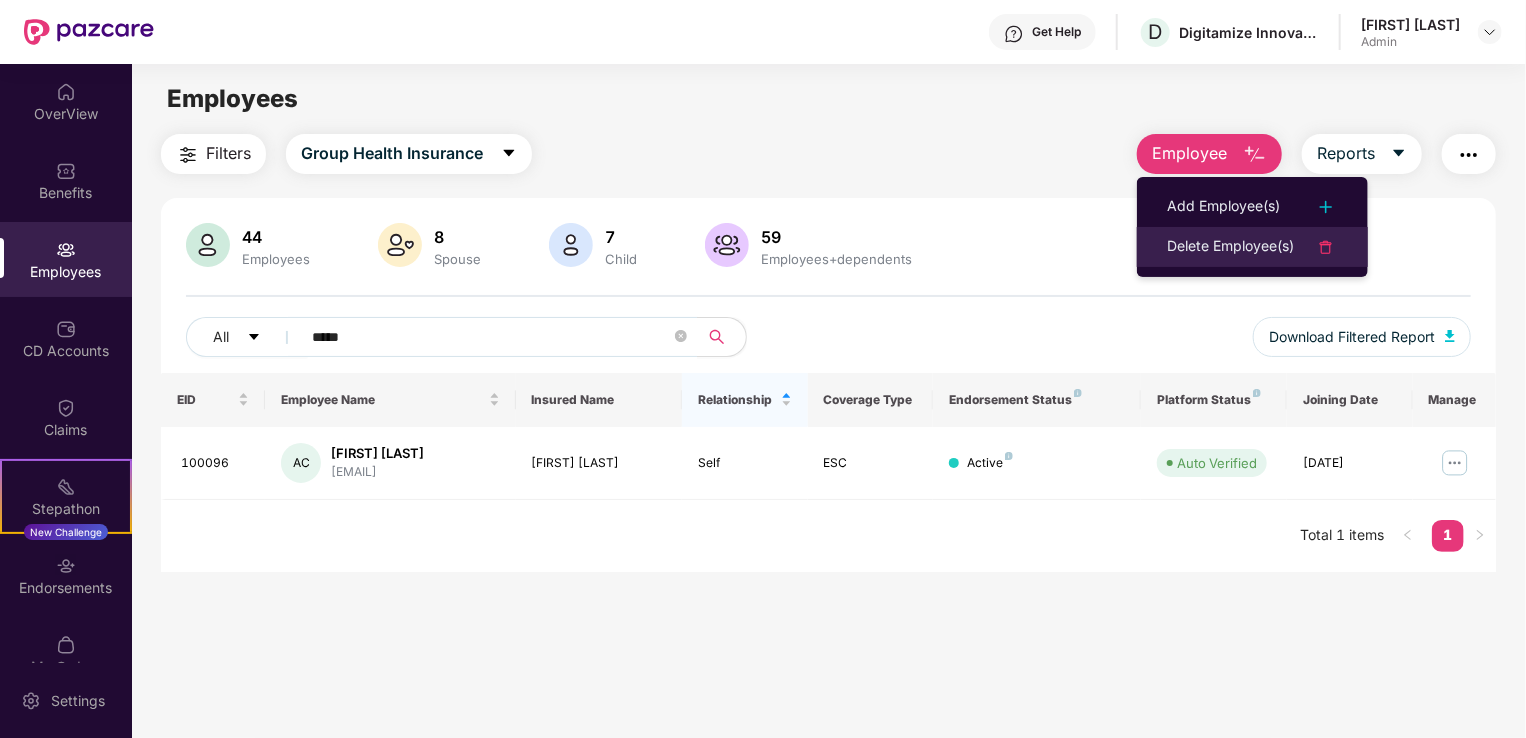 click on "Delete Employee(s)" at bounding box center (1230, 247) 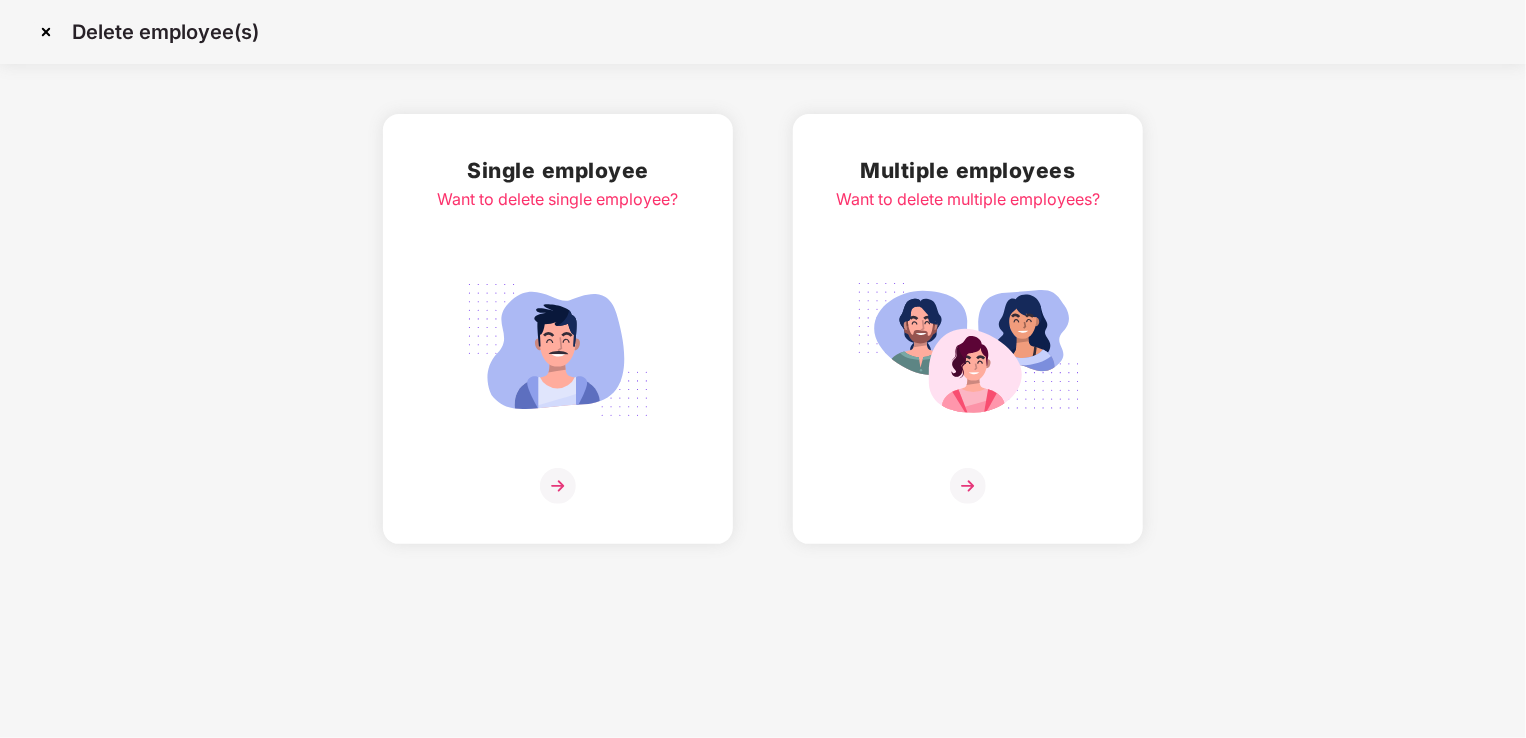 click at bounding box center [558, 486] 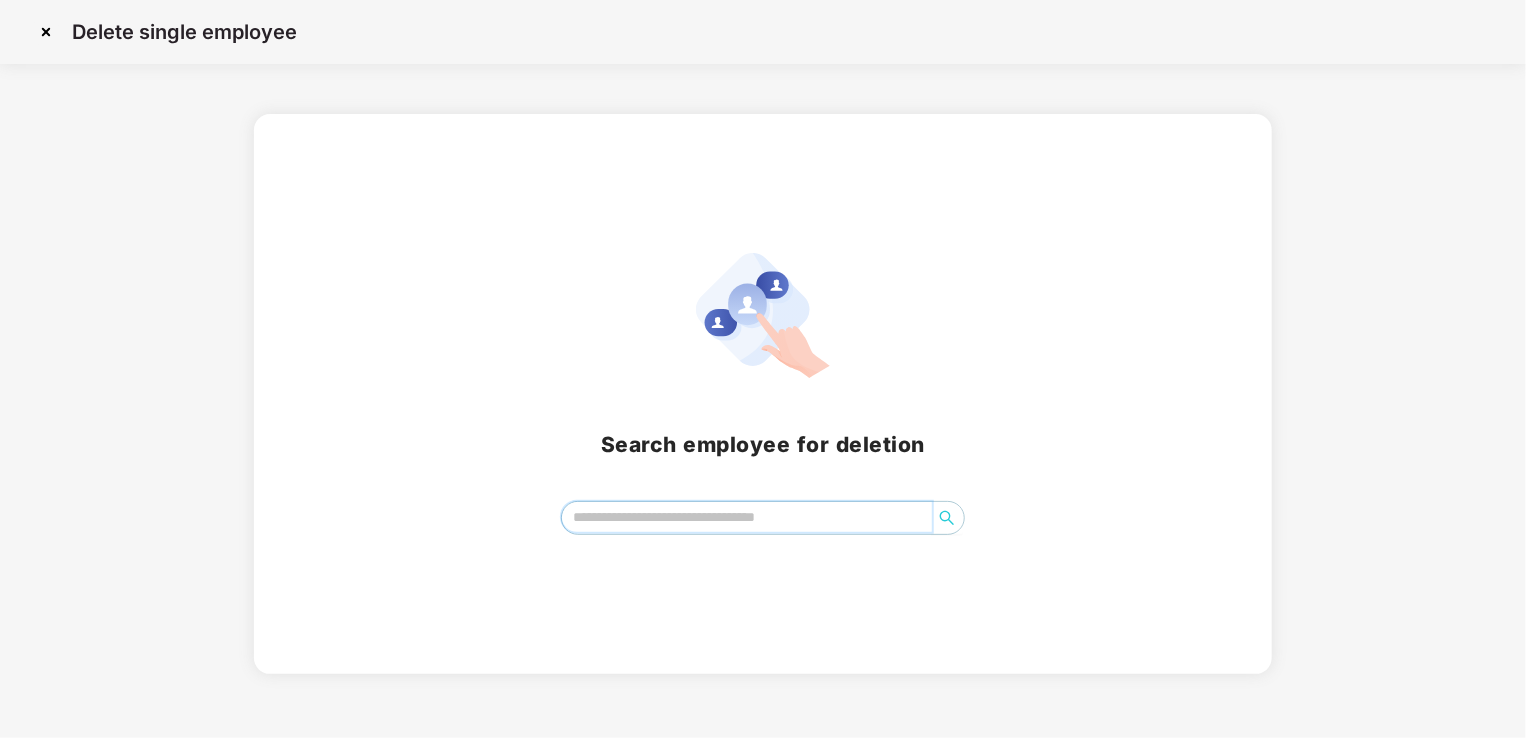 click at bounding box center [747, 517] 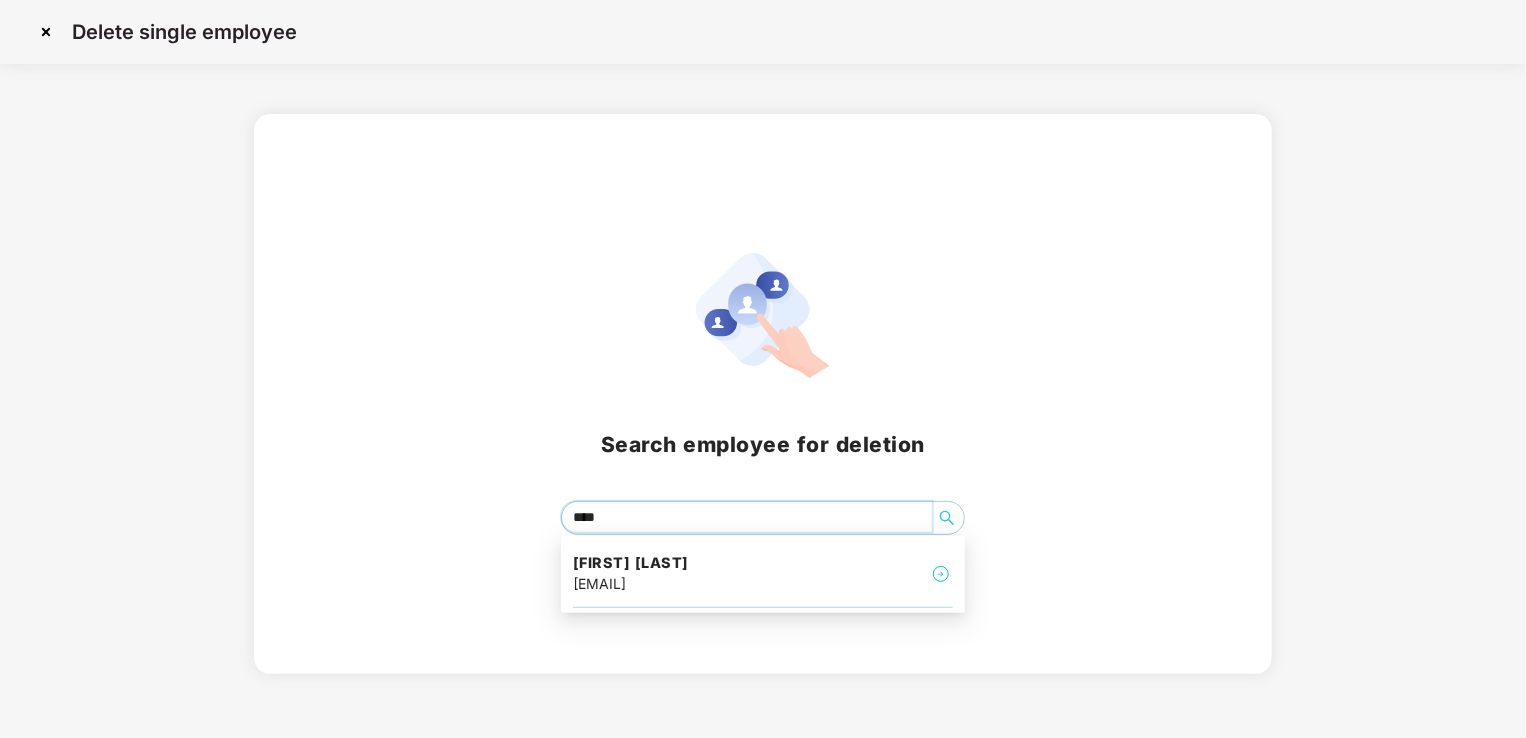 type on "*****" 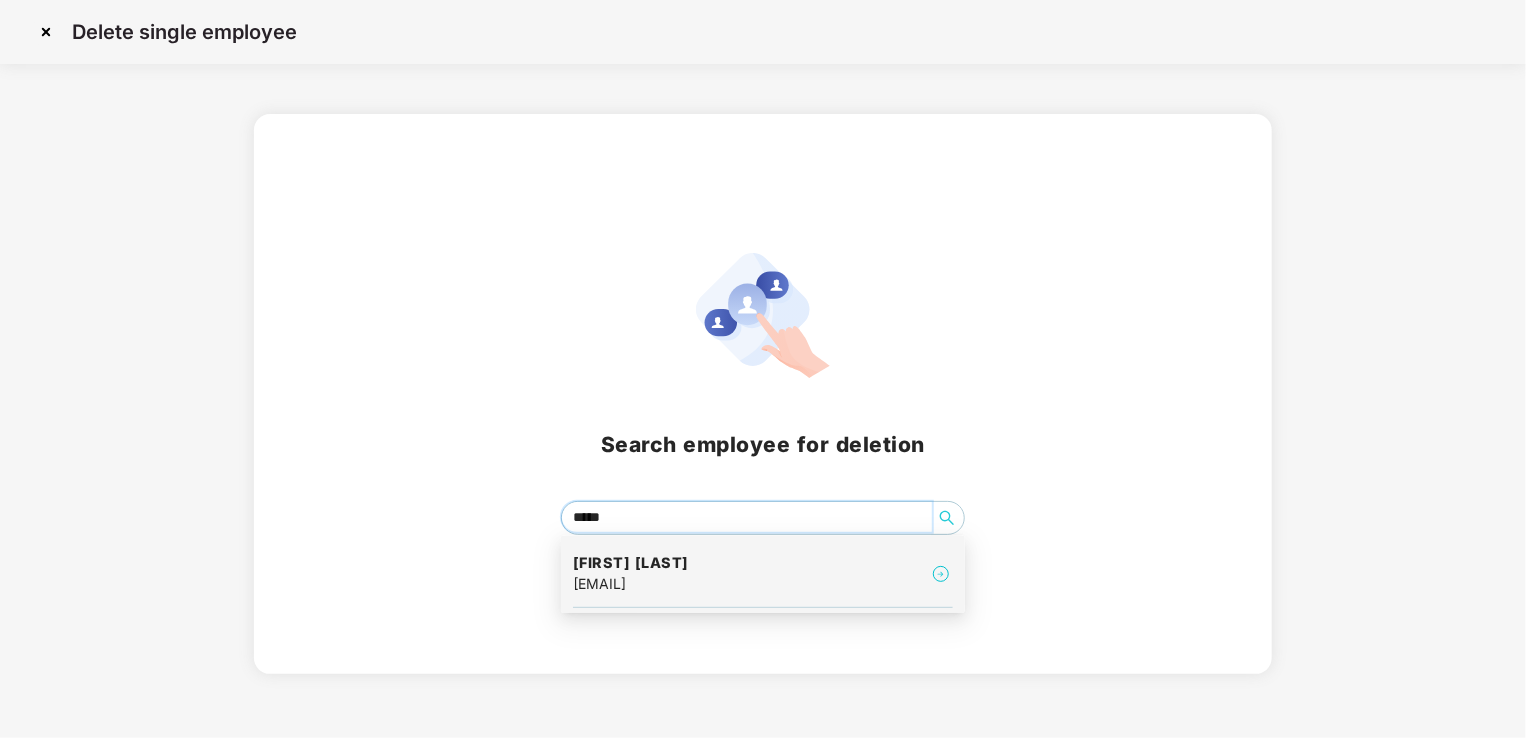 click on "[FIRST] [LAST]" at bounding box center [631, 563] 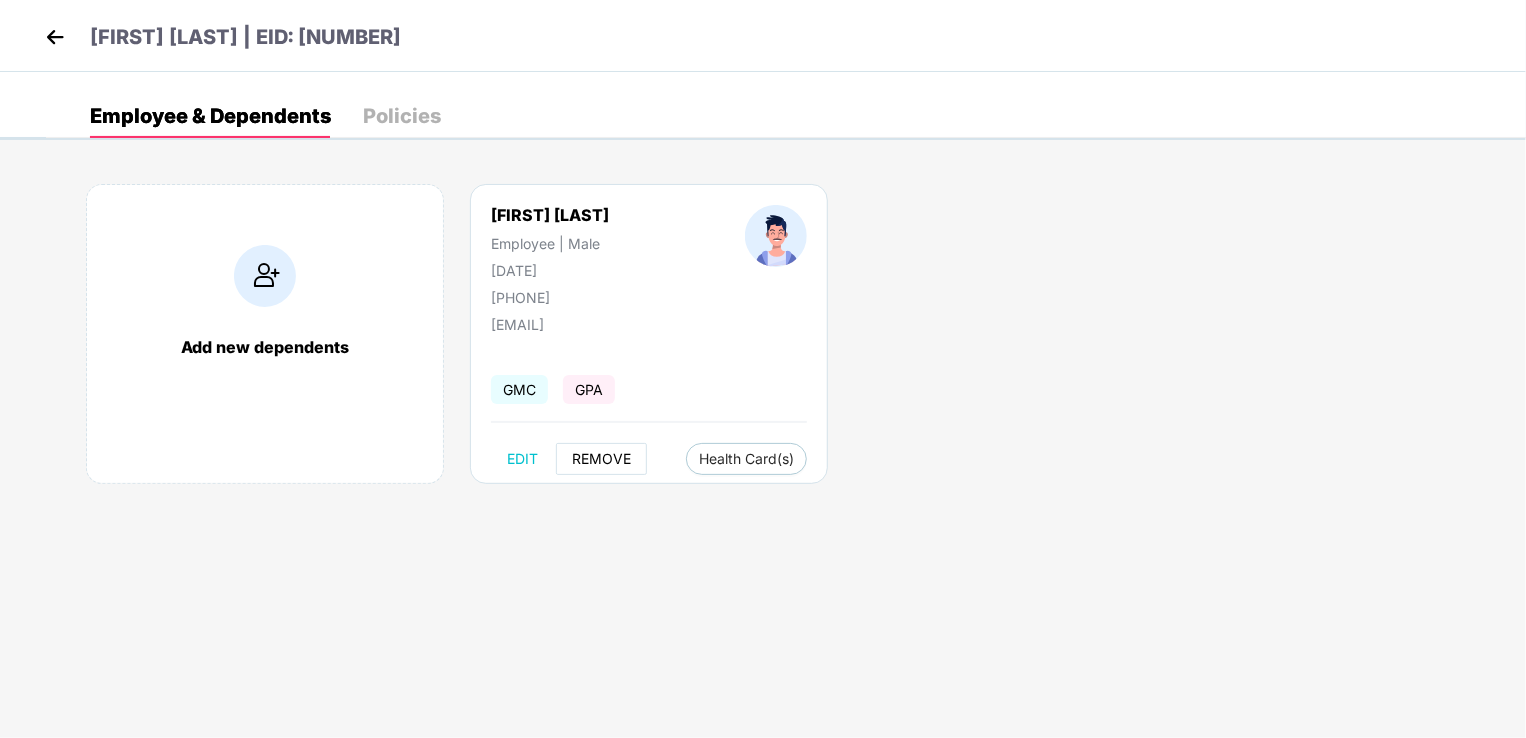 click on "REMOVE" at bounding box center [601, 459] 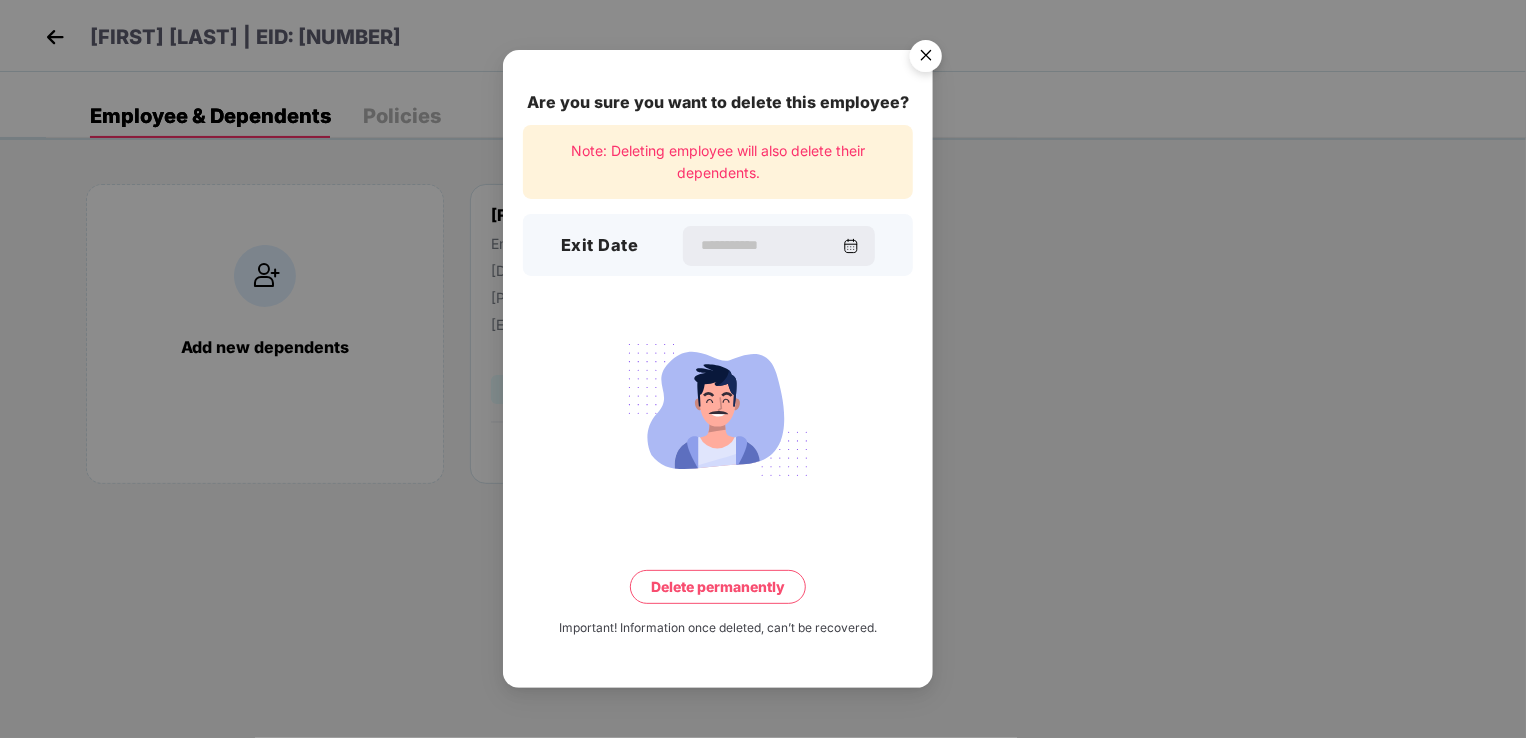 click at bounding box center [926, 59] 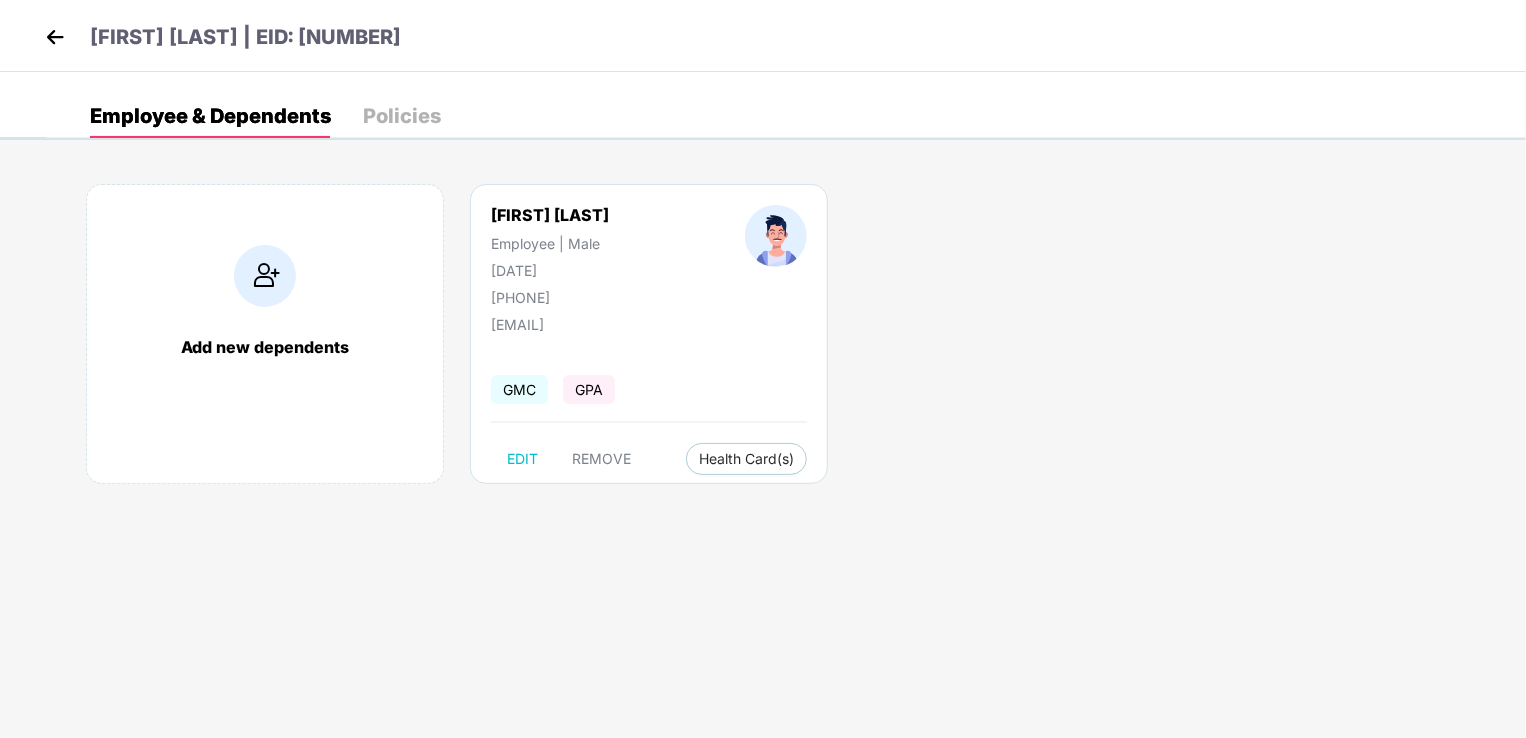 click on "GMC" at bounding box center [519, 389] 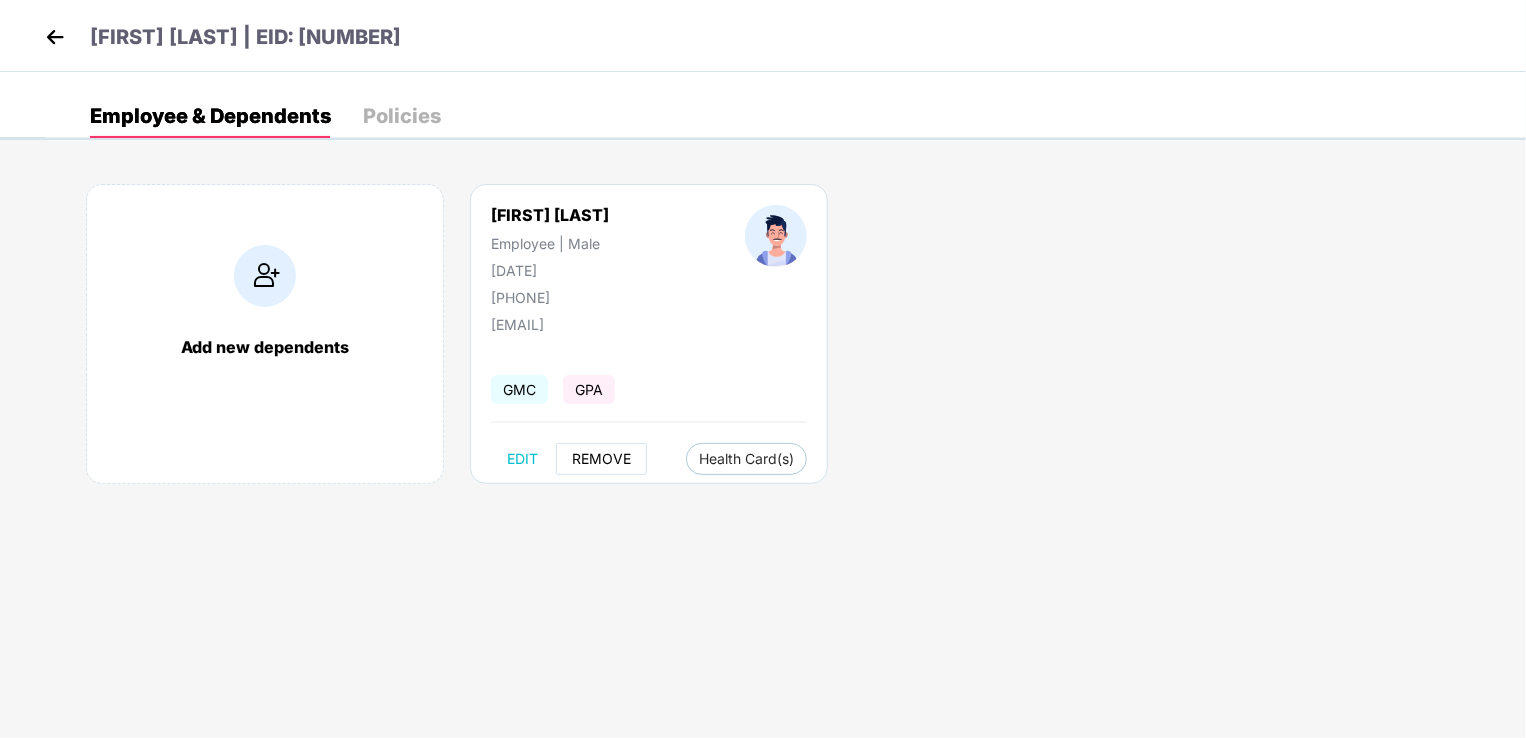 click on "REMOVE" at bounding box center [601, 459] 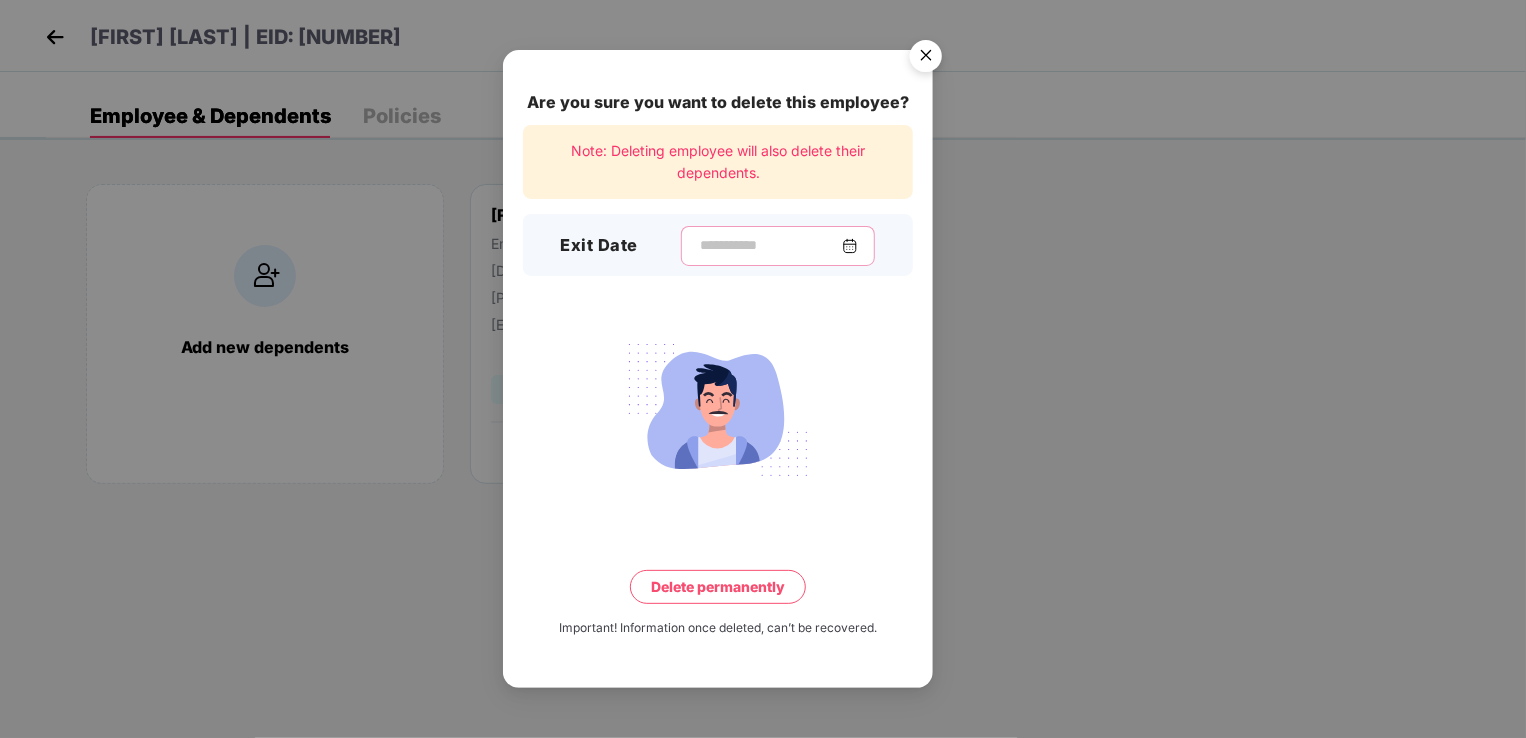 click at bounding box center [770, 245] 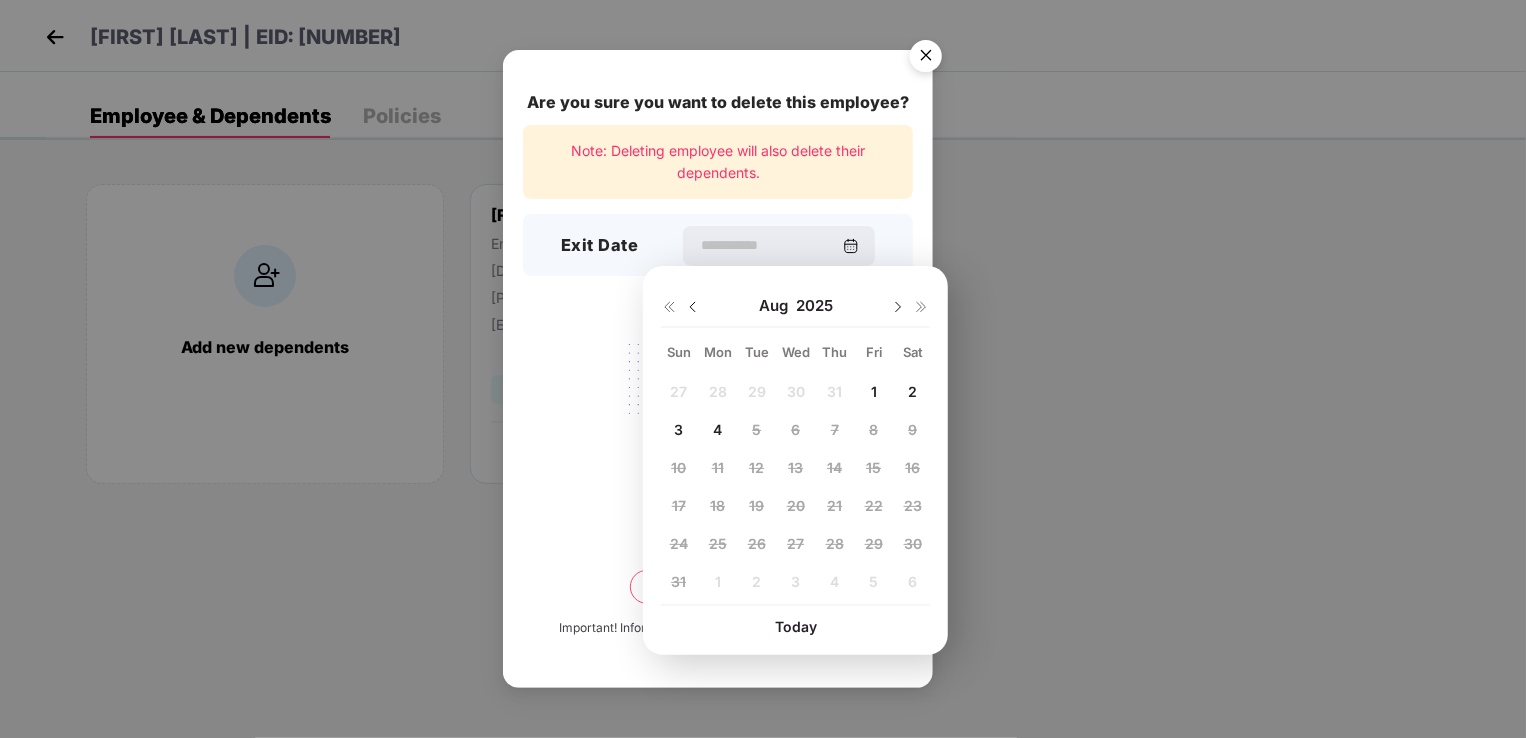 click at bounding box center (693, 307) 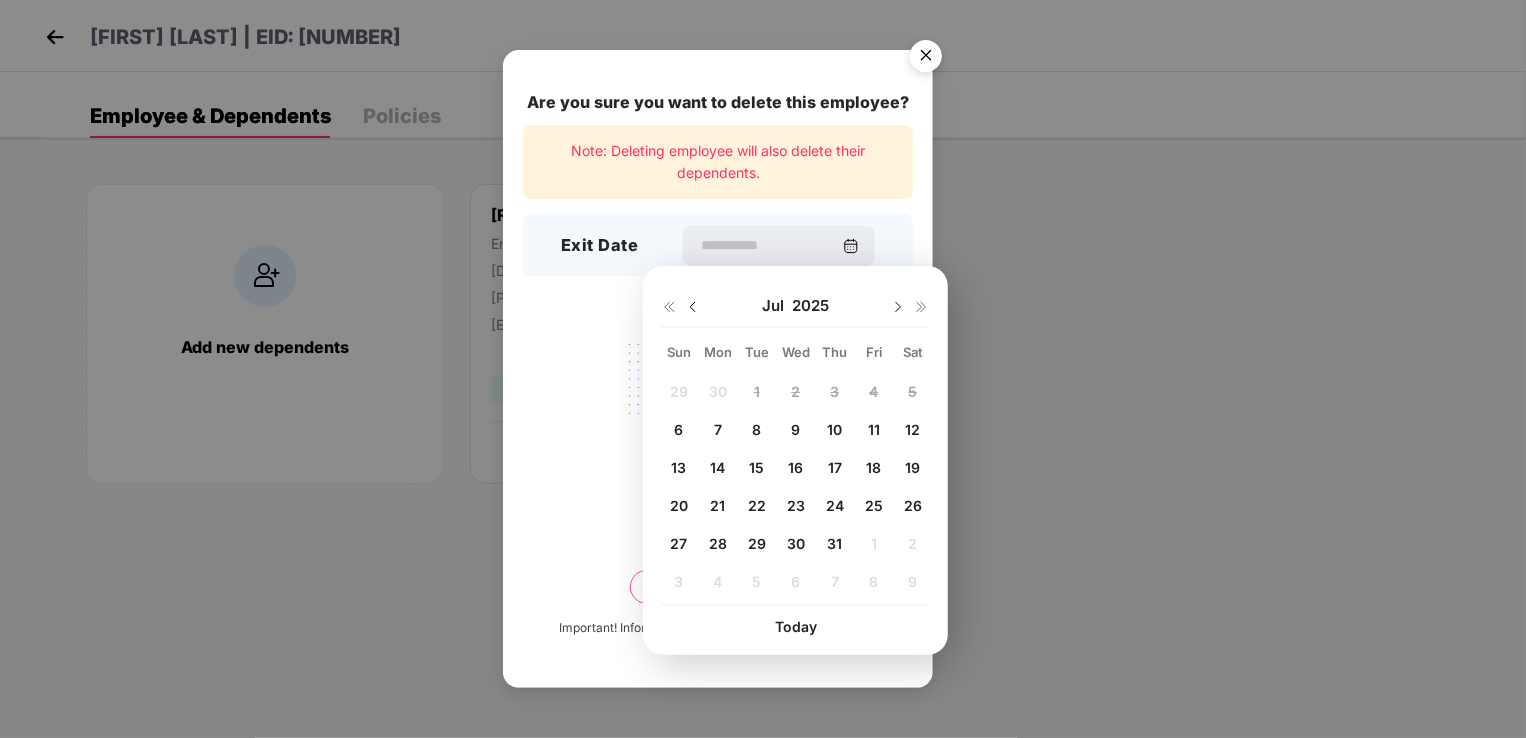 click at bounding box center (693, 307) 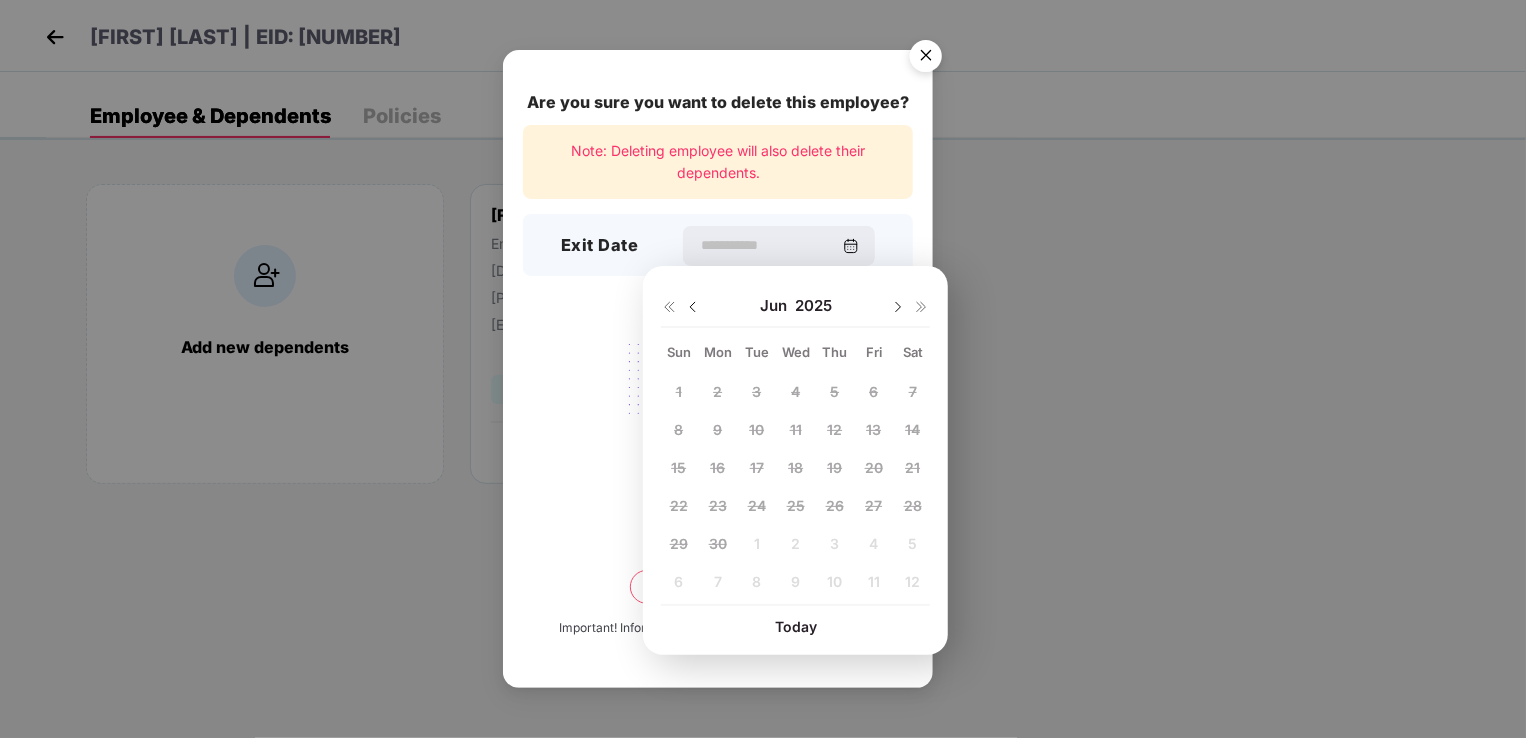 click at bounding box center [898, 307] 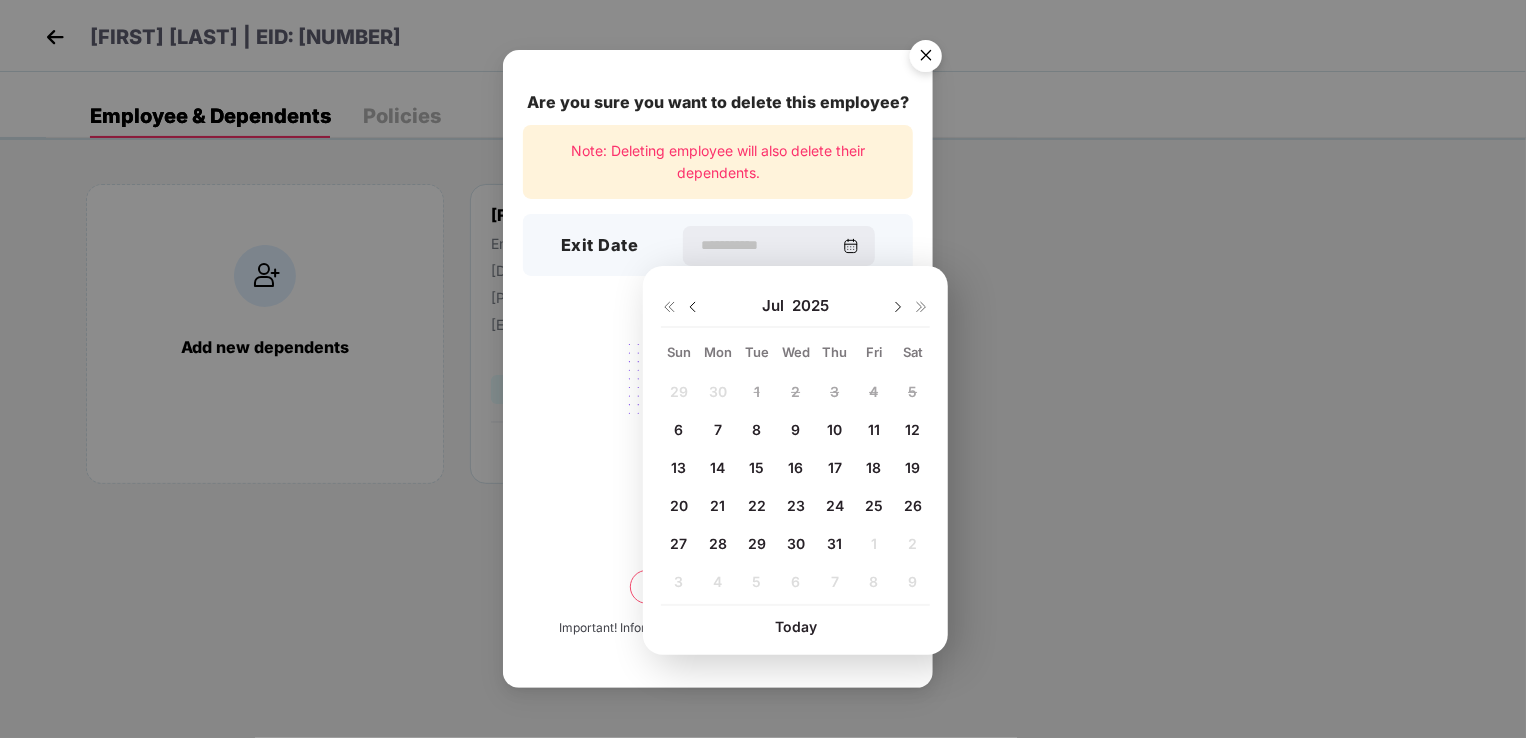 click on "6" at bounding box center [679, 429] 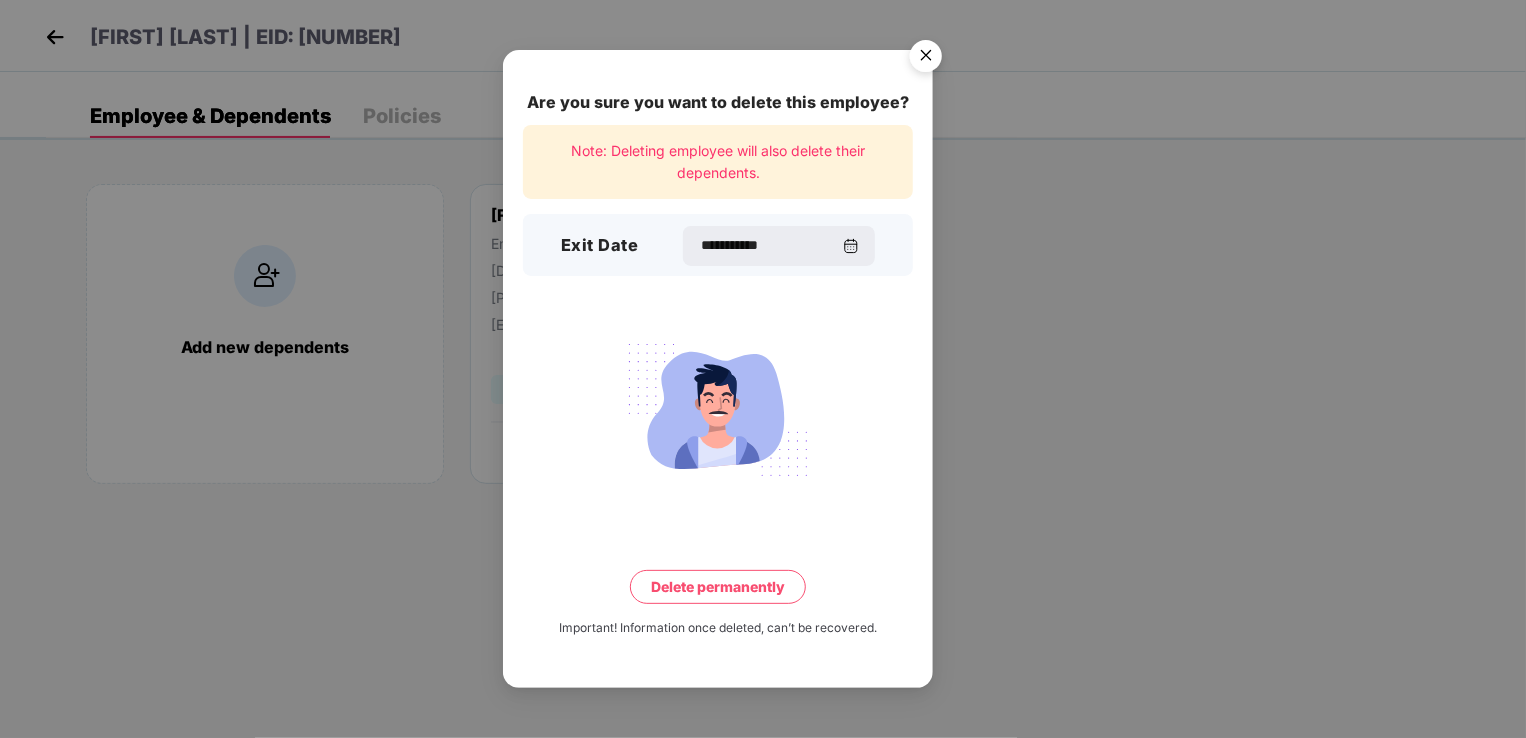 click on "Delete permanently" at bounding box center (718, 587) 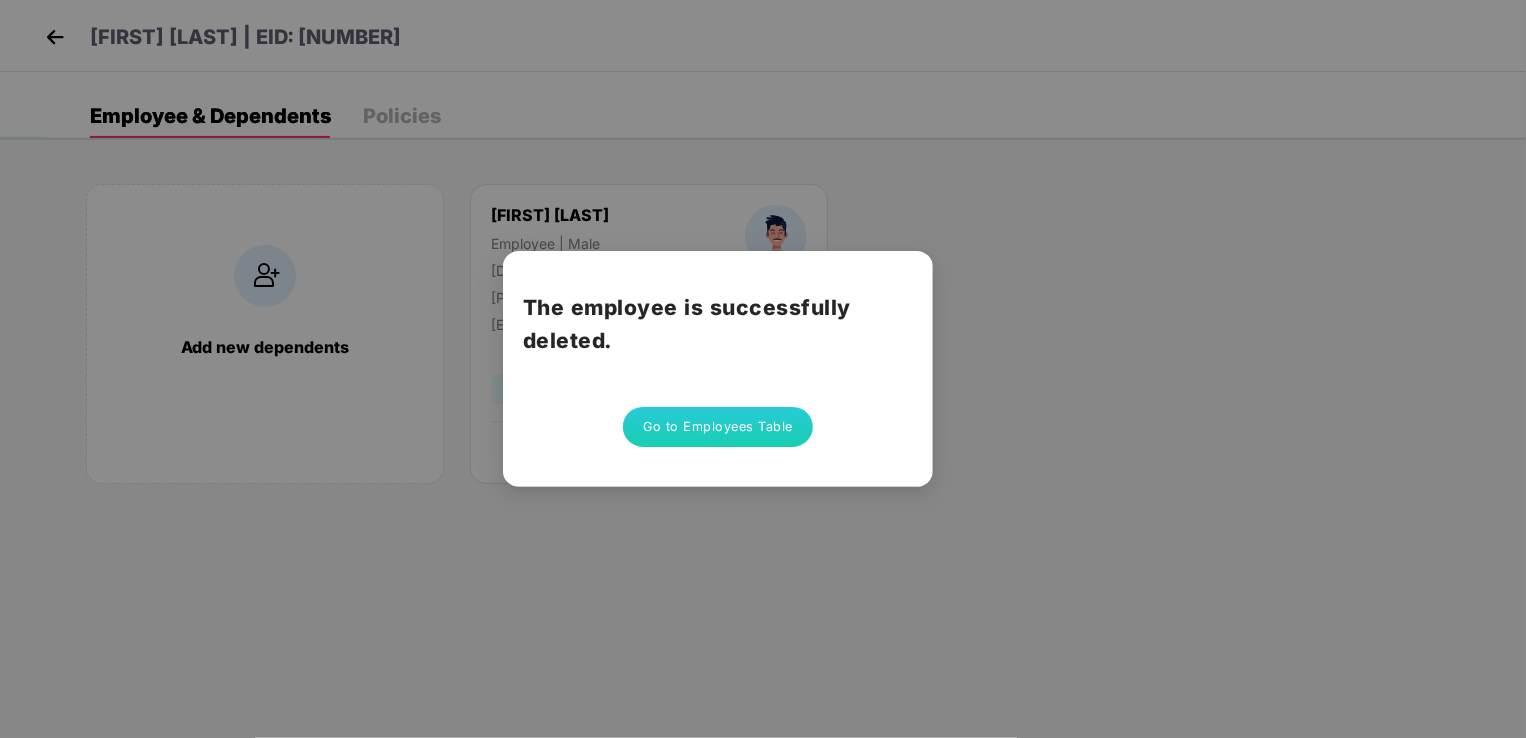 click on "Go to Employees Table" at bounding box center (718, 427) 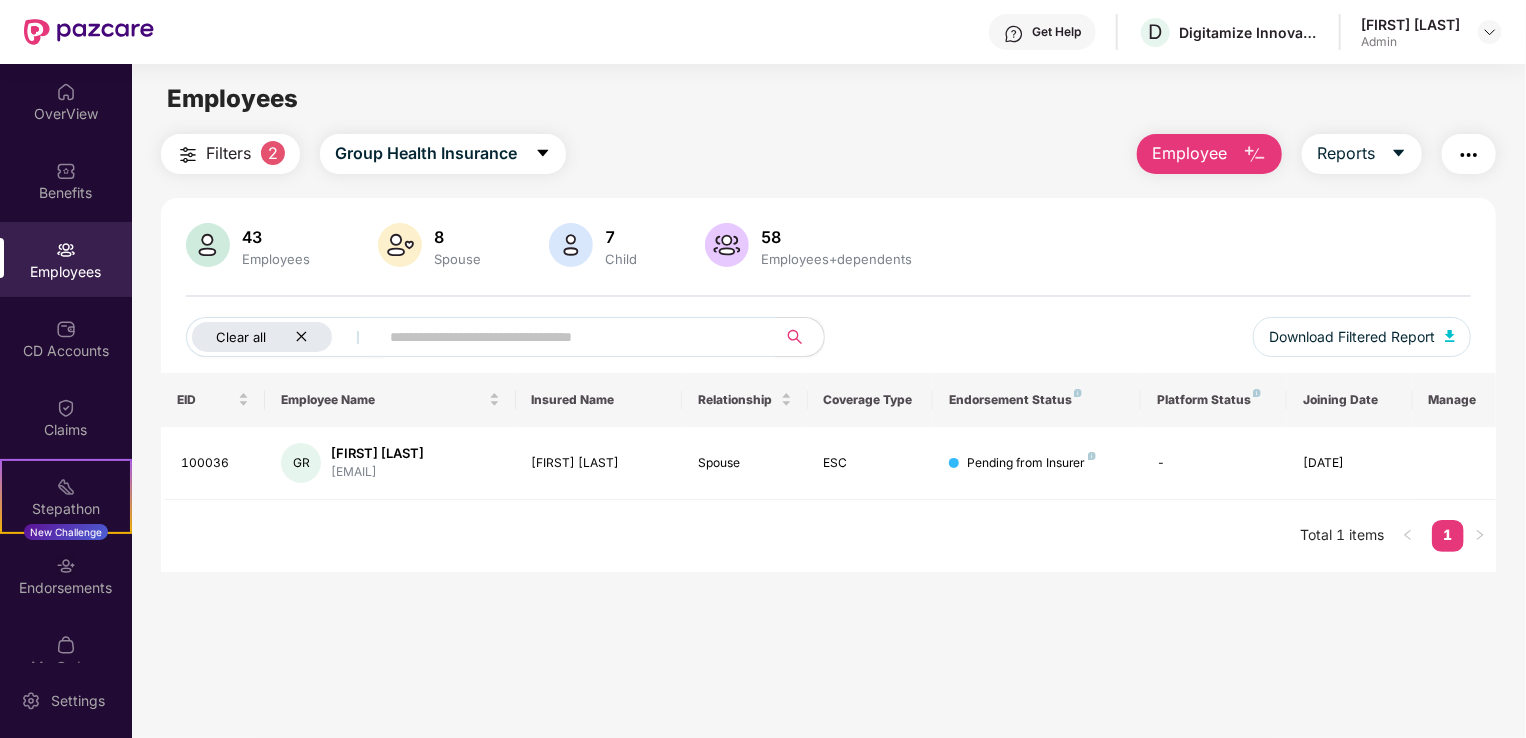 click on "Clear all" at bounding box center (262, 337) 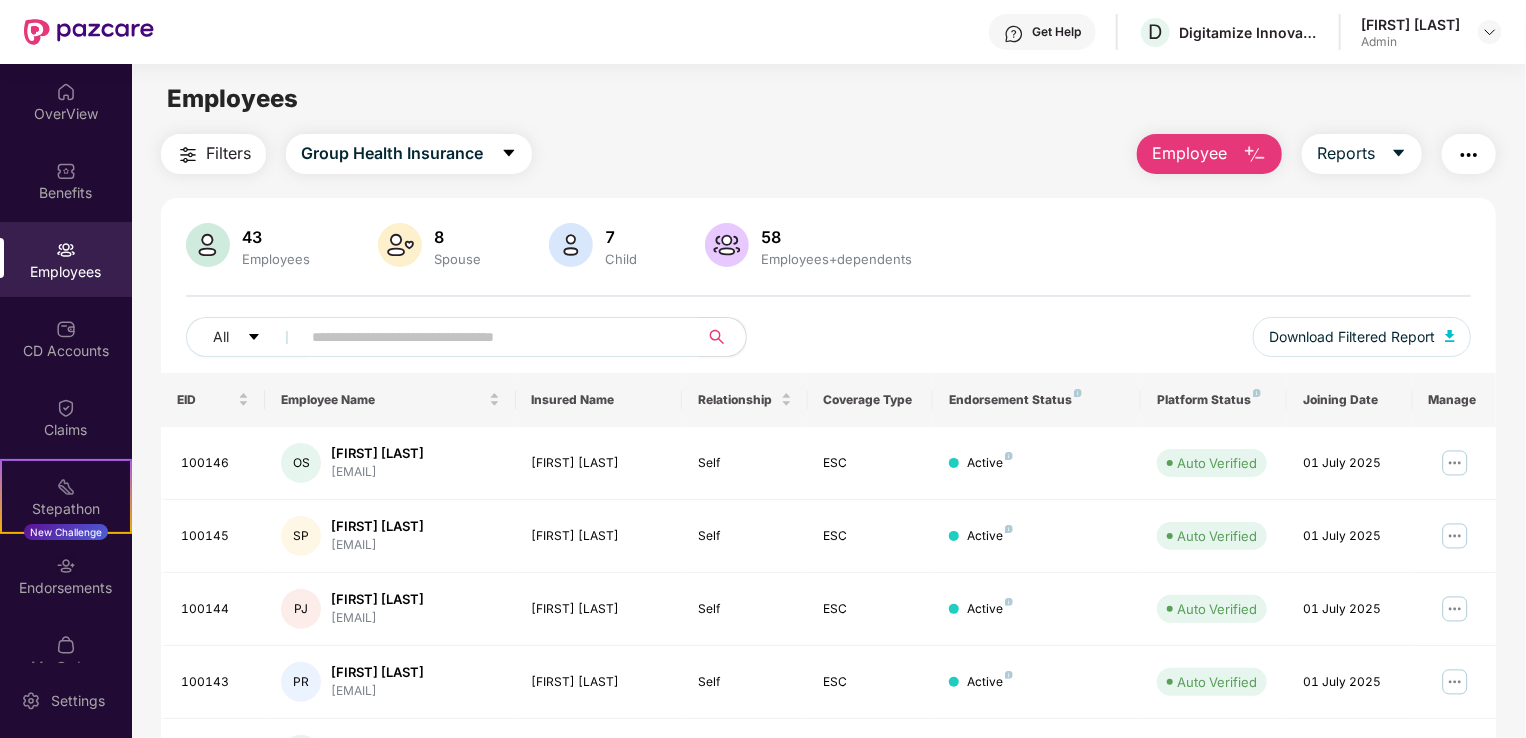click at bounding box center (493, 337) 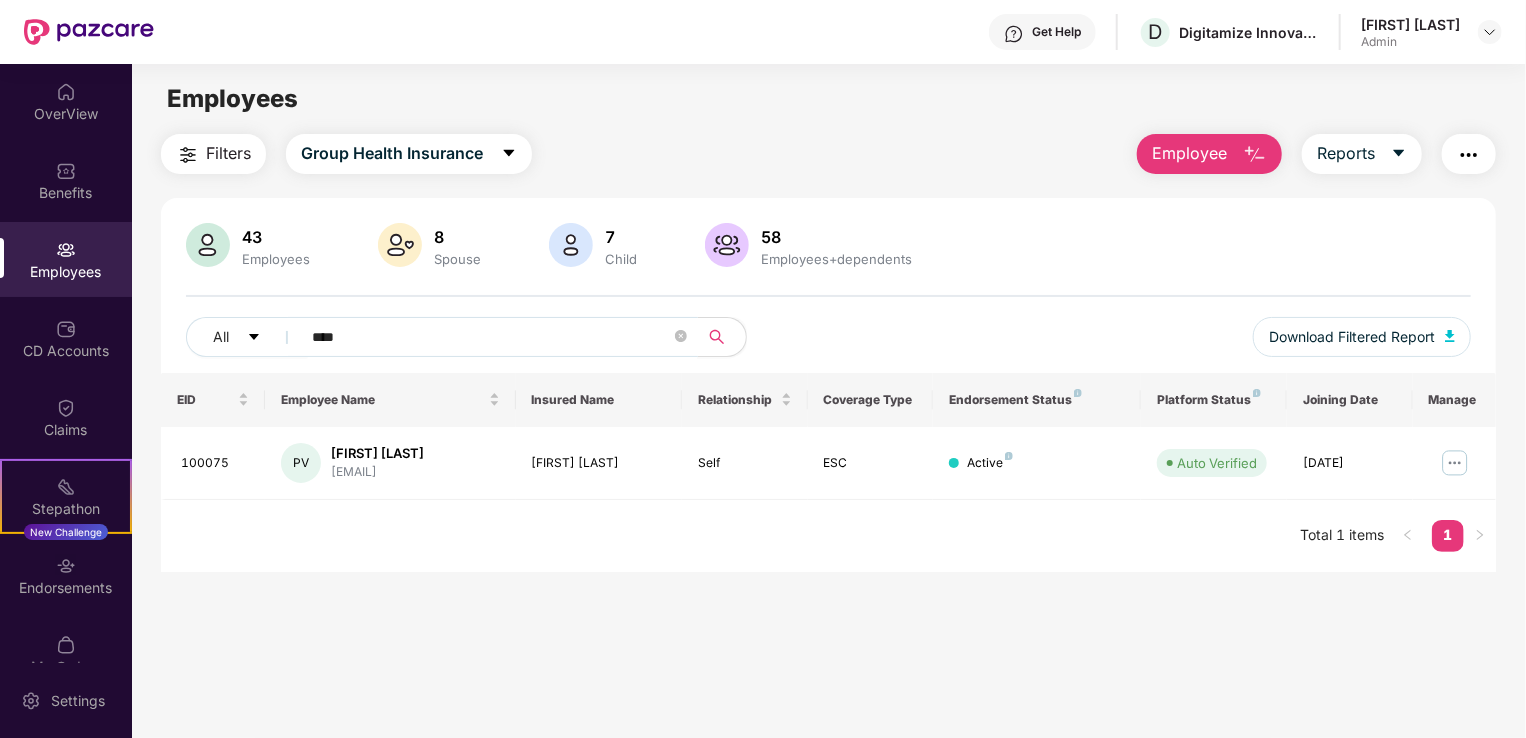 type on "****" 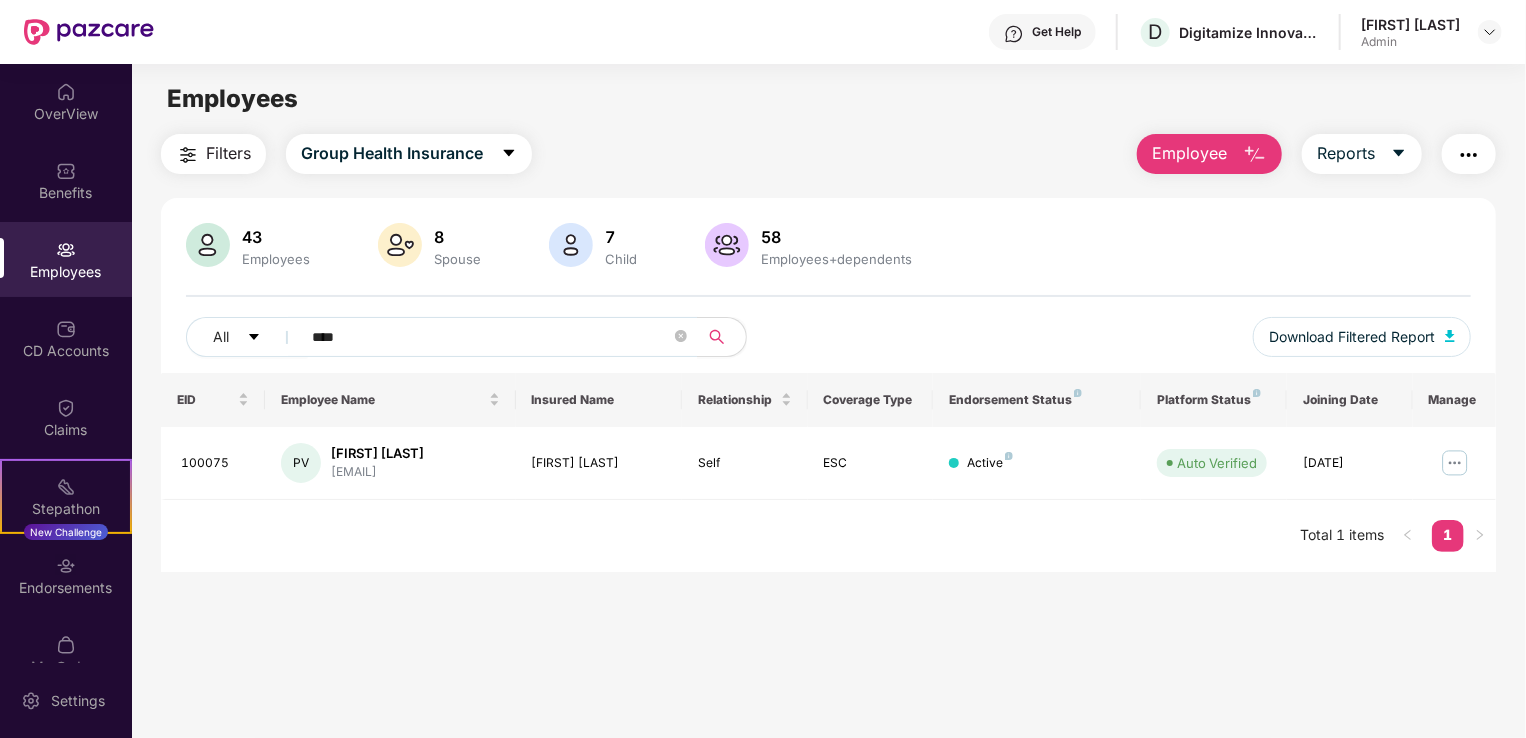 click on "Employees Filters Group Health Insurance Employee Reports [NUMBER] Employees [NUMBER] Spouse [NUMBER] Child [NUMBER] Employees+dependents All **** Download Filtered Report EID Employee Name Insured Name Relationship Coverage Type Endorsement Status Platform Status Joining Date Manage 100075 PV [FIRST] [LAST] [EMAIL] [FIRST] [LAST] Self ESC Active Auto Verified [DATE] Total [NUMBER] items [NUMBER]" at bounding box center (828, 433) 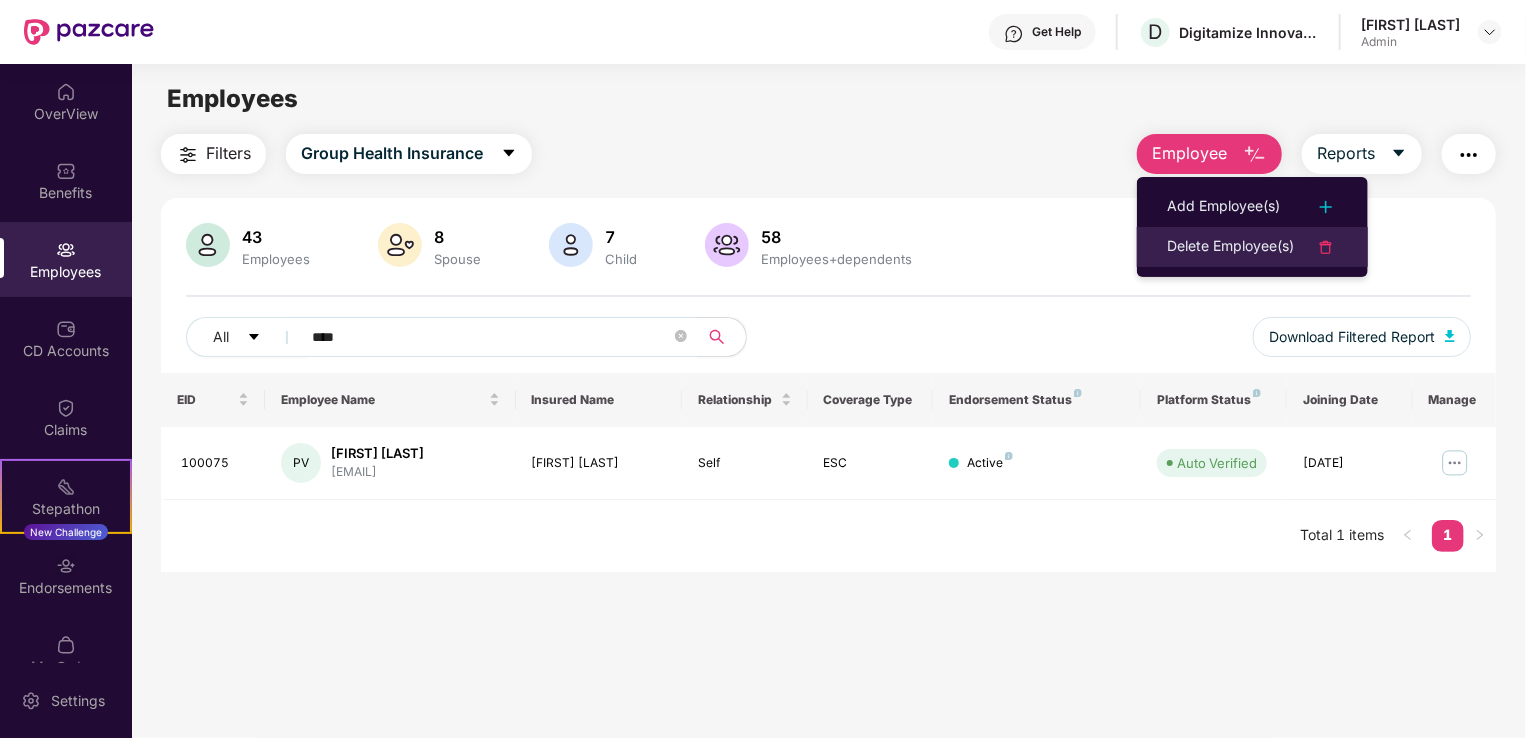 click on "Delete Employee(s)" at bounding box center (1230, 247) 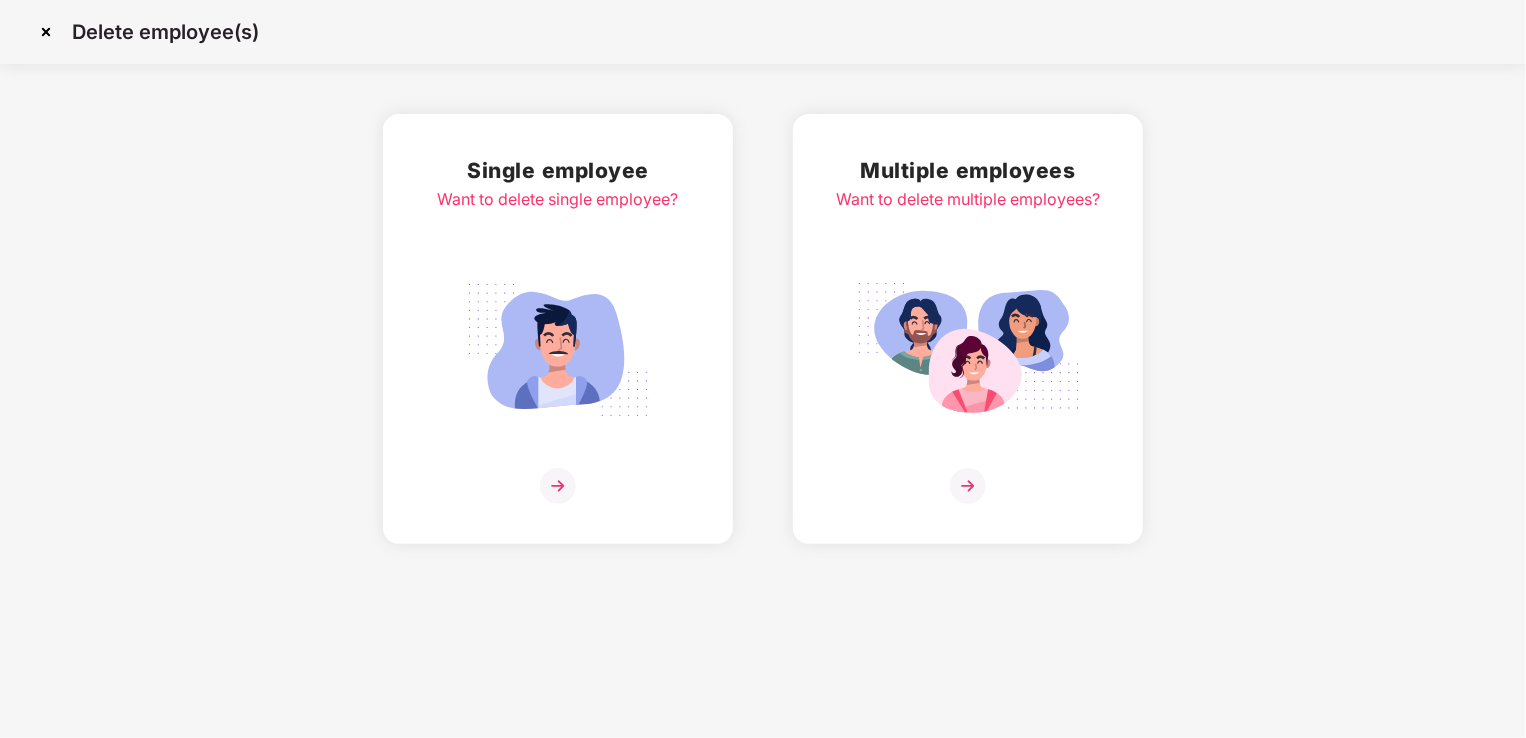click at bounding box center [558, 486] 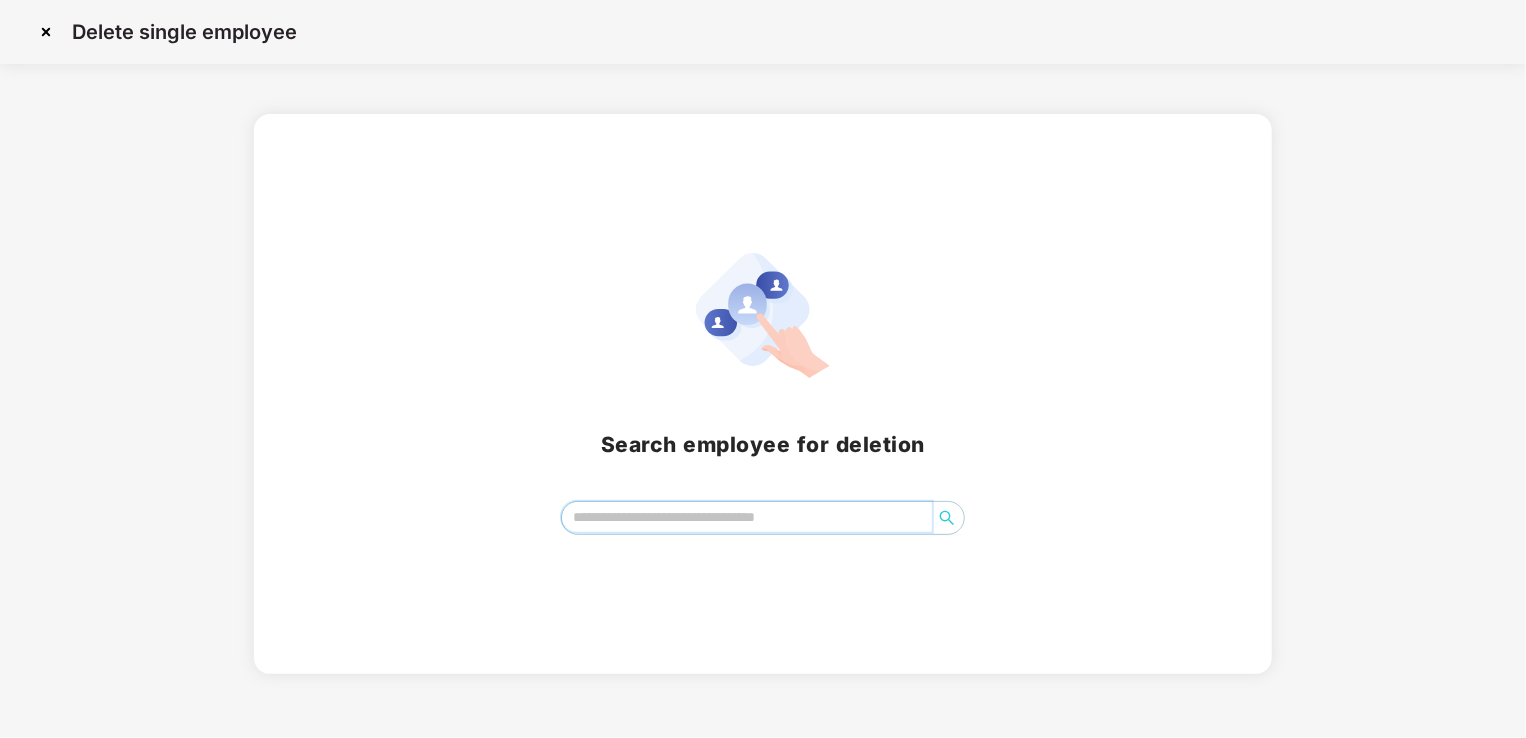 click at bounding box center [747, 517] 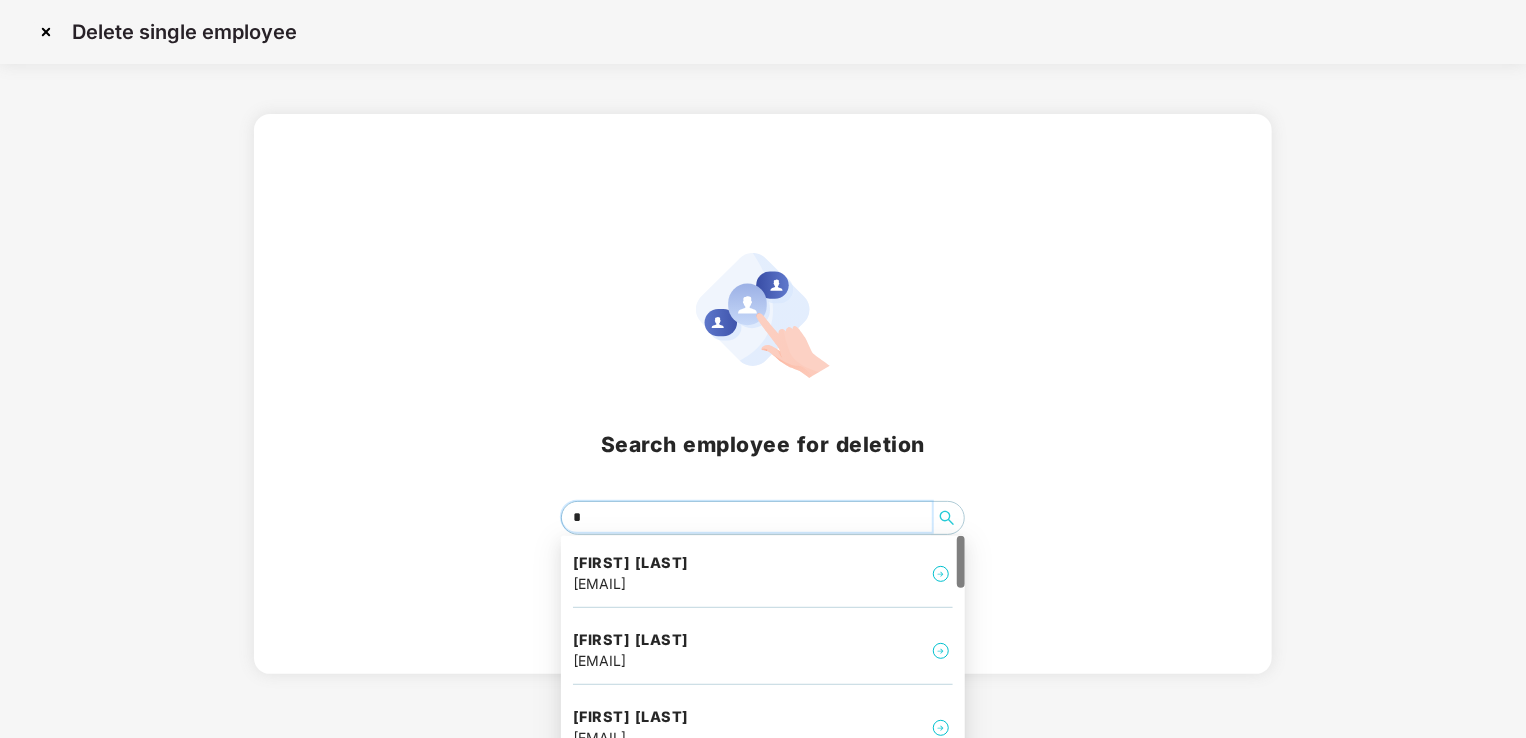 type on "**" 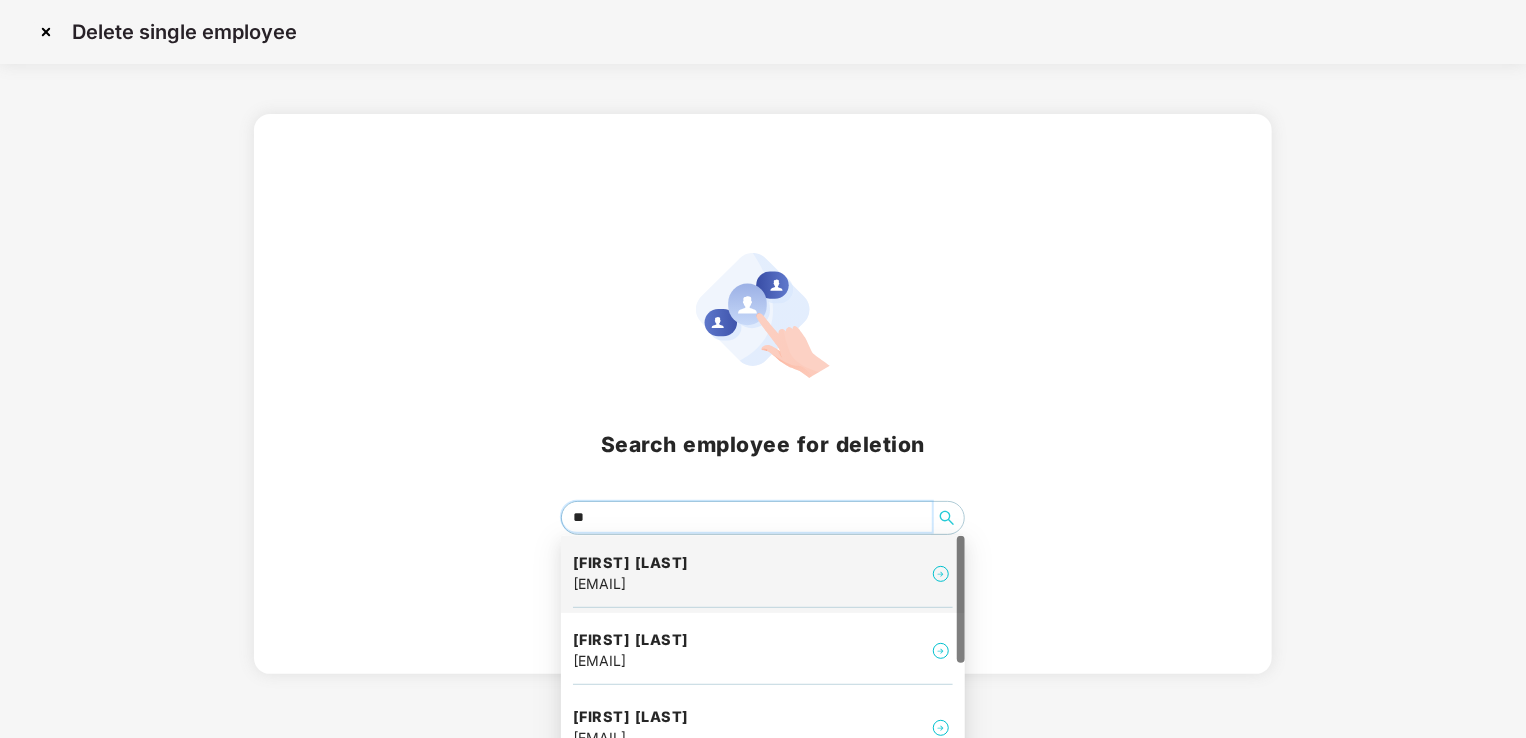 click on "[EMAIL]" at bounding box center (631, 584) 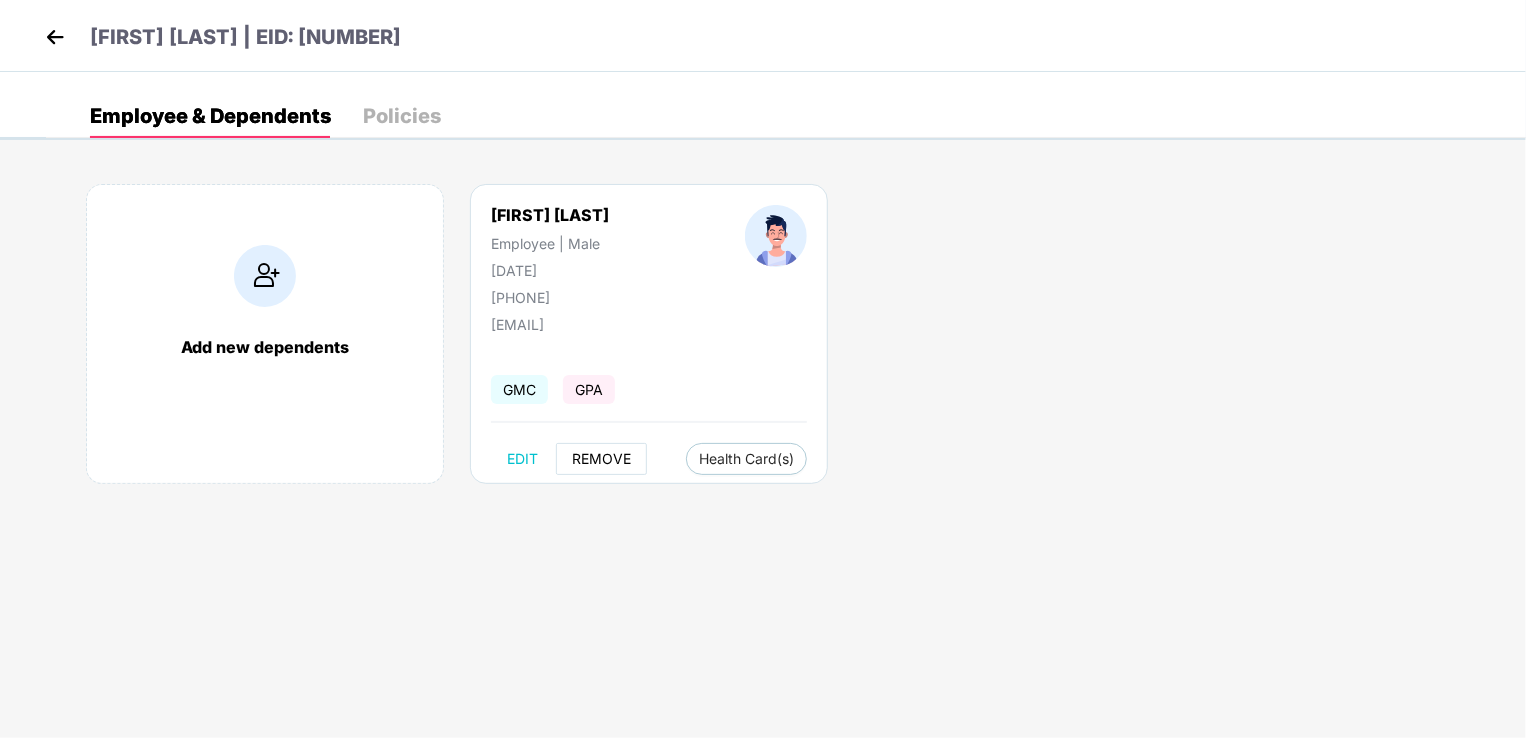 click on "REMOVE" at bounding box center [601, 459] 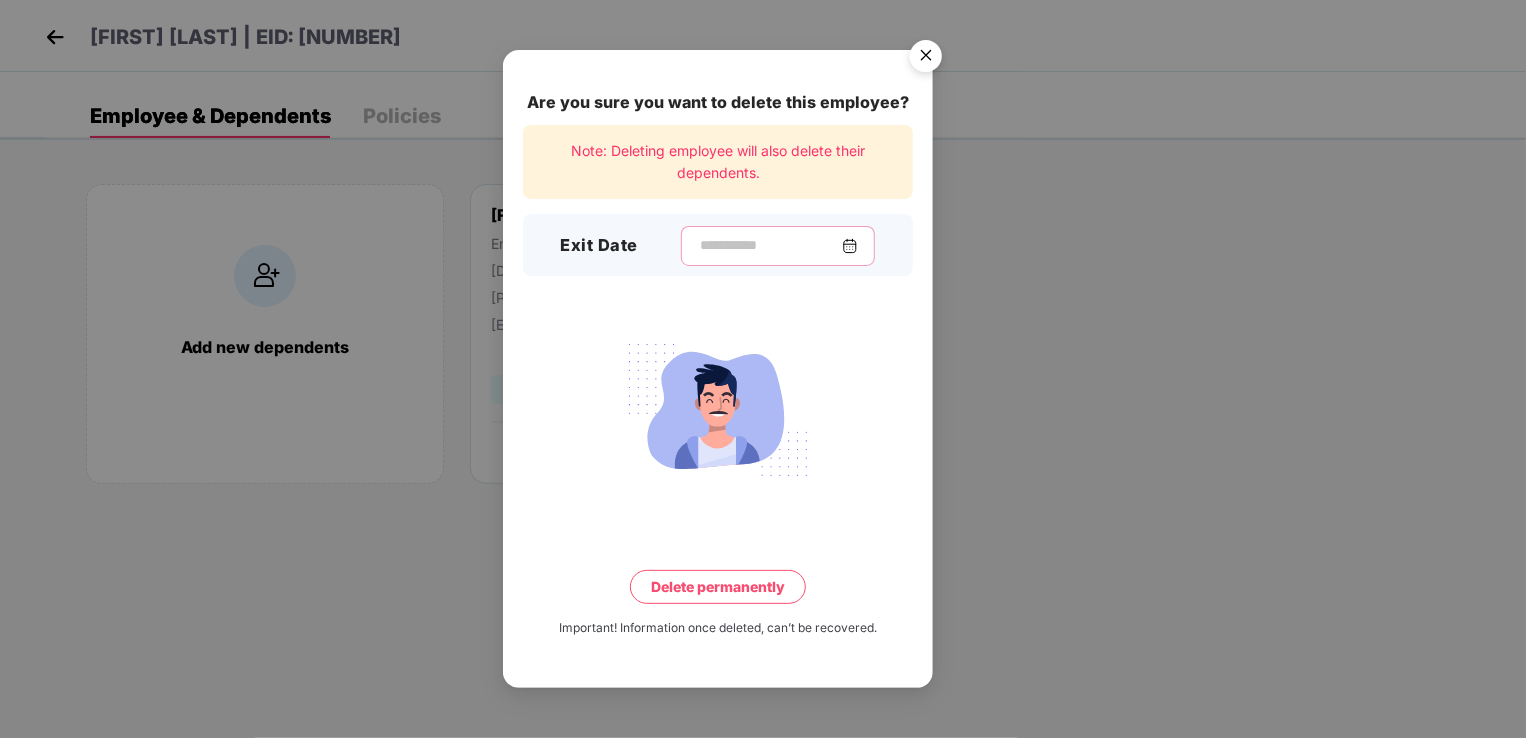 click at bounding box center [770, 245] 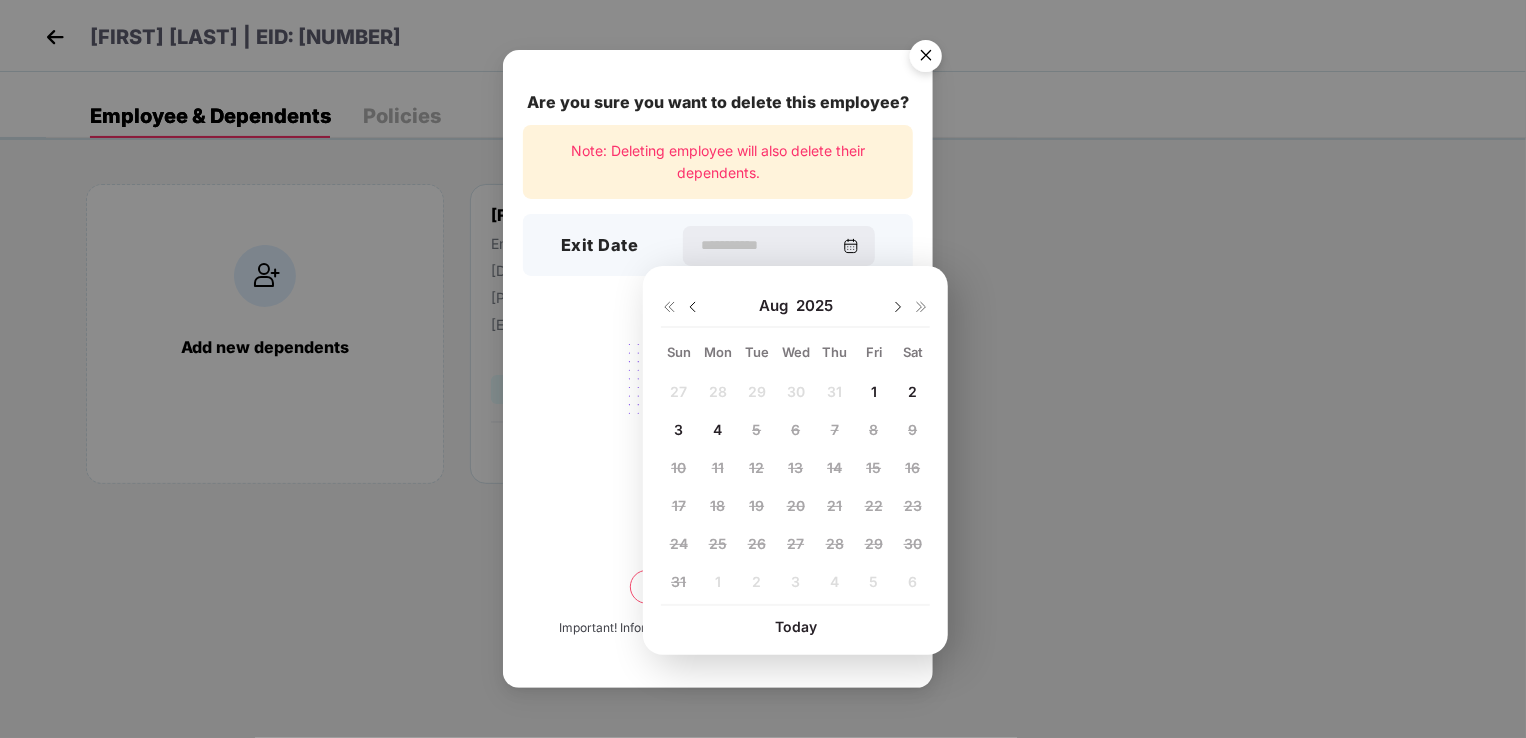 click at bounding box center (693, 307) 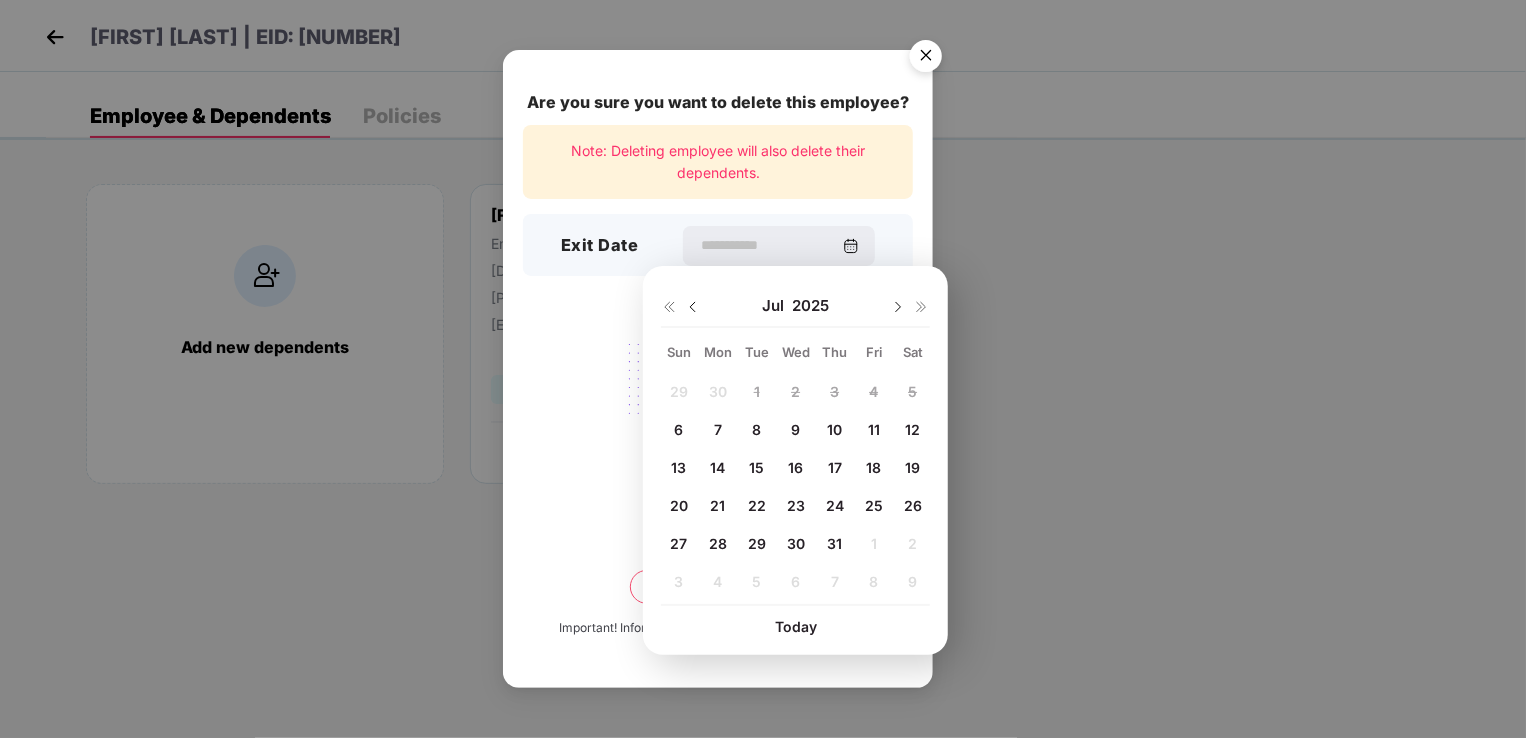 click on "25" at bounding box center [874, 505] 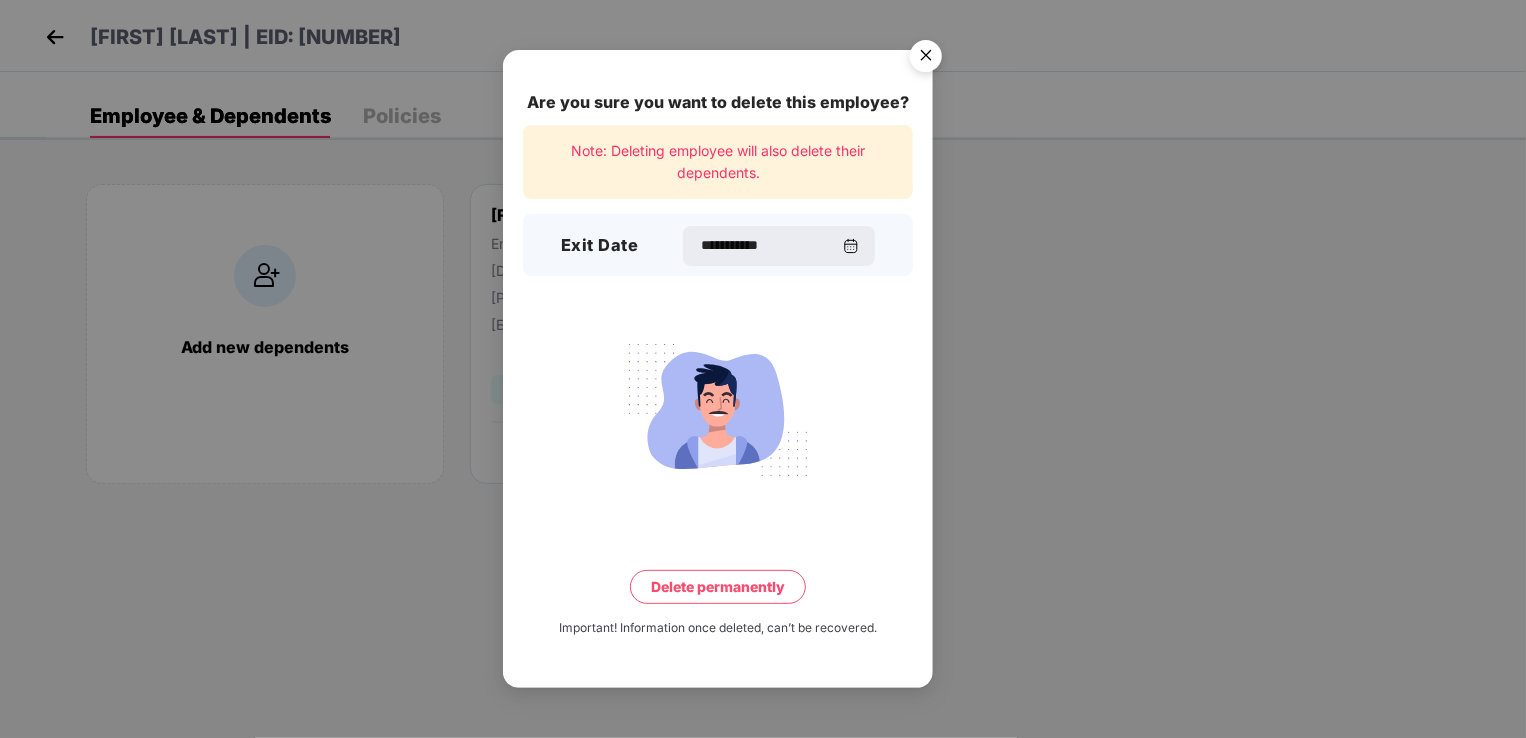 type on "**********" 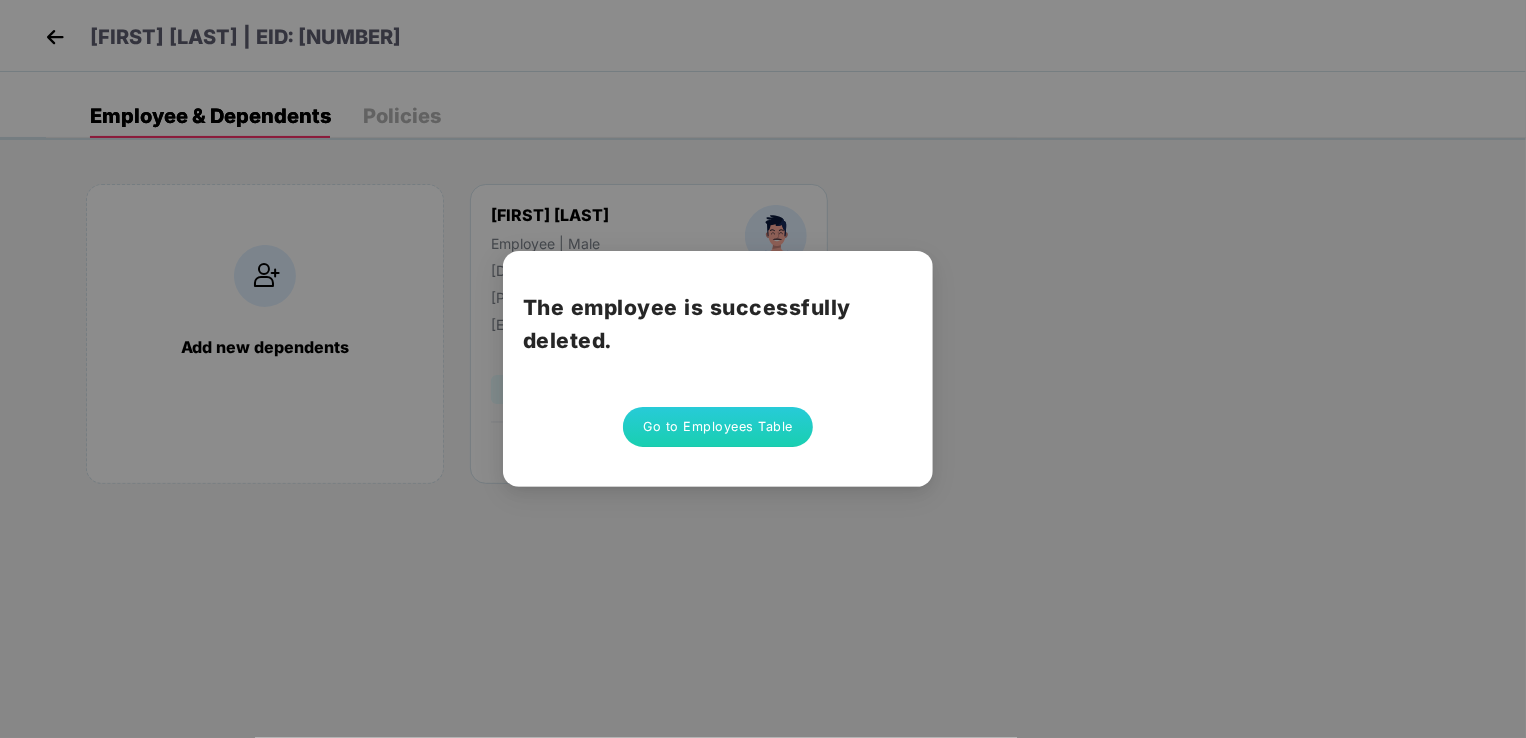 click on "Go to Employees Table" at bounding box center (718, 427) 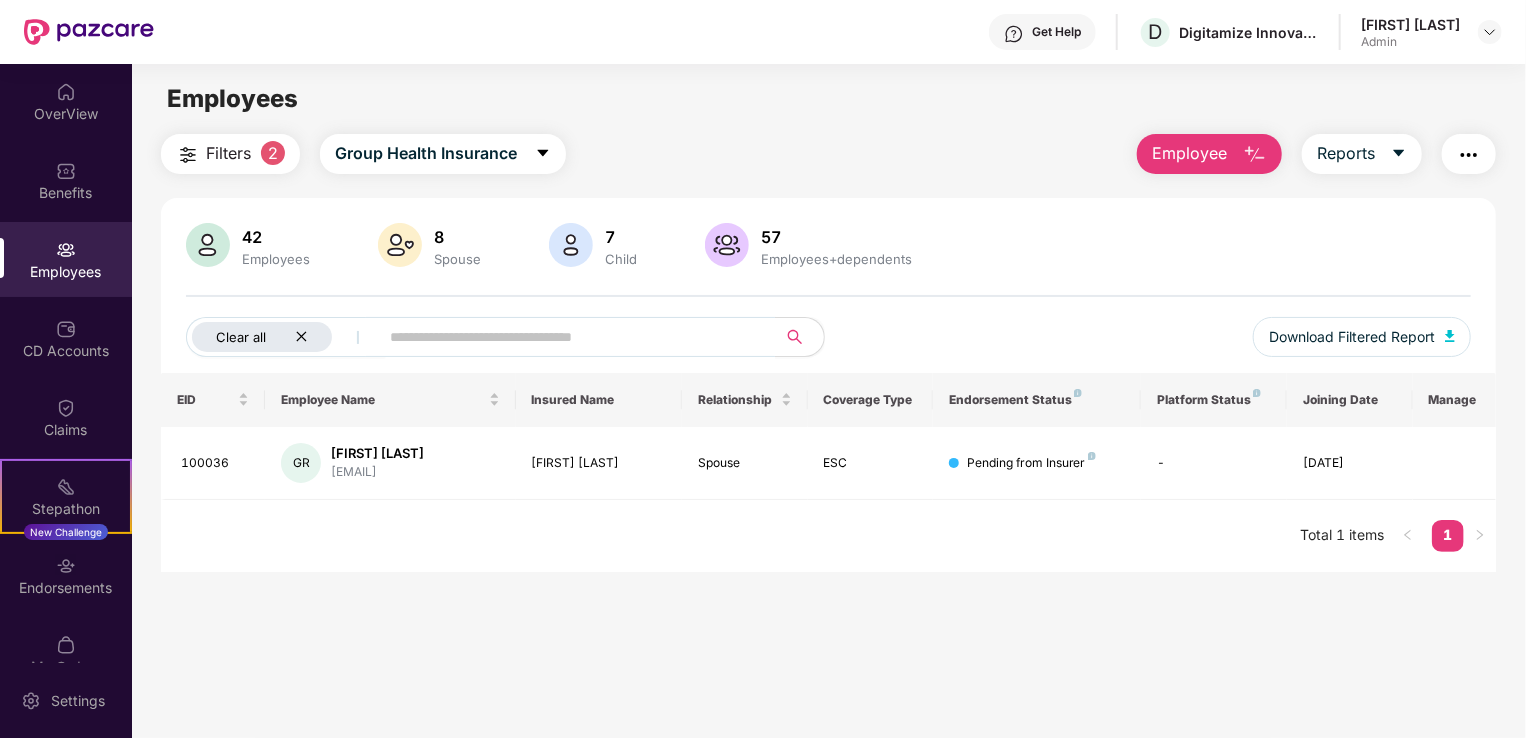 click 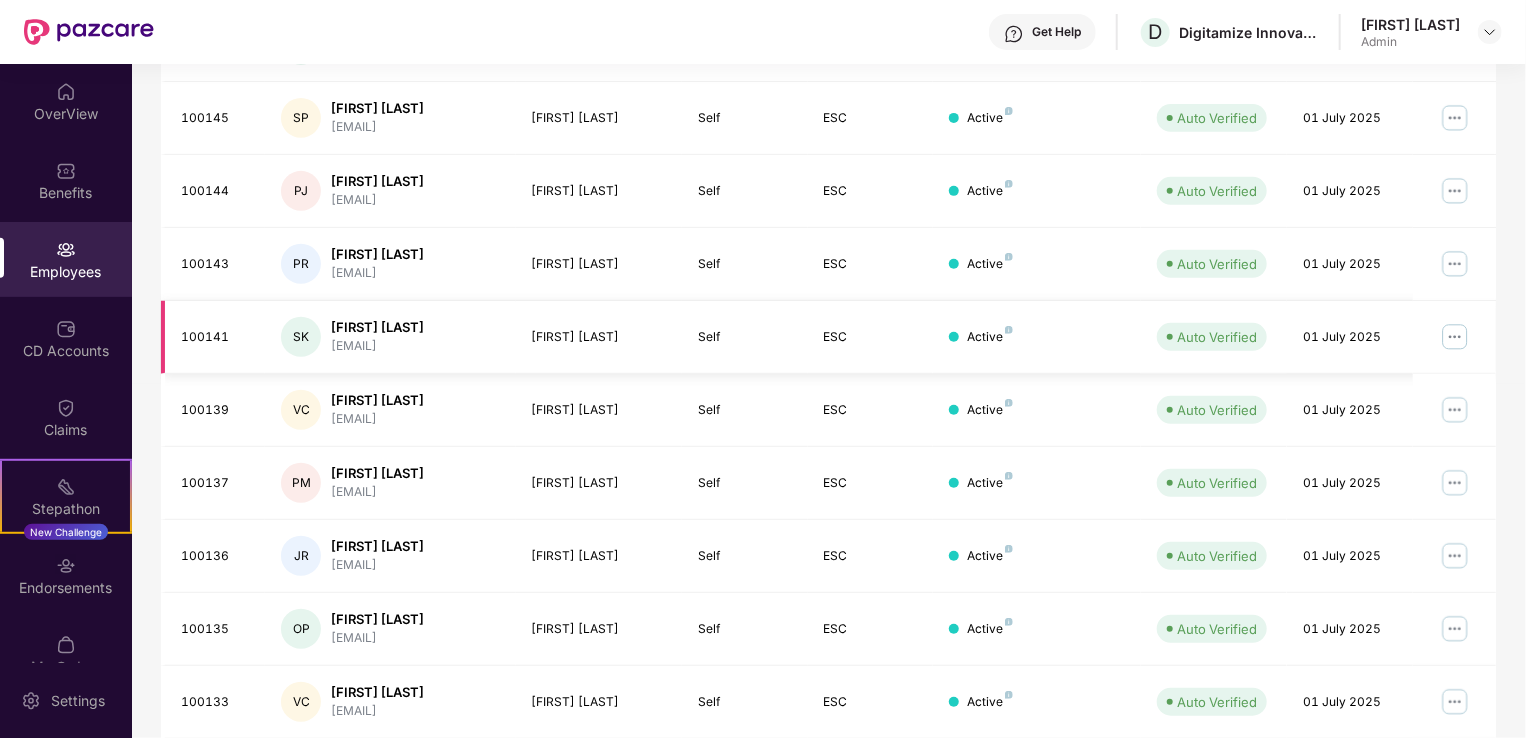 scroll, scrollTop: 504, scrollLeft: 0, axis: vertical 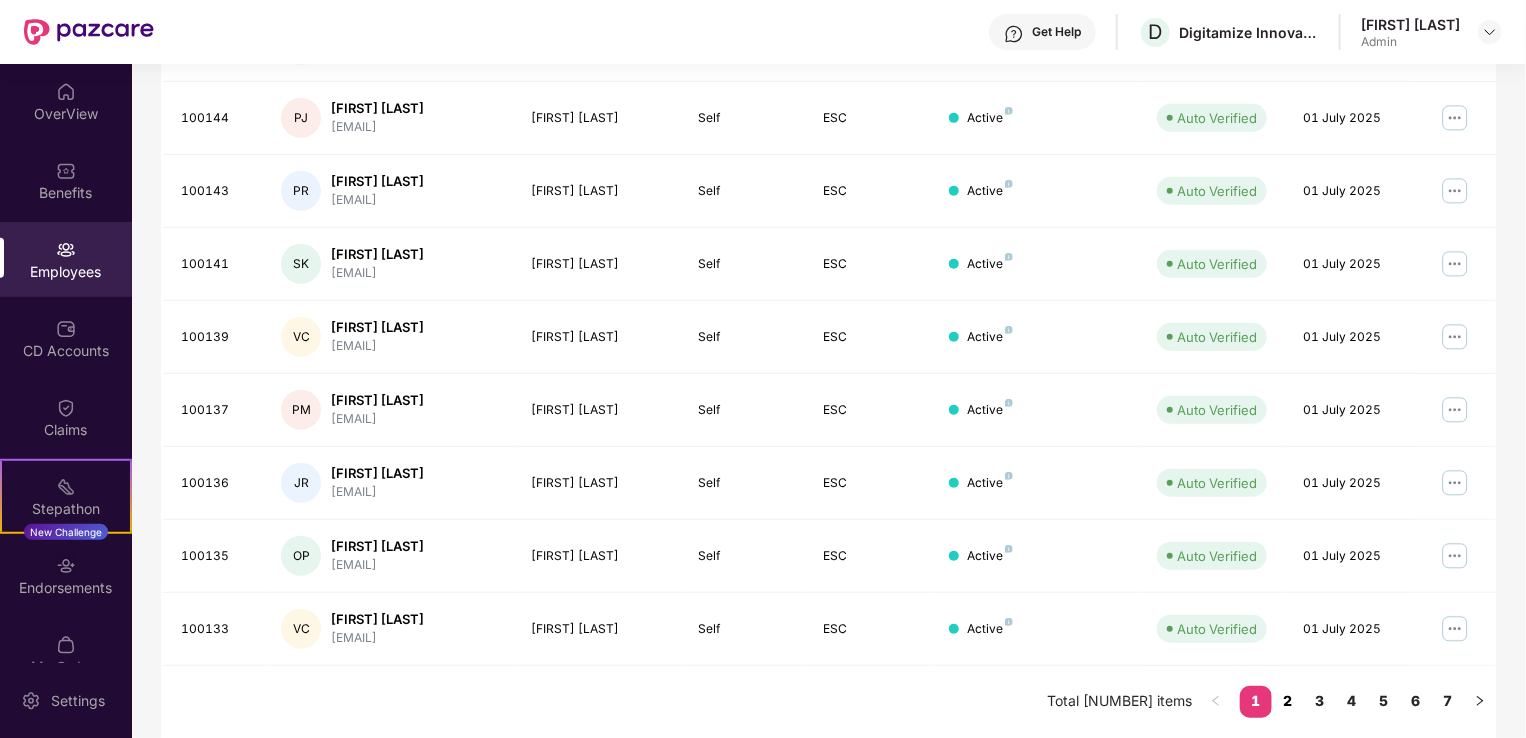 click on "2" at bounding box center (1288, 701) 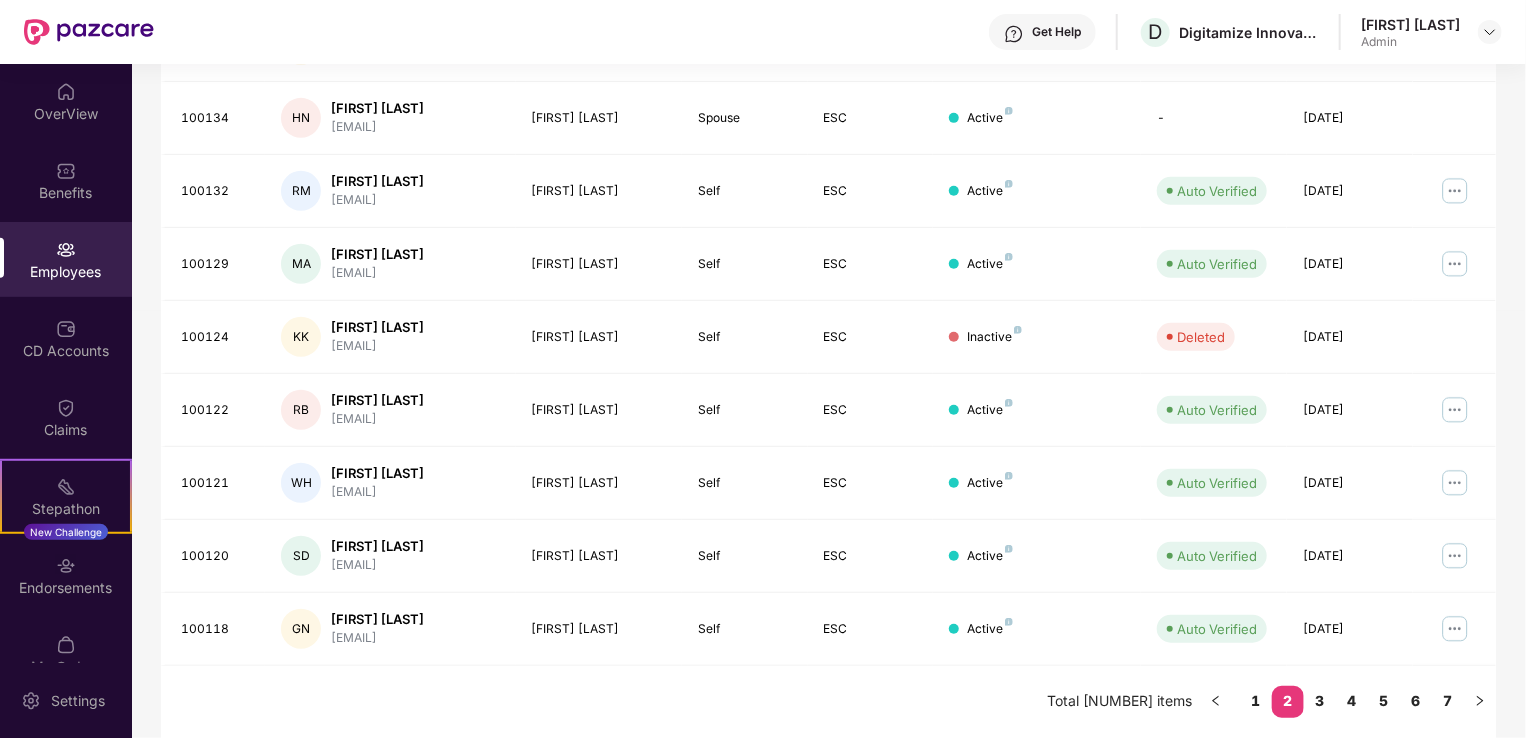 scroll, scrollTop: 538, scrollLeft: 0, axis: vertical 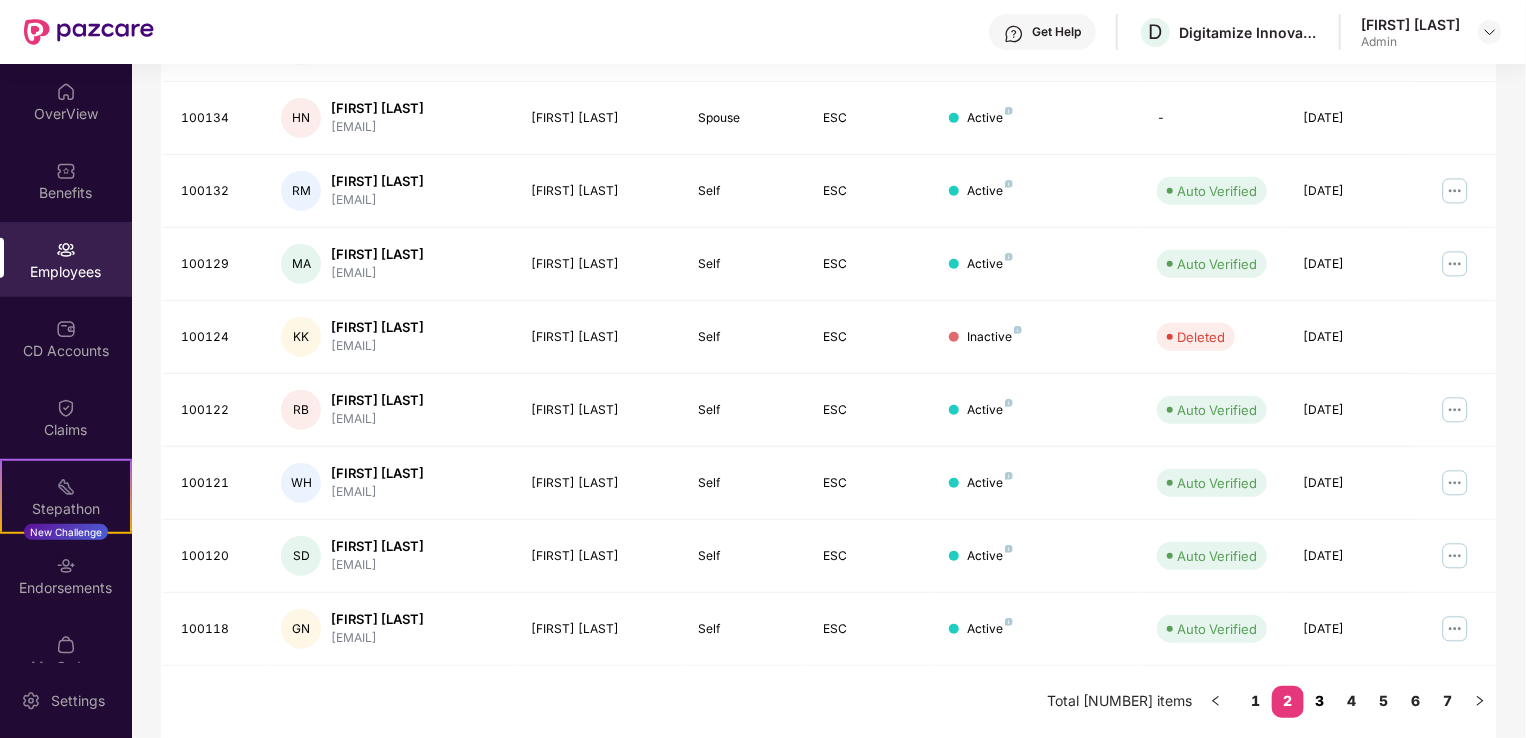 click on "3" at bounding box center (1320, 701) 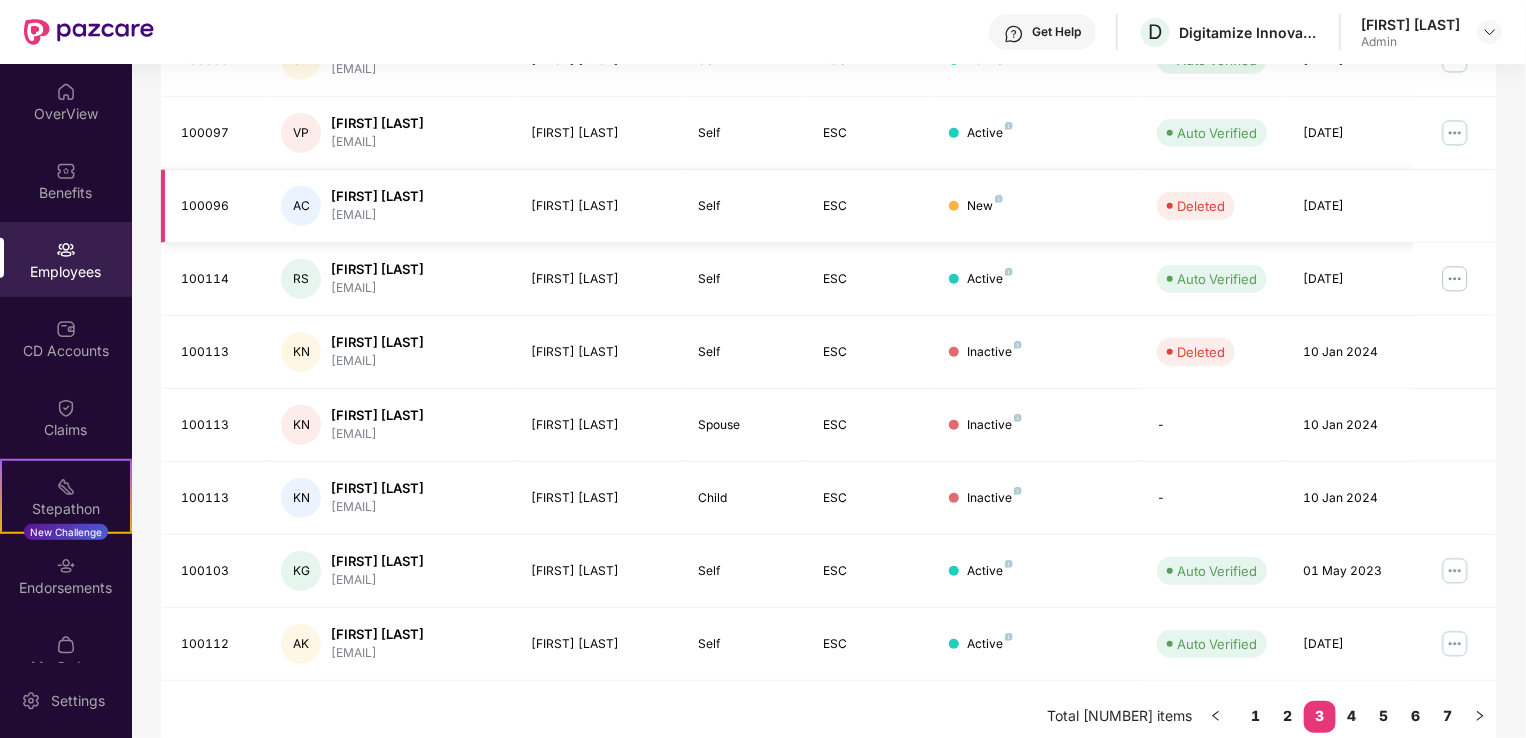 scroll, scrollTop: 488, scrollLeft: 0, axis: vertical 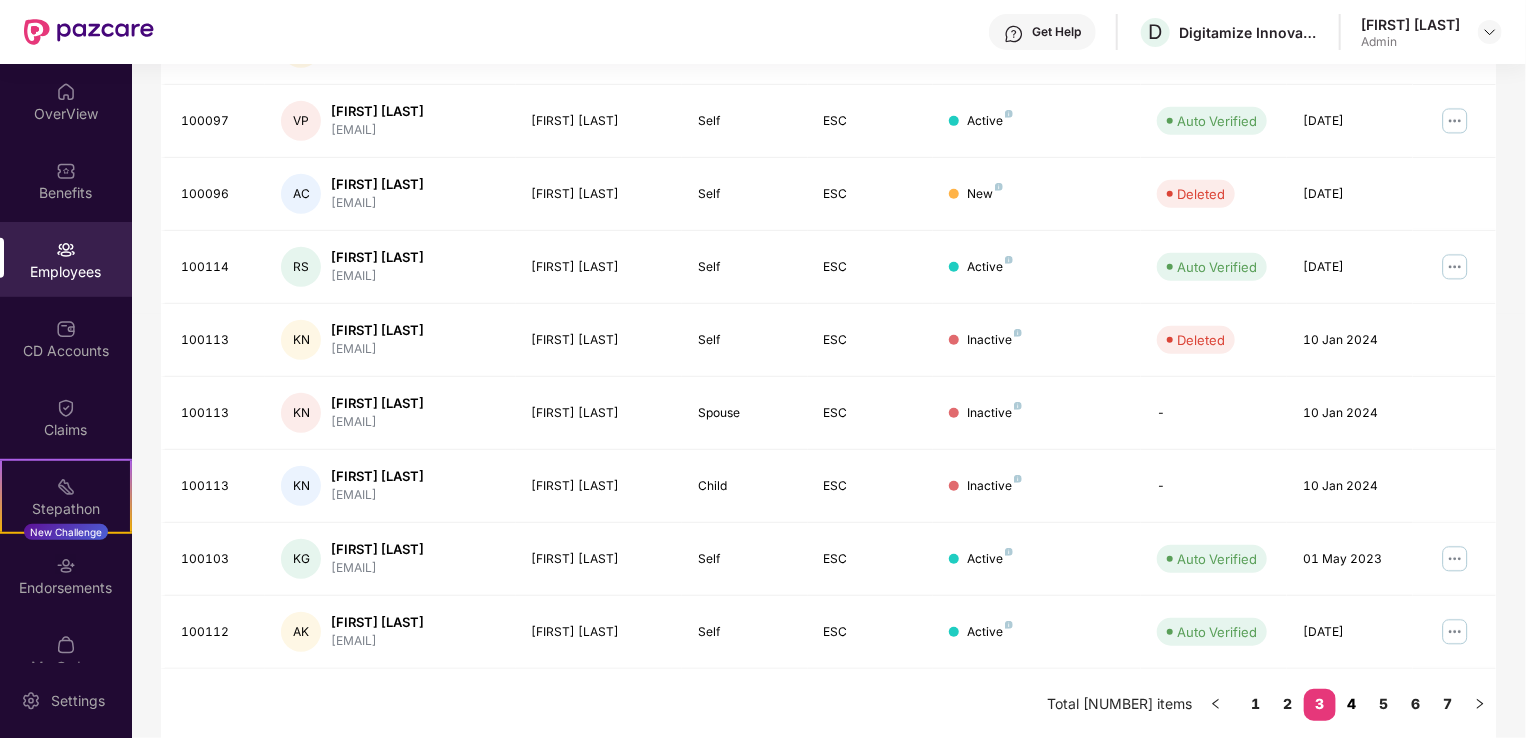 click on "4" at bounding box center [1352, 704] 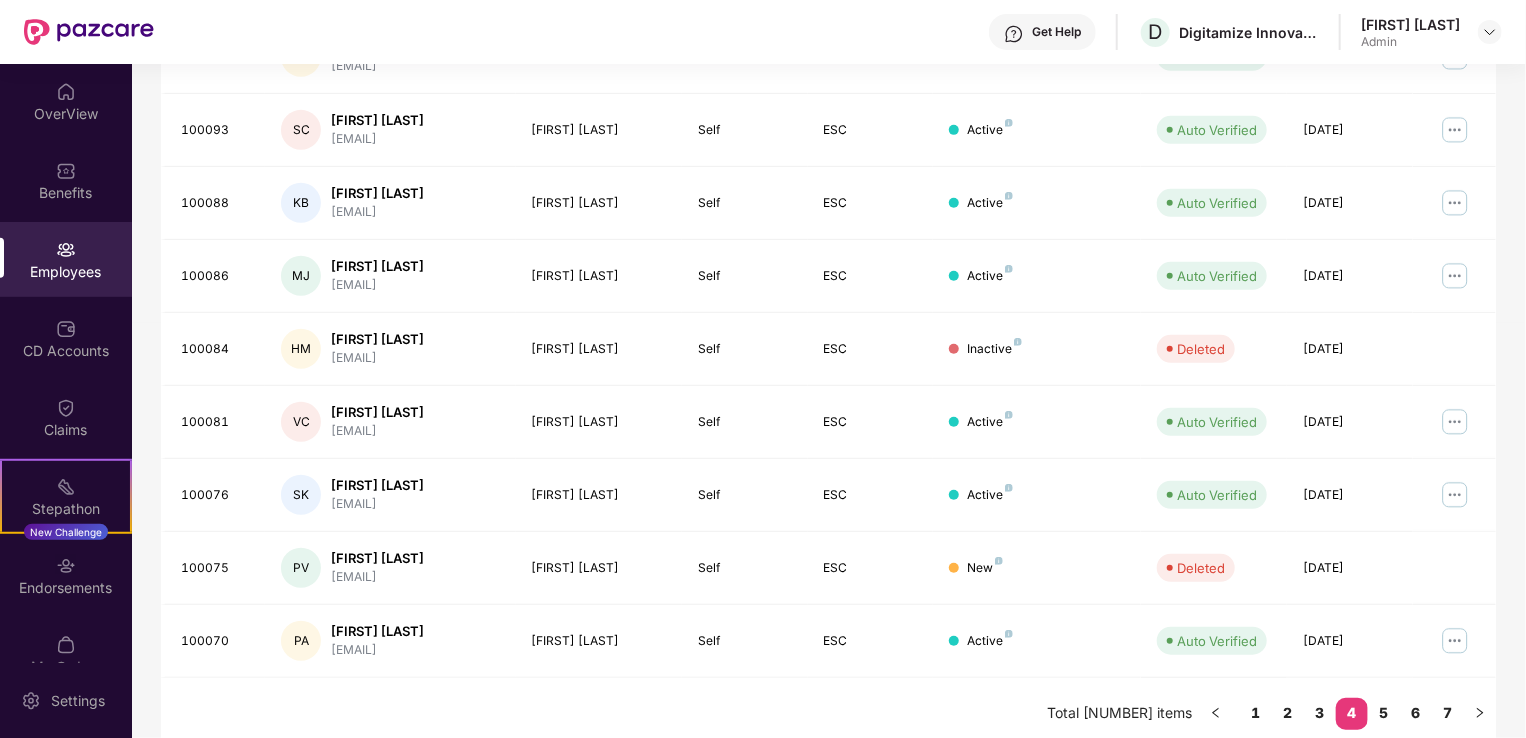 scroll, scrollTop: 488, scrollLeft: 0, axis: vertical 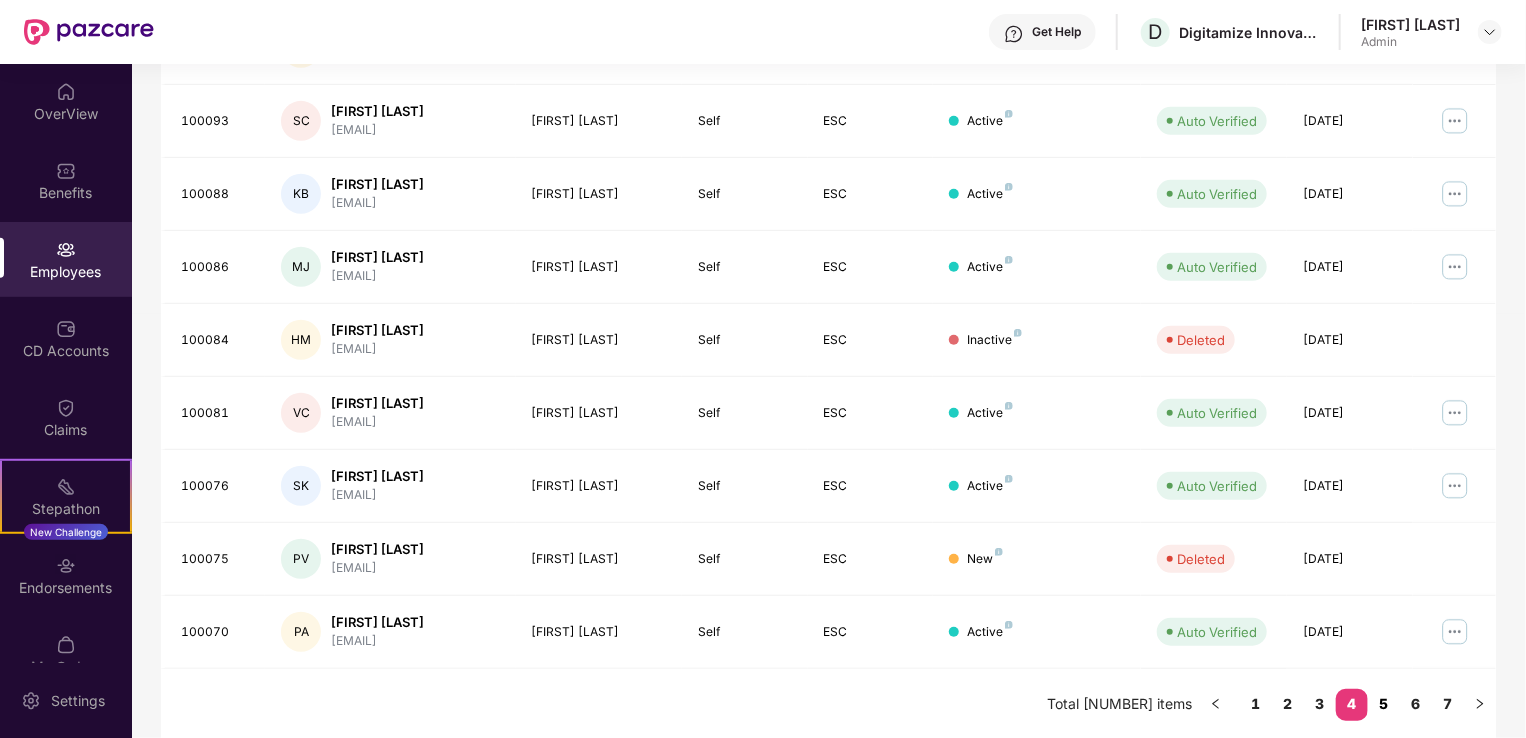 click on "5" at bounding box center (1384, 704) 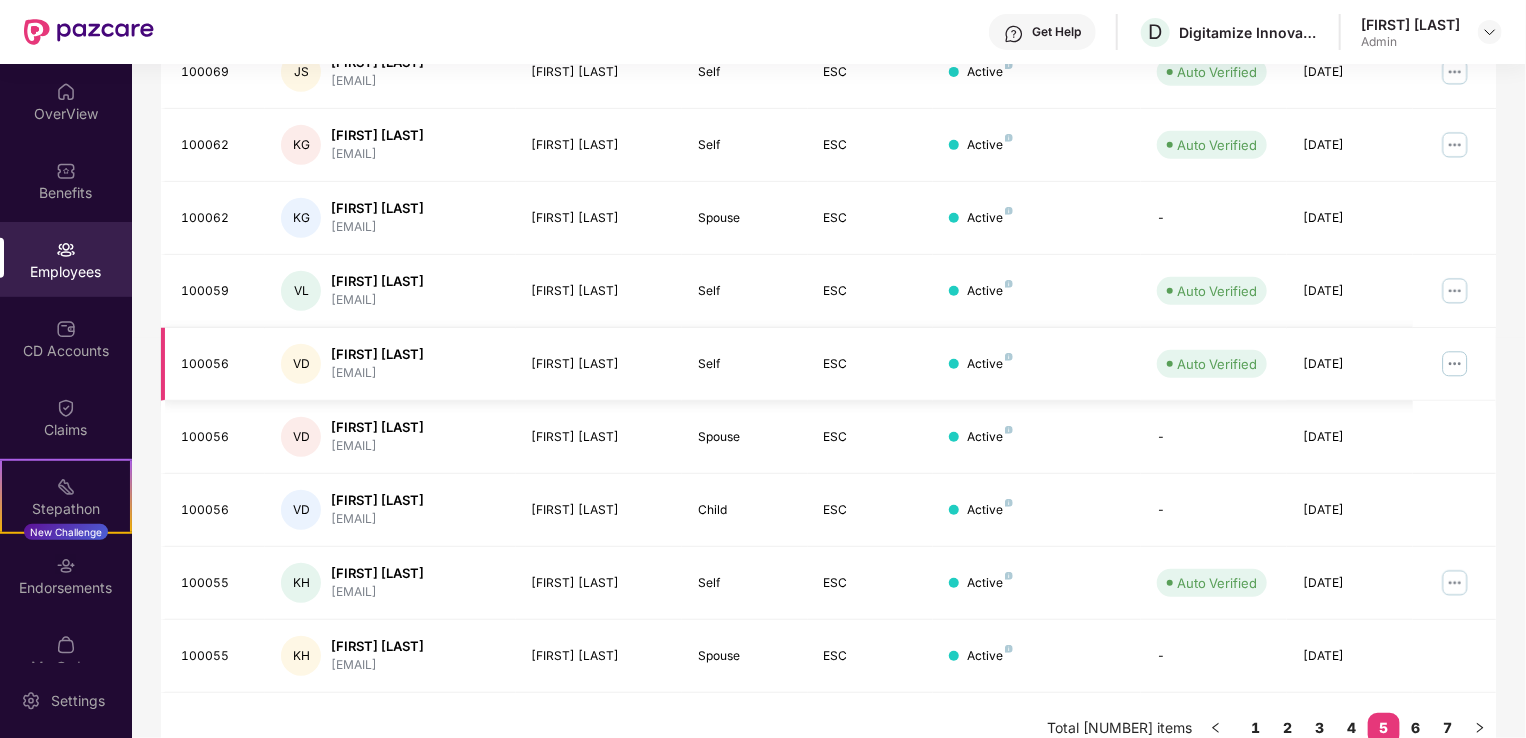 scroll, scrollTop: 488, scrollLeft: 0, axis: vertical 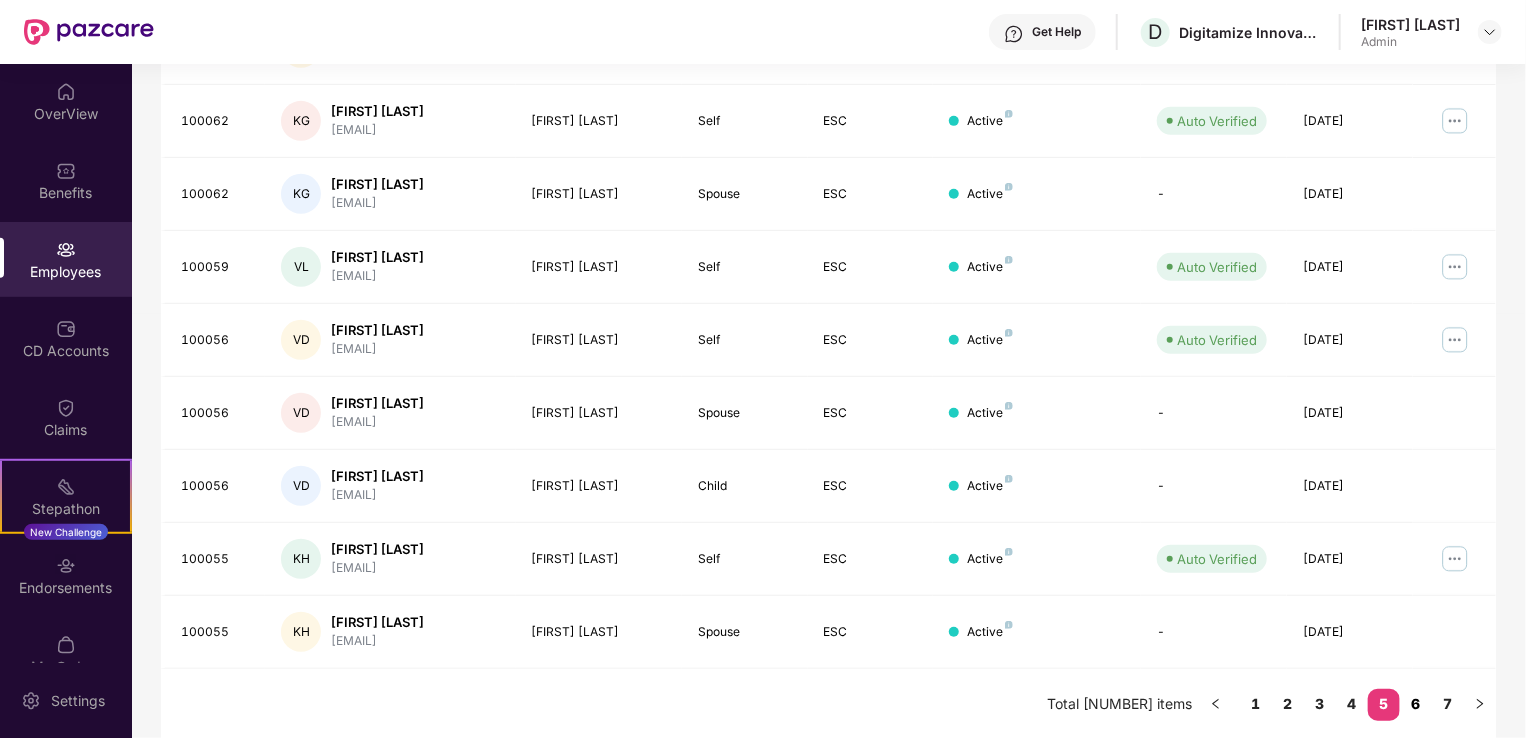 click on "6" at bounding box center (1416, 704) 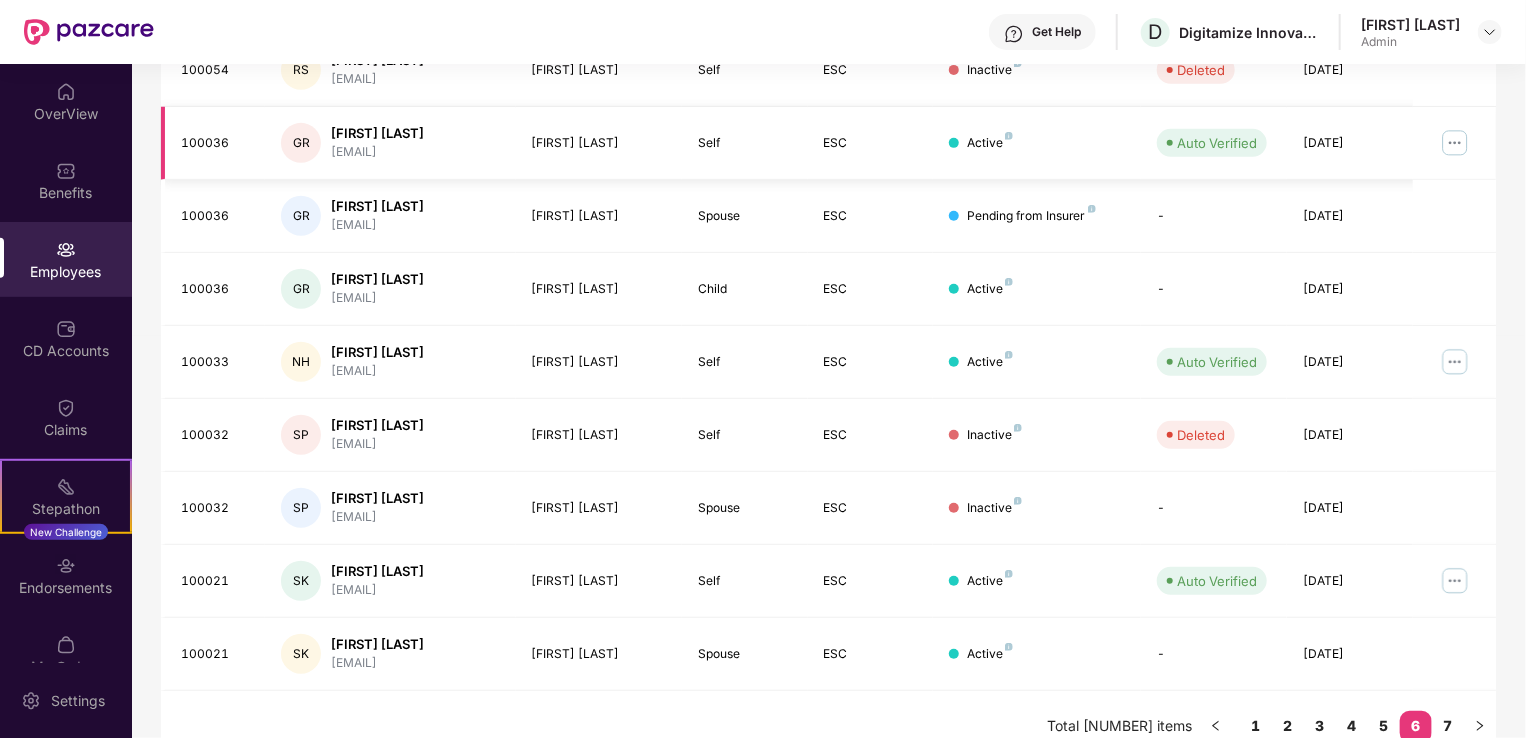 scroll, scrollTop: 488, scrollLeft: 0, axis: vertical 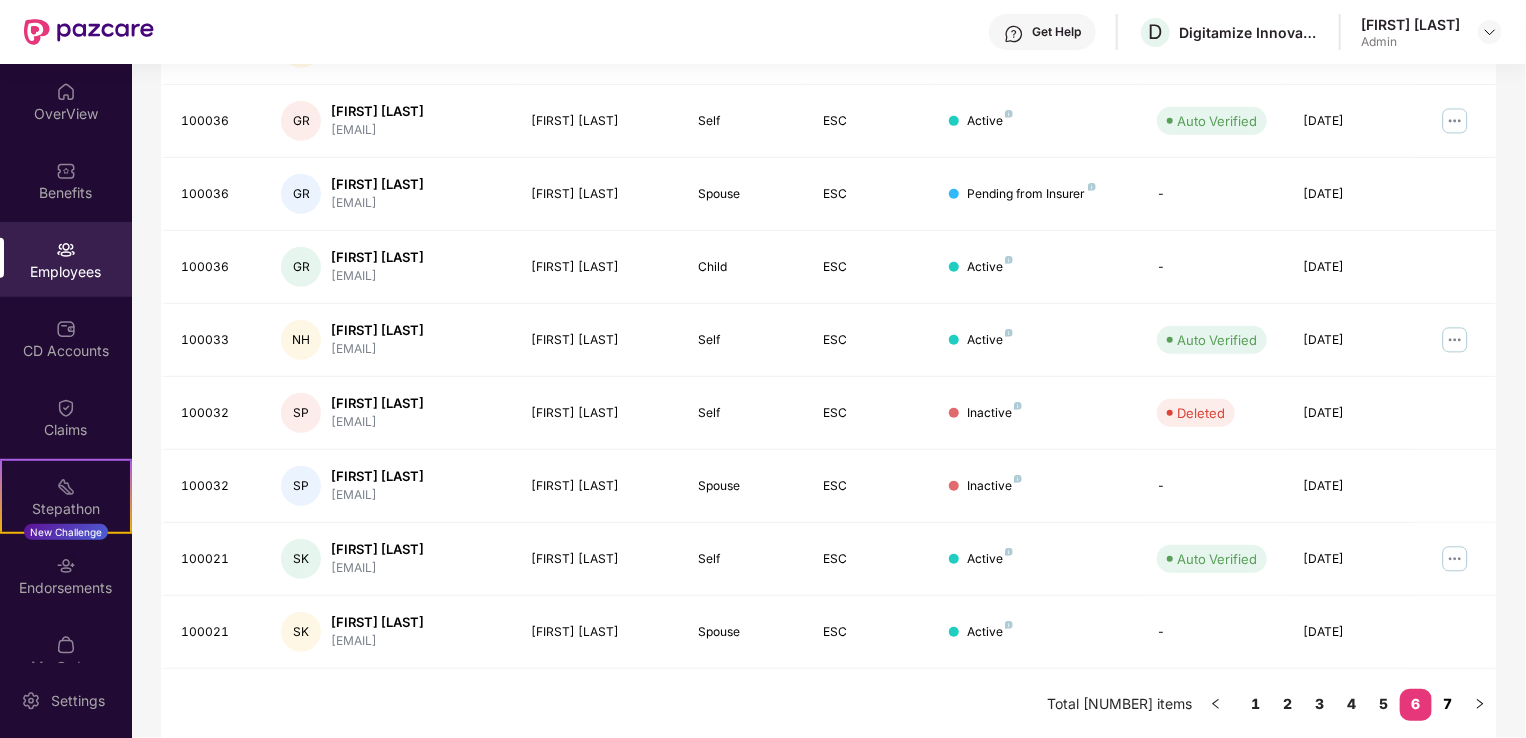 click on "7" at bounding box center (1448, 704) 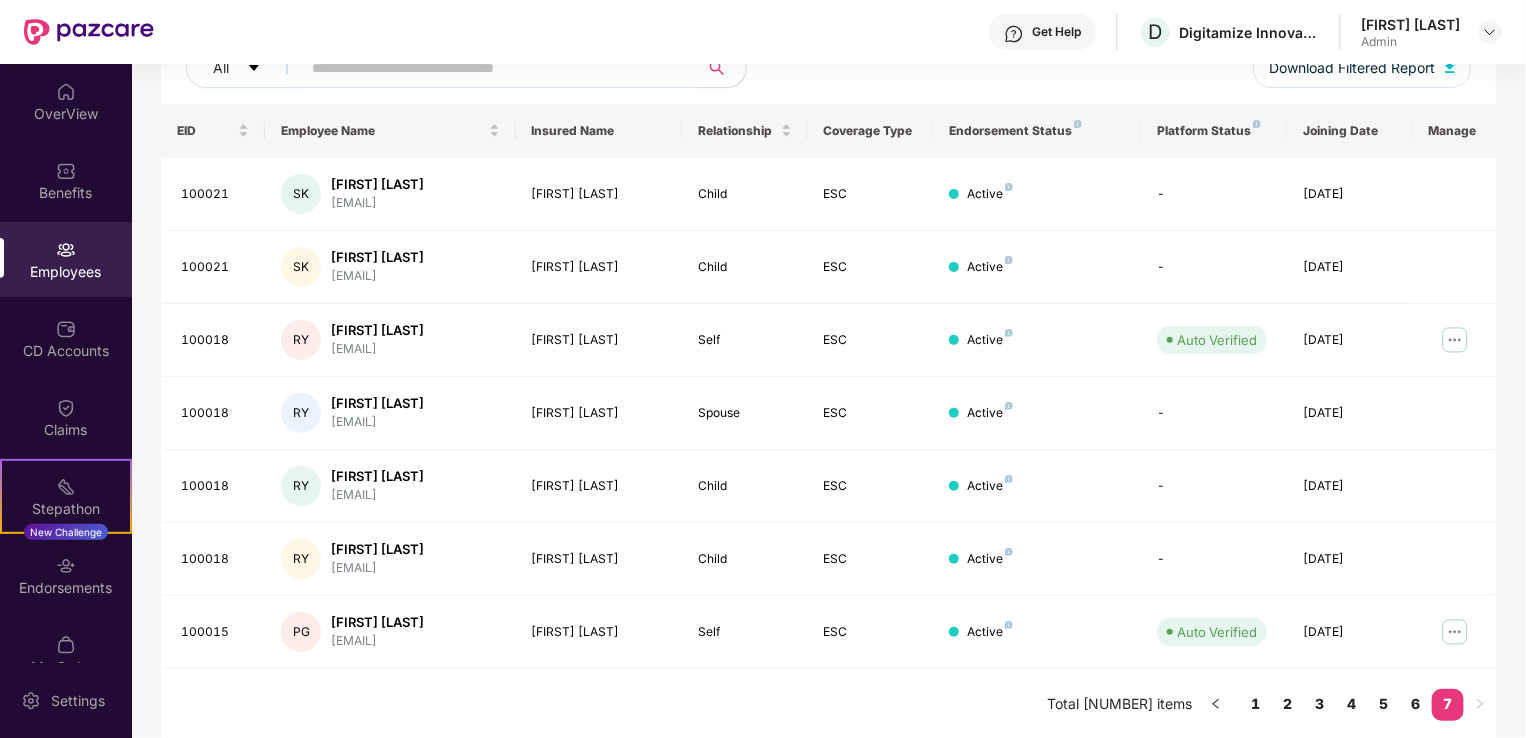 scroll, scrollTop: 0, scrollLeft: 0, axis: both 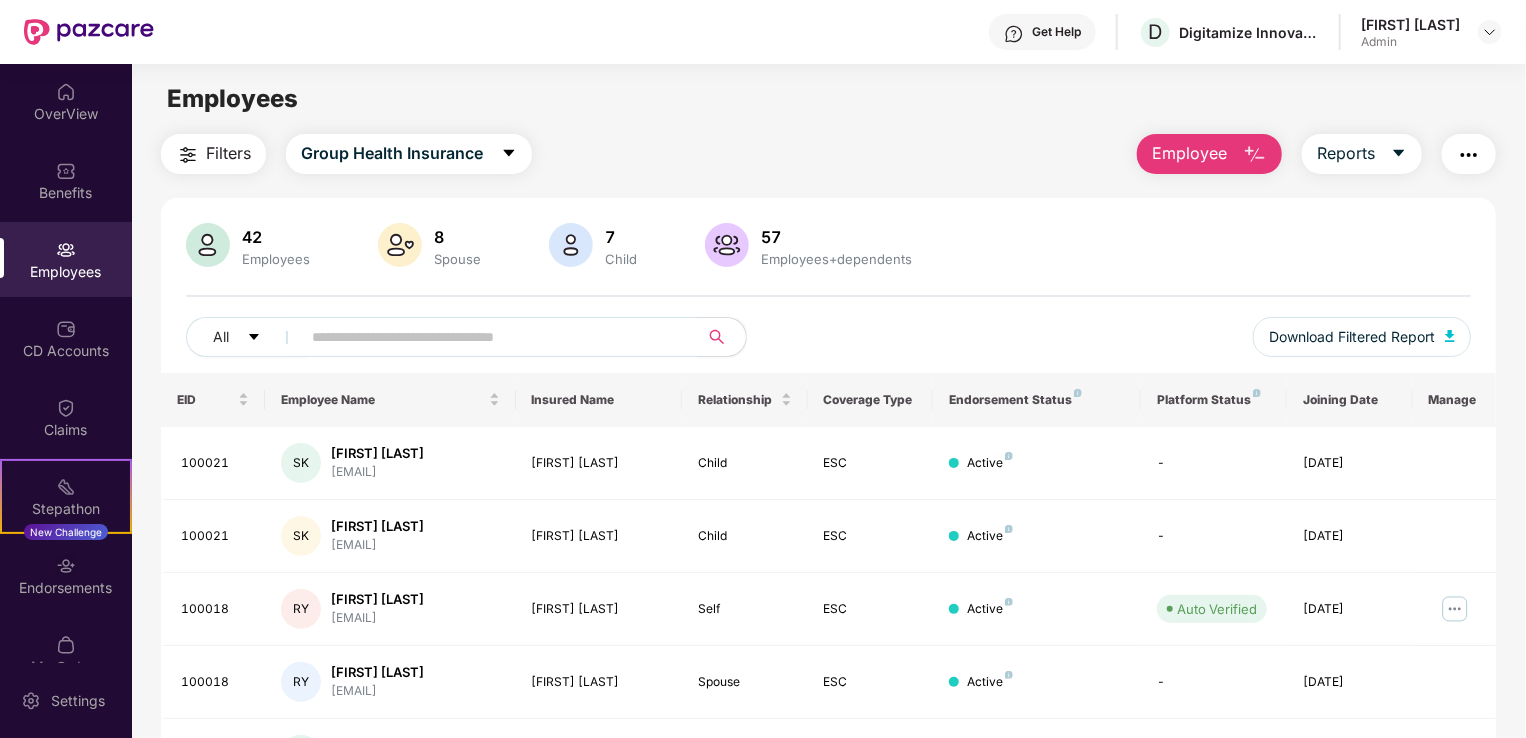 click on "7 Child" at bounding box center [621, 246] 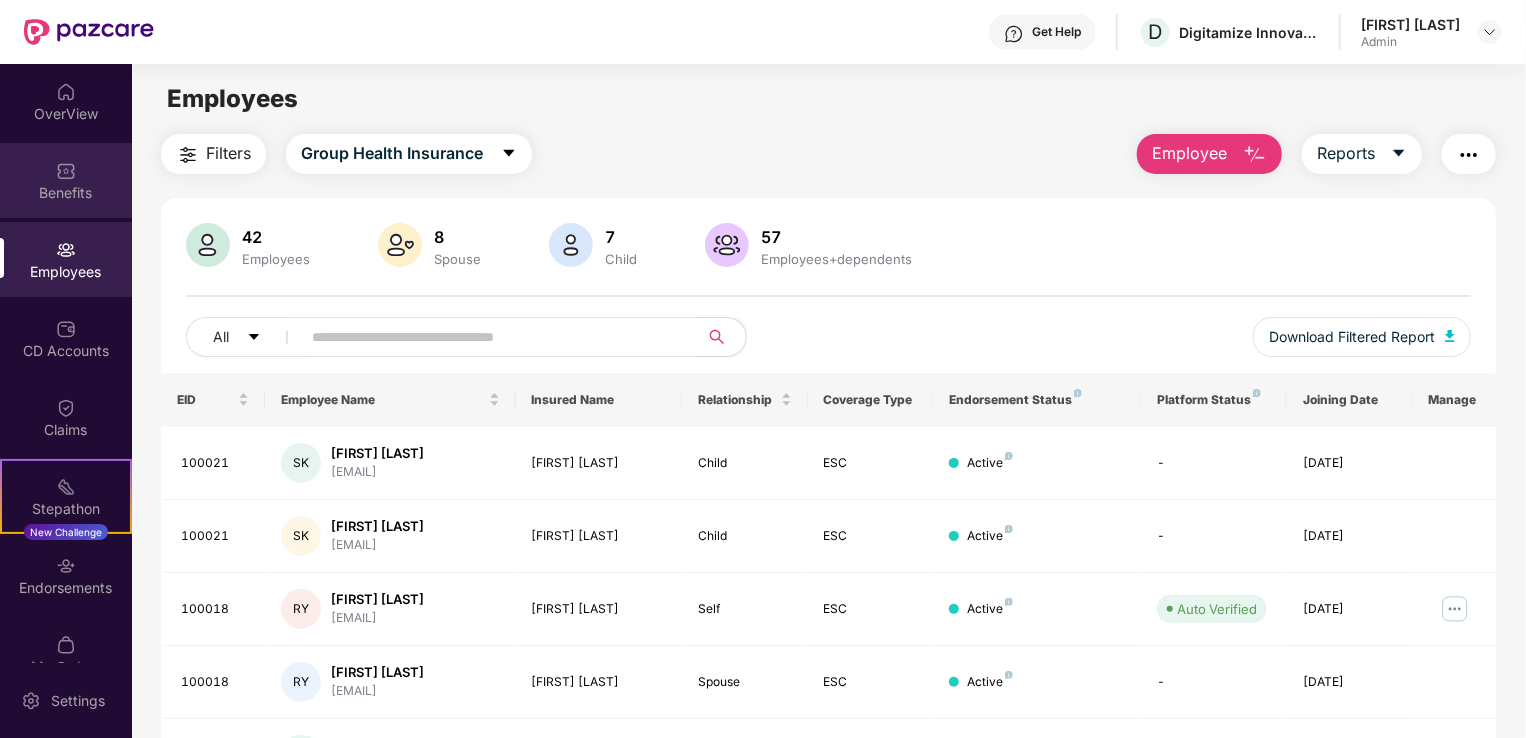 click on "Benefits" at bounding box center [66, 193] 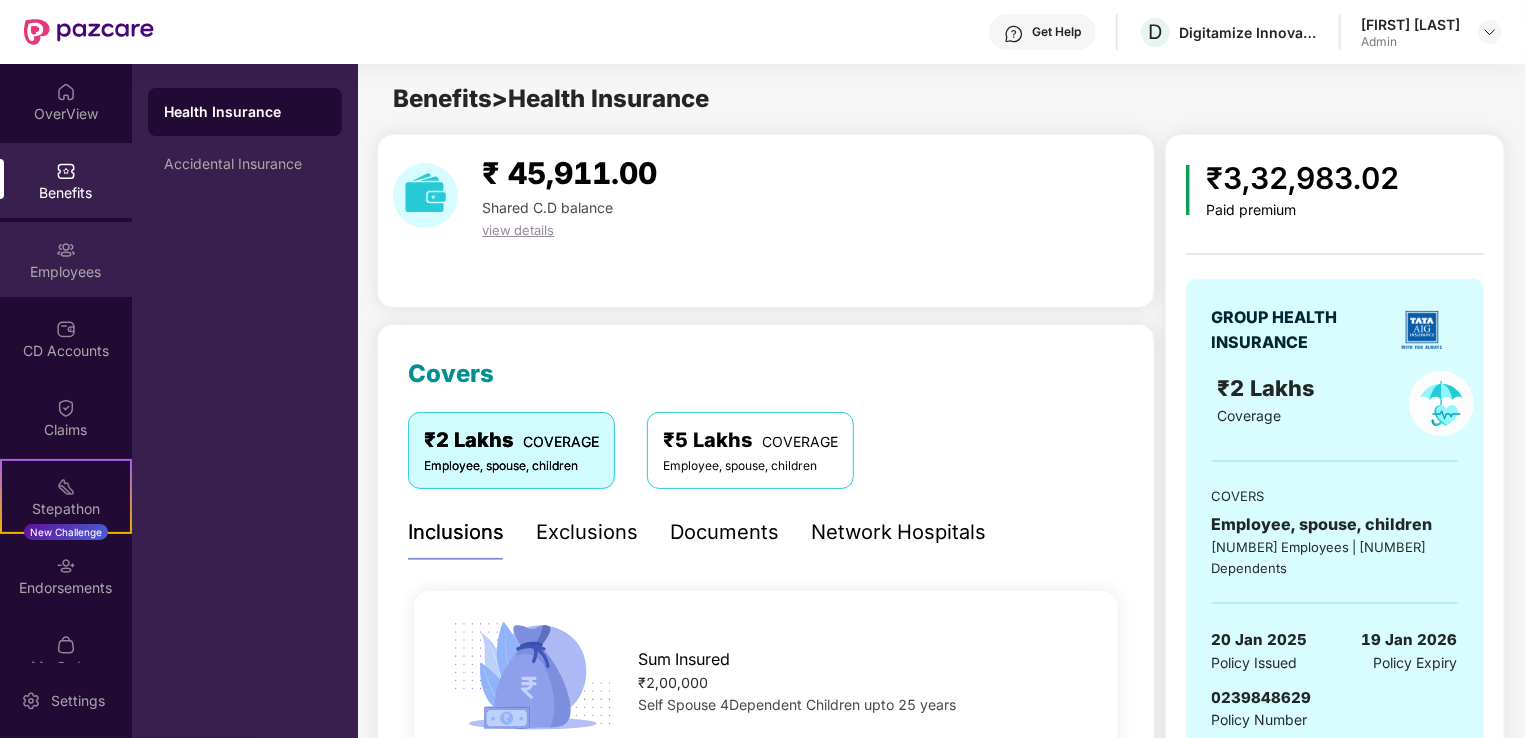 click on "Employees" at bounding box center (66, 272) 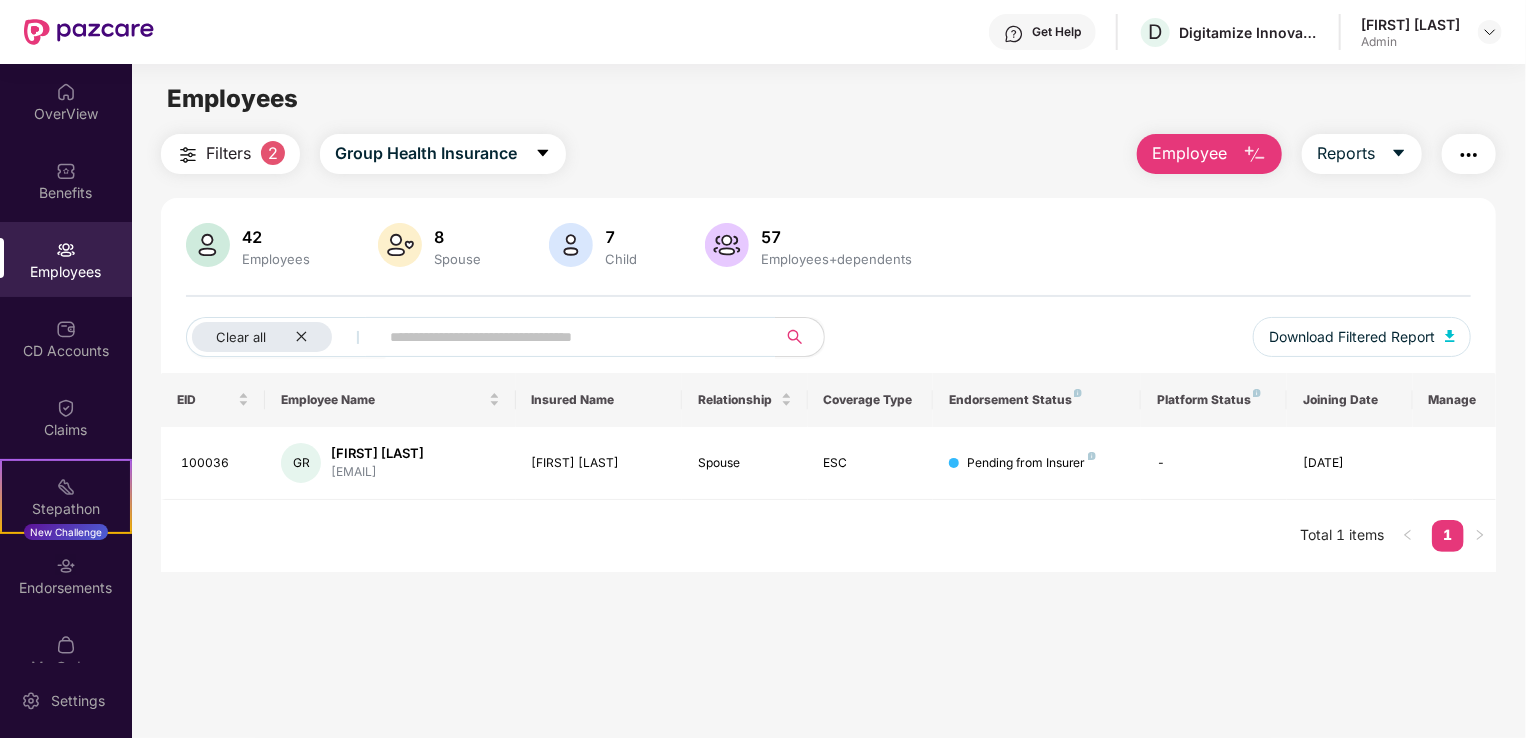 click on "[NUMBER] Employees" at bounding box center (276, 246) 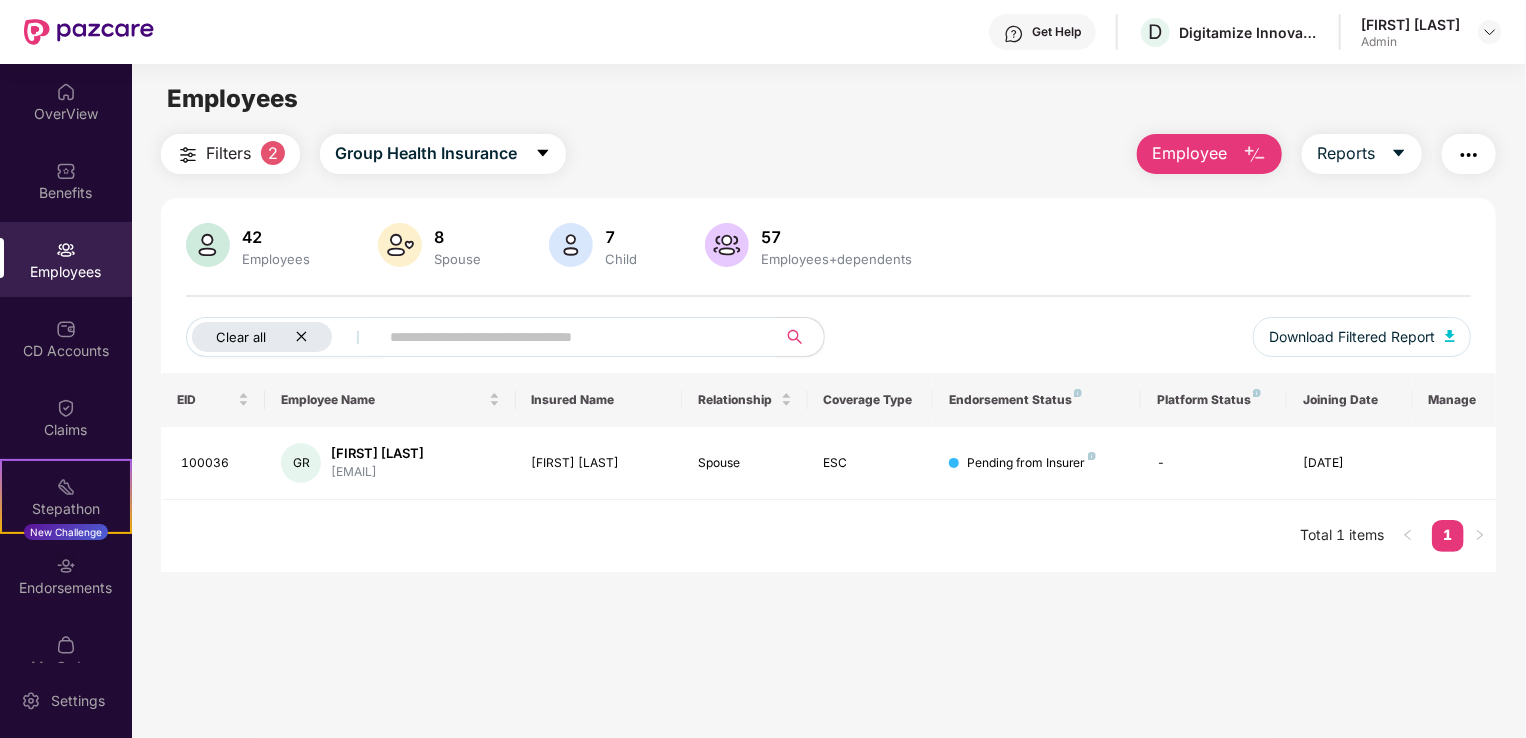 click on "Clear all" at bounding box center [262, 337] 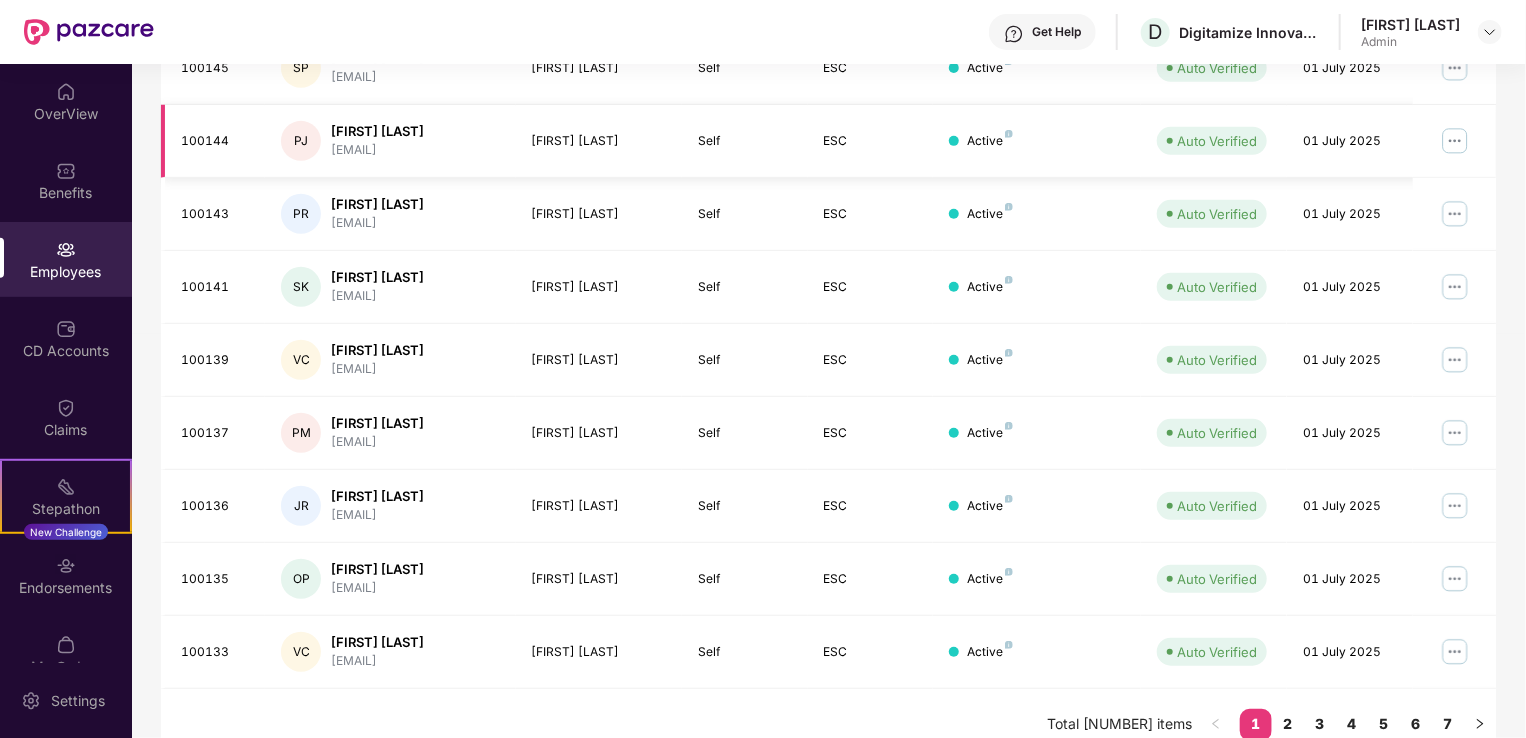 scroll, scrollTop: 475, scrollLeft: 0, axis: vertical 